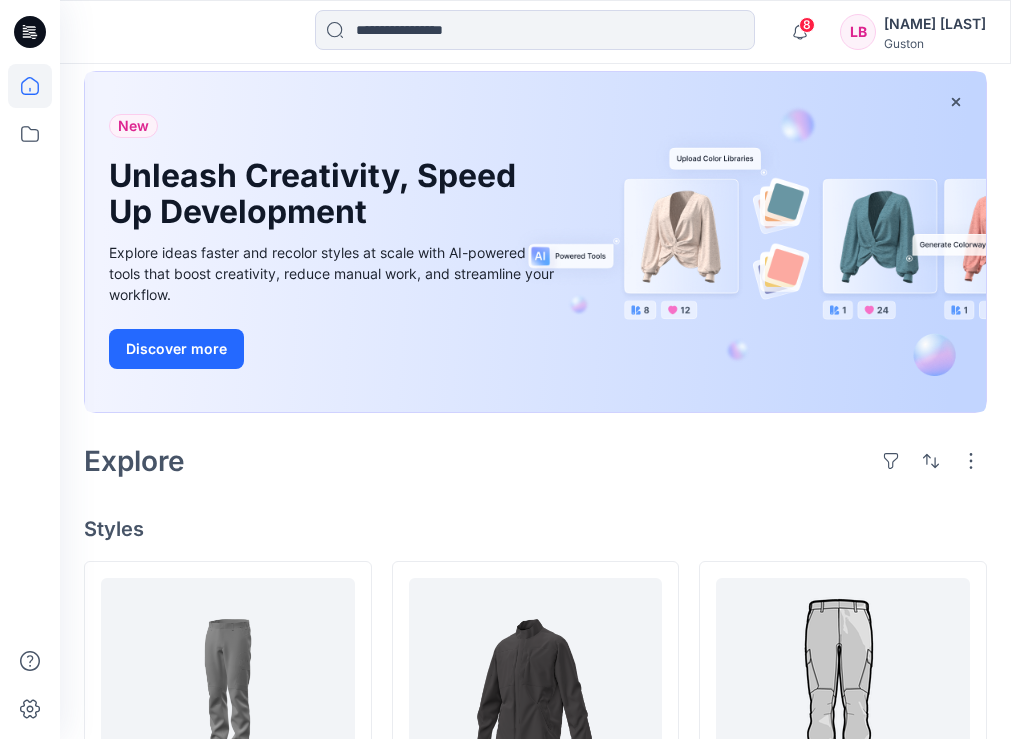 scroll, scrollTop: 100, scrollLeft: 0, axis: vertical 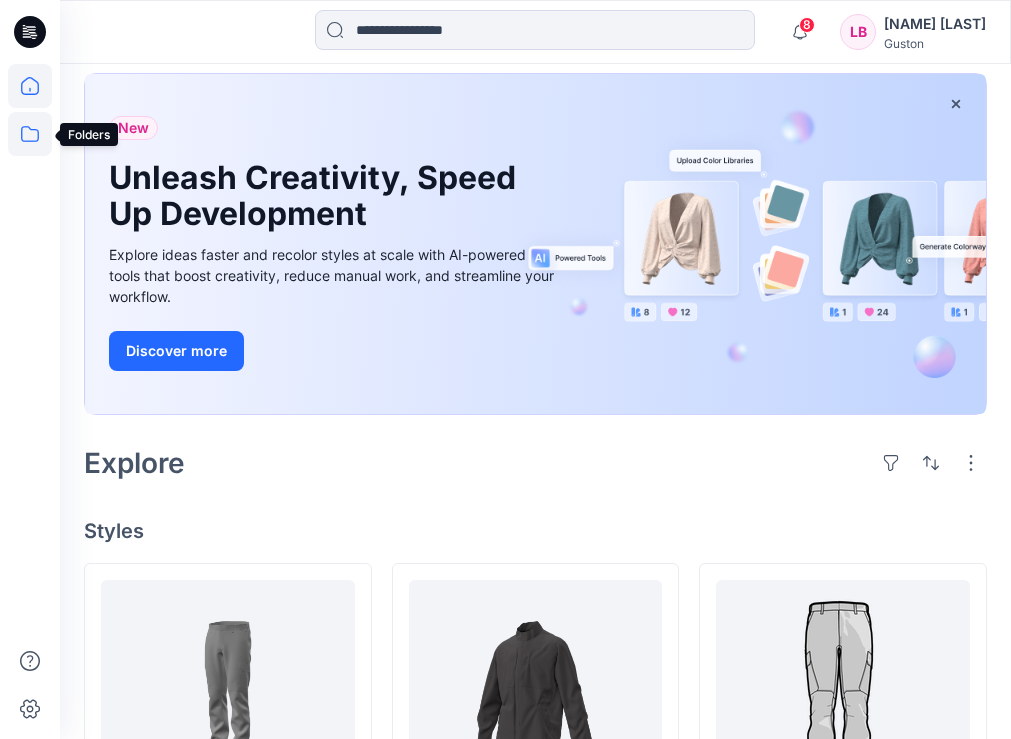 click 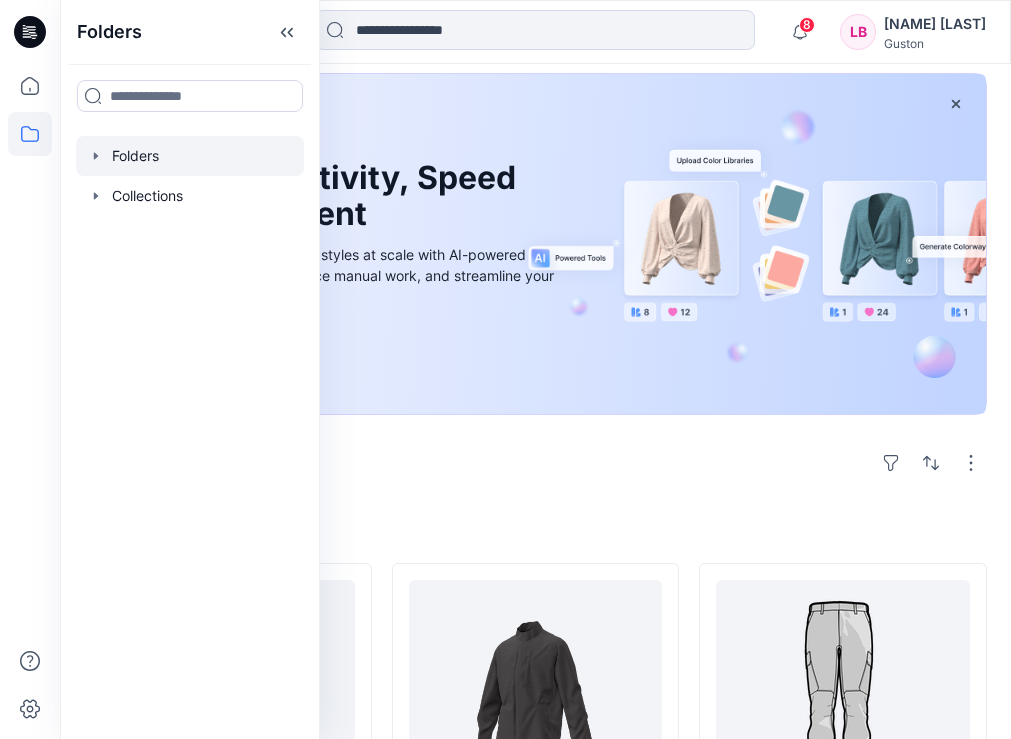 click at bounding box center [190, 156] 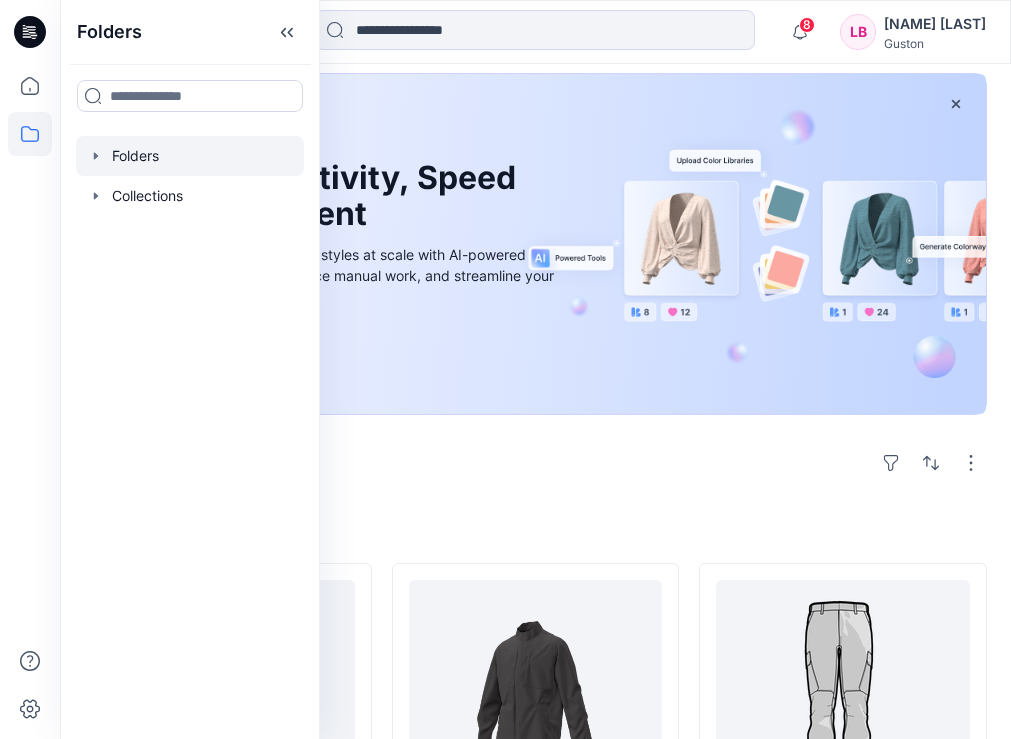 scroll, scrollTop: 0, scrollLeft: 0, axis: both 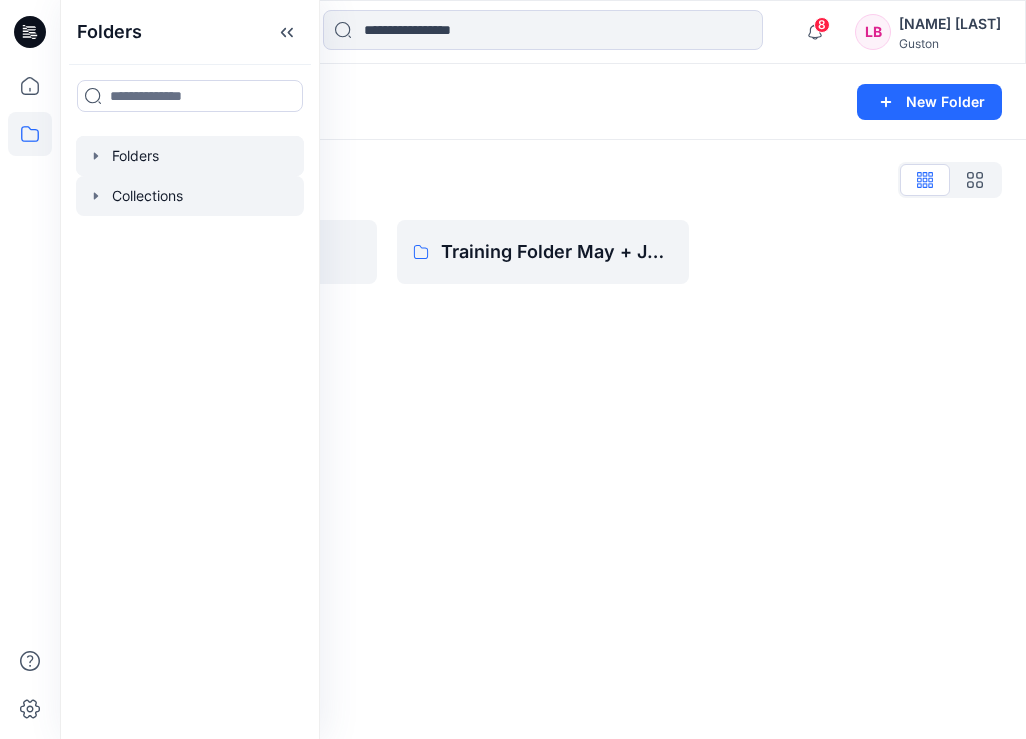 click on "Collections" at bounding box center [190, 196] 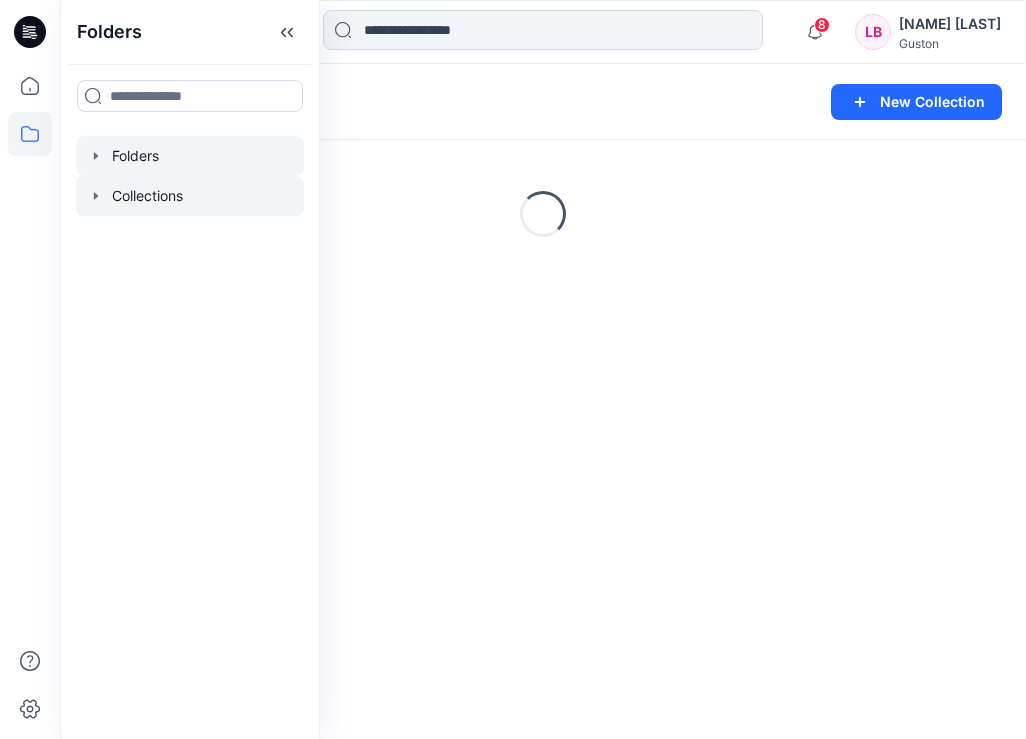 drag, startPoint x: 103, startPoint y: 193, endPoint x: 87, endPoint y: 153, distance: 43.081318 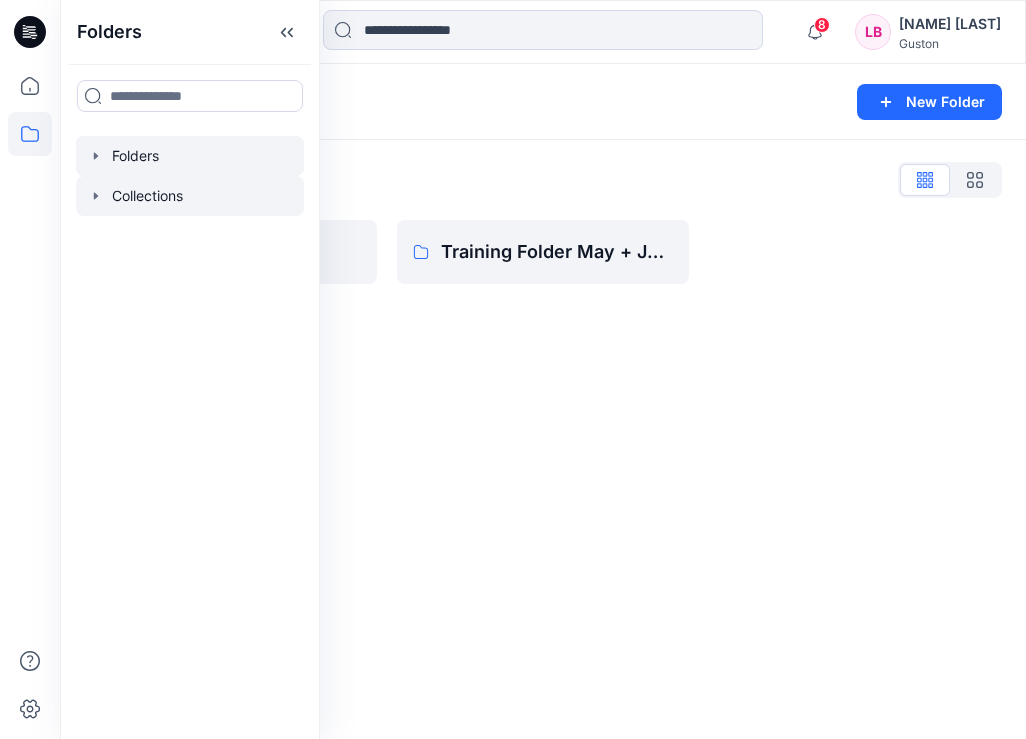 click 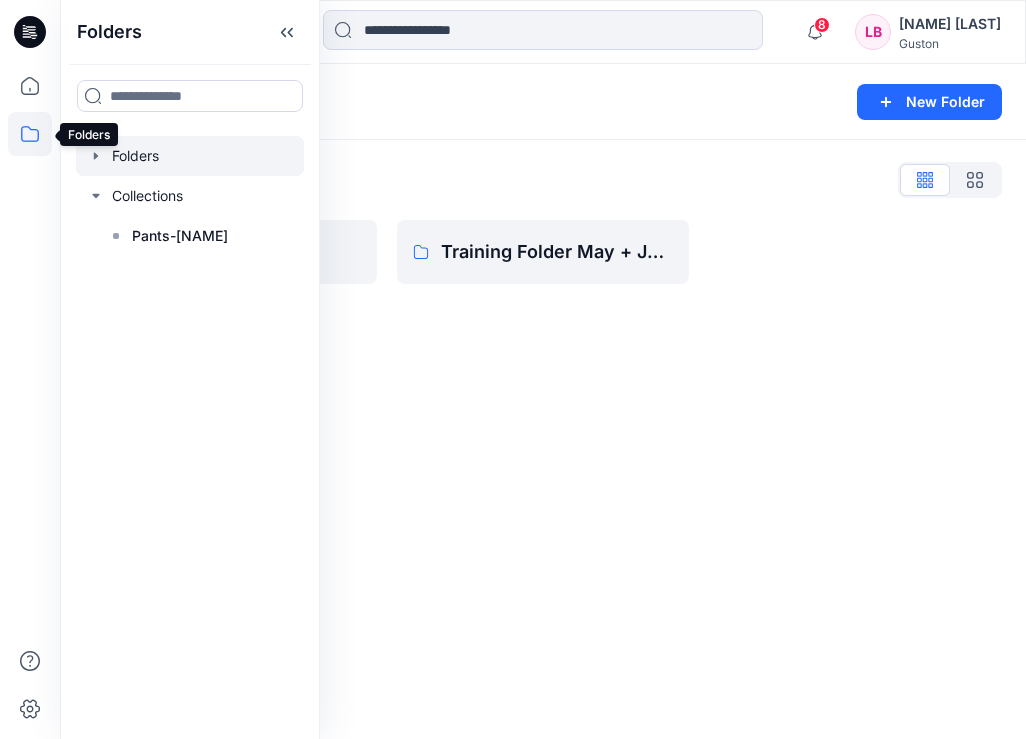 click 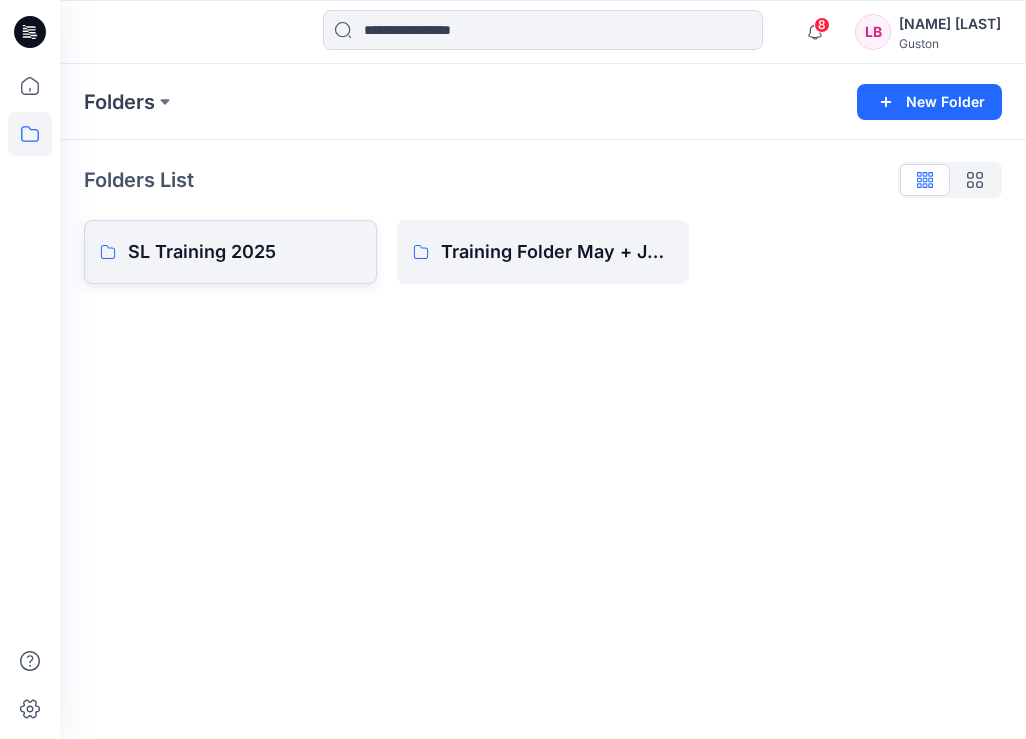 click on "SL Training 2025" at bounding box center [244, 252] 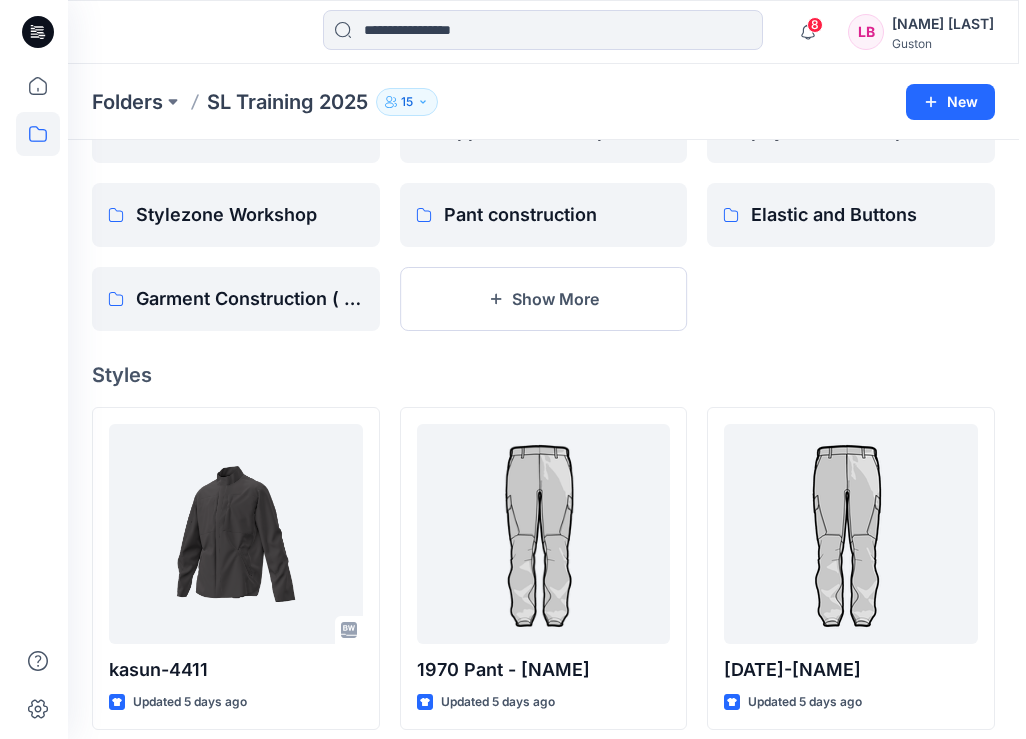 scroll, scrollTop: 0, scrollLeft: 0, axis: both 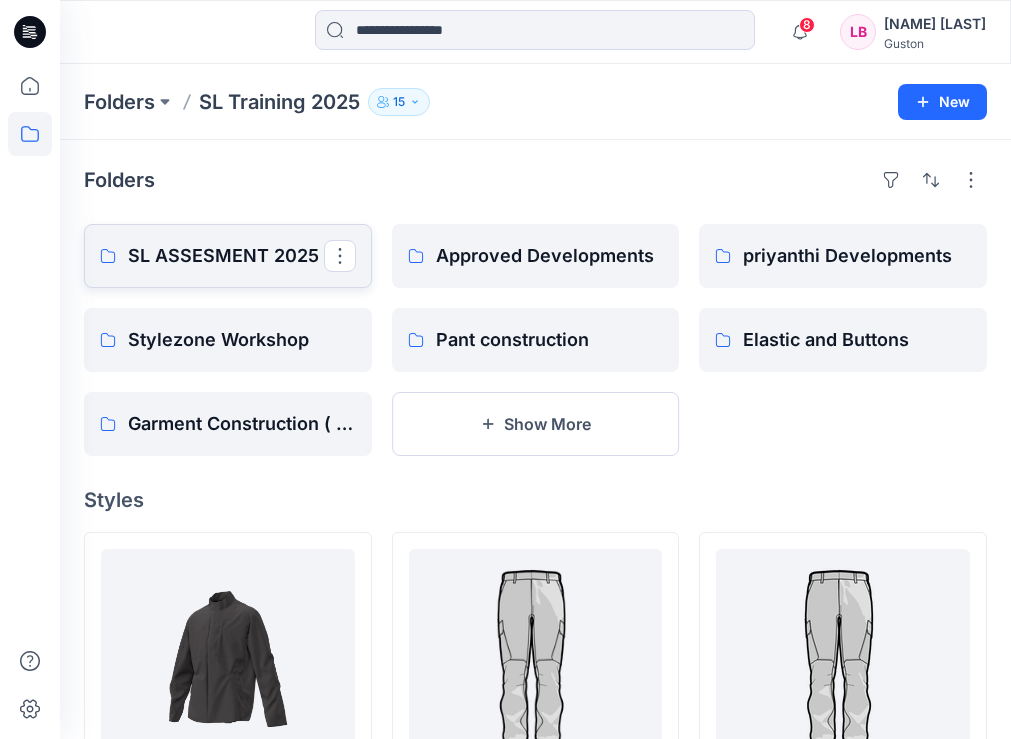 click on "SL ASSESMENT 2025" at bounding box center [226, 256] 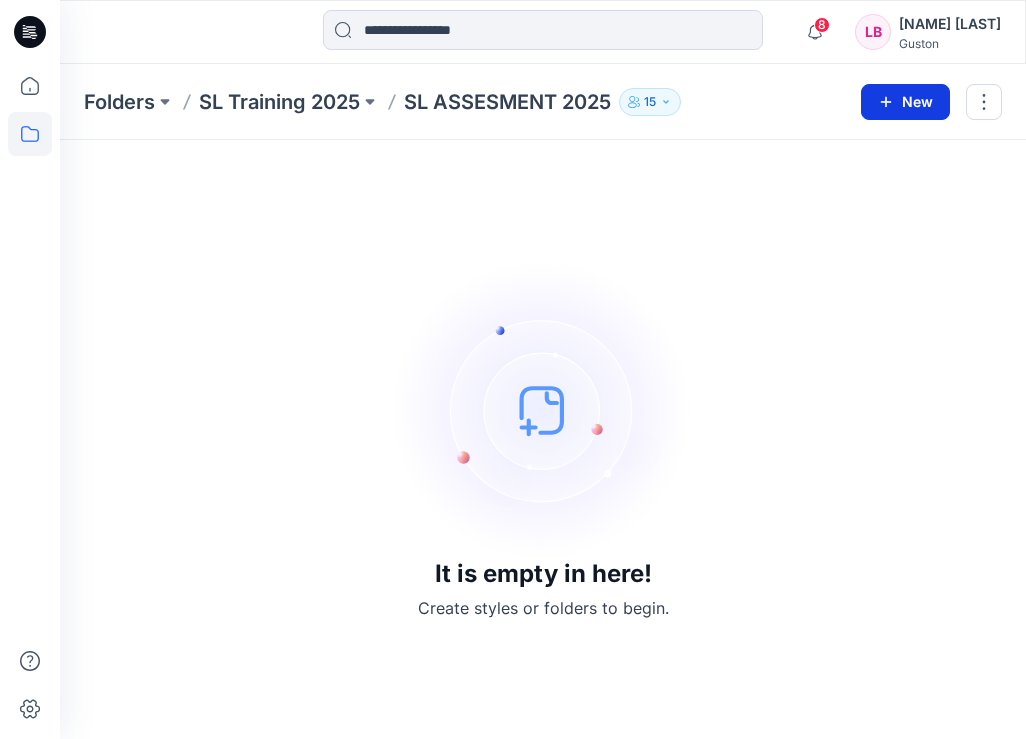 click on "New" at bounding box center [905, 102] 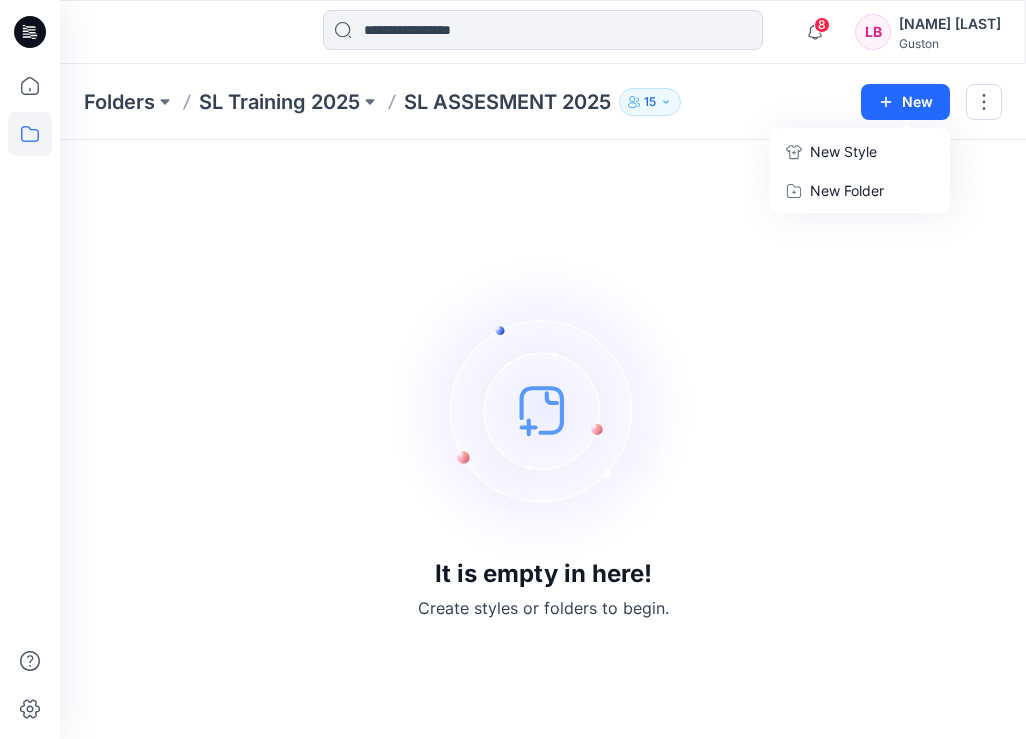 click on "New Style" at bounding box center [843, 152] 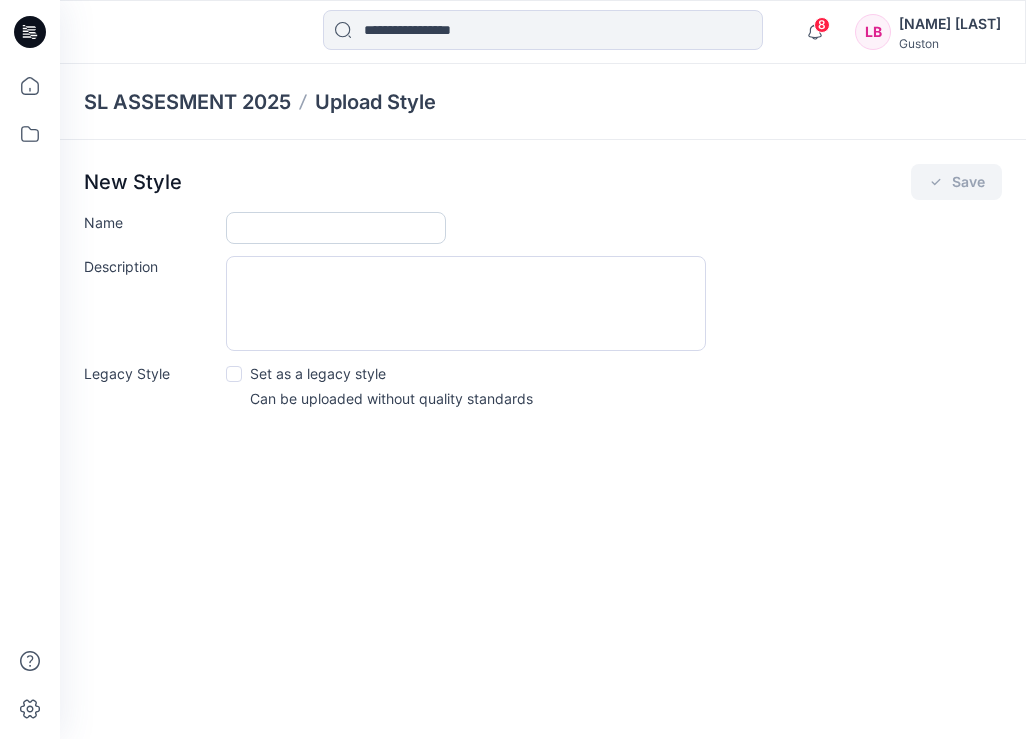 click on "Name" at bounding box center [336, 228] 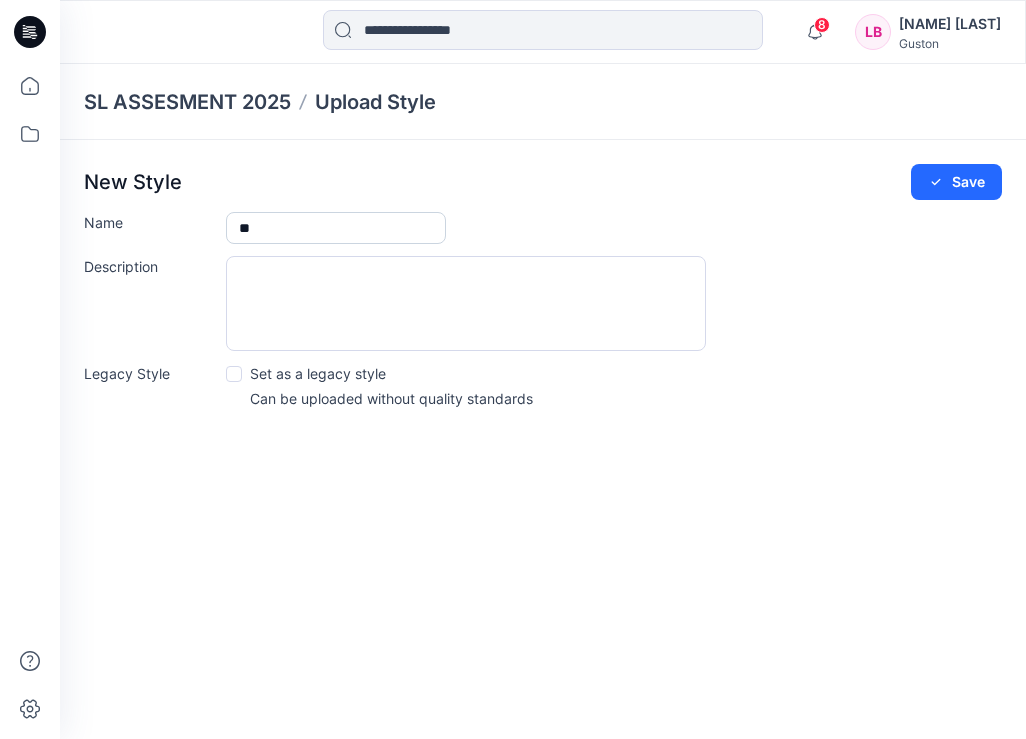 type on "*" 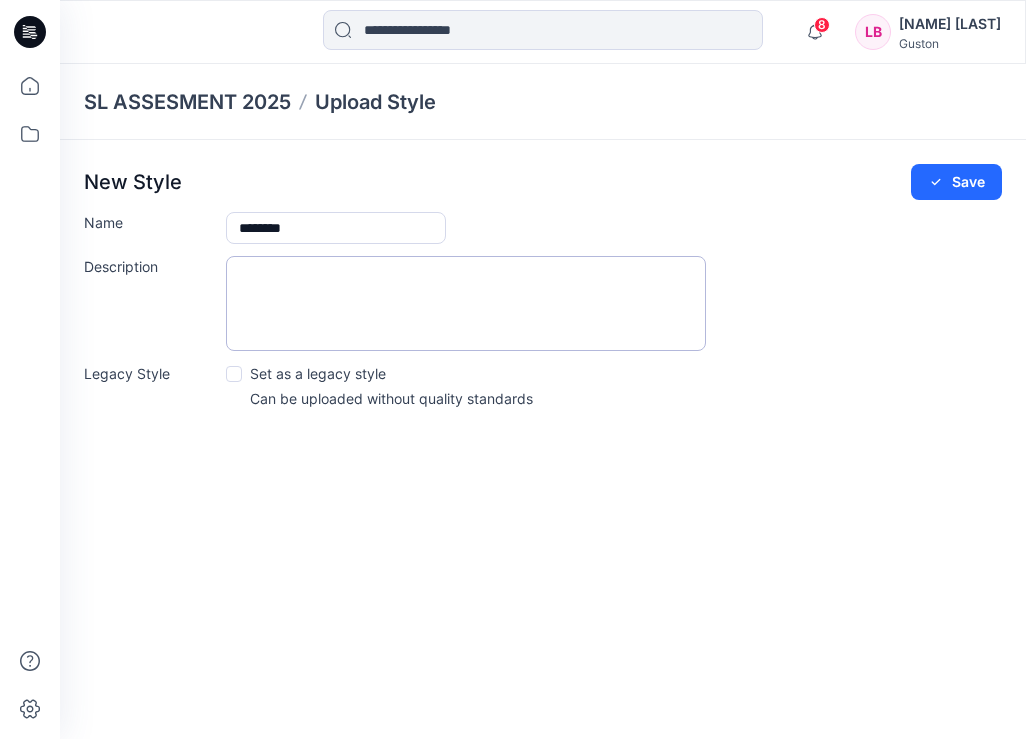 type on "********" 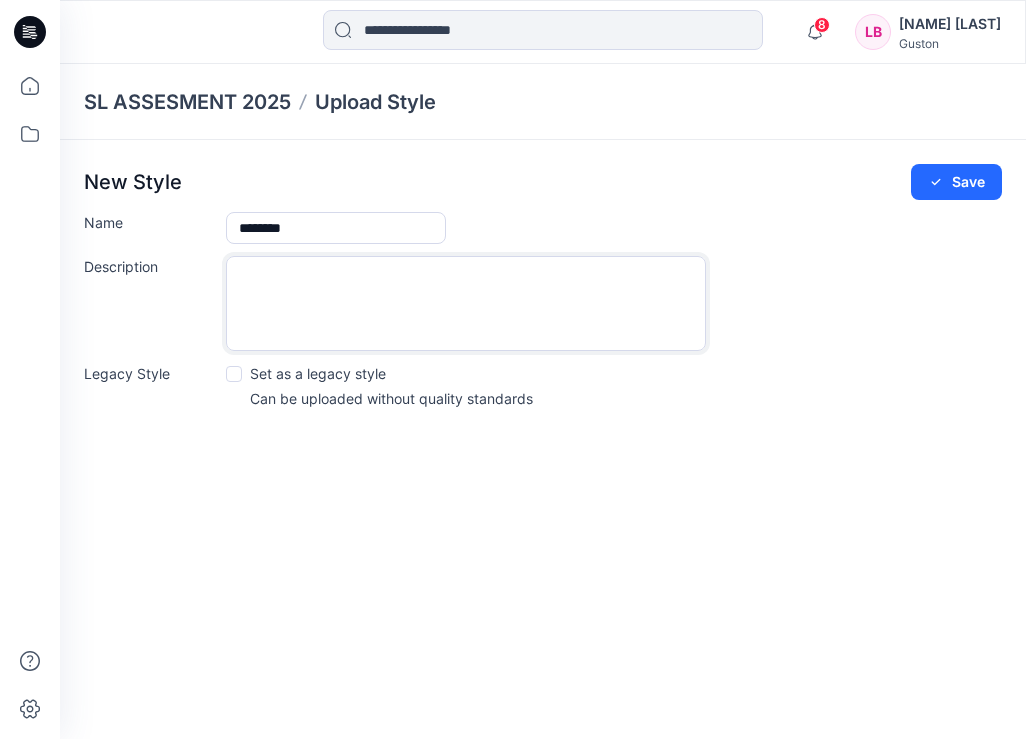 click on "Description" at bounding box center (466, 303) 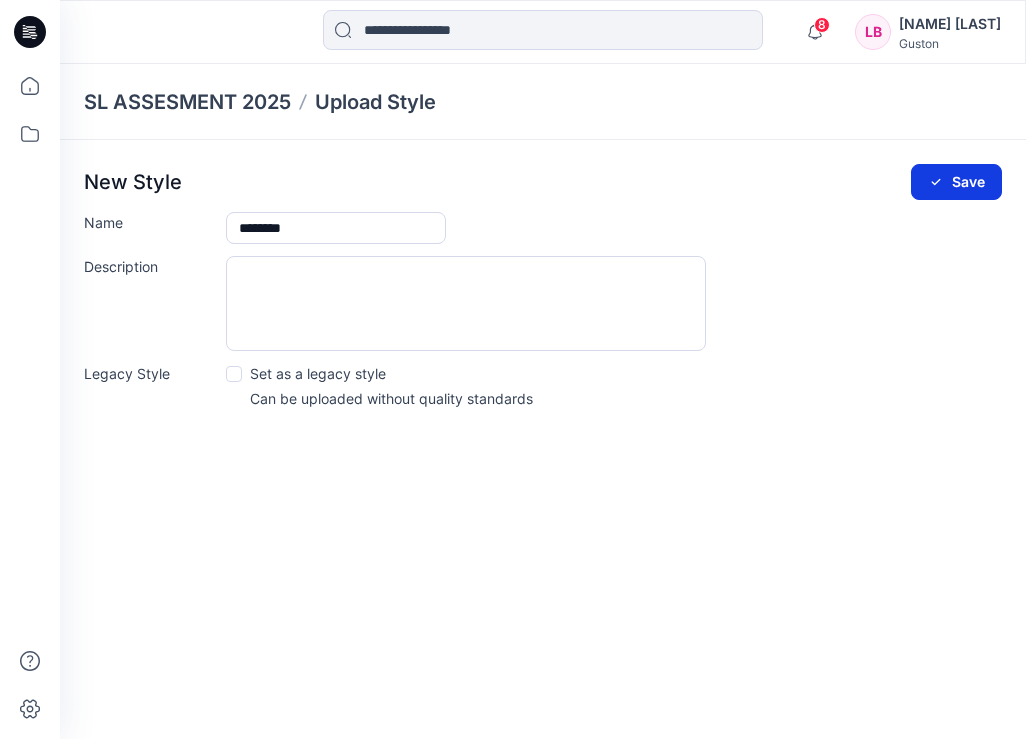 click on "Save" at bounding box center [956, 182] 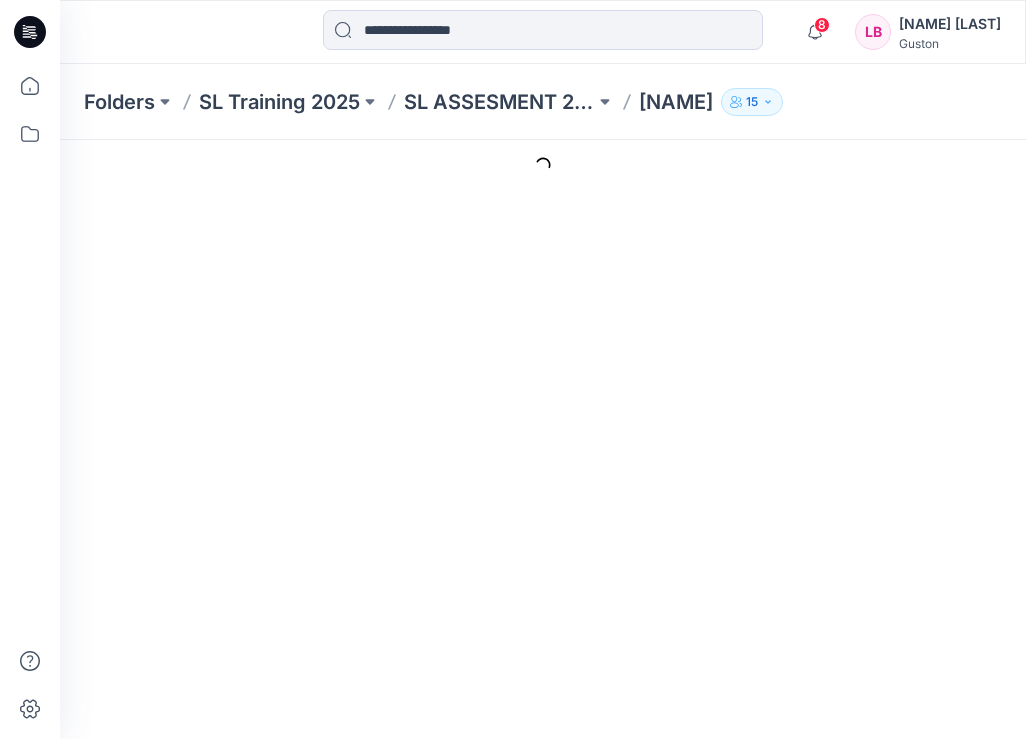 scroll, scrollTop: 0, scrollLeft: 0, axis: both 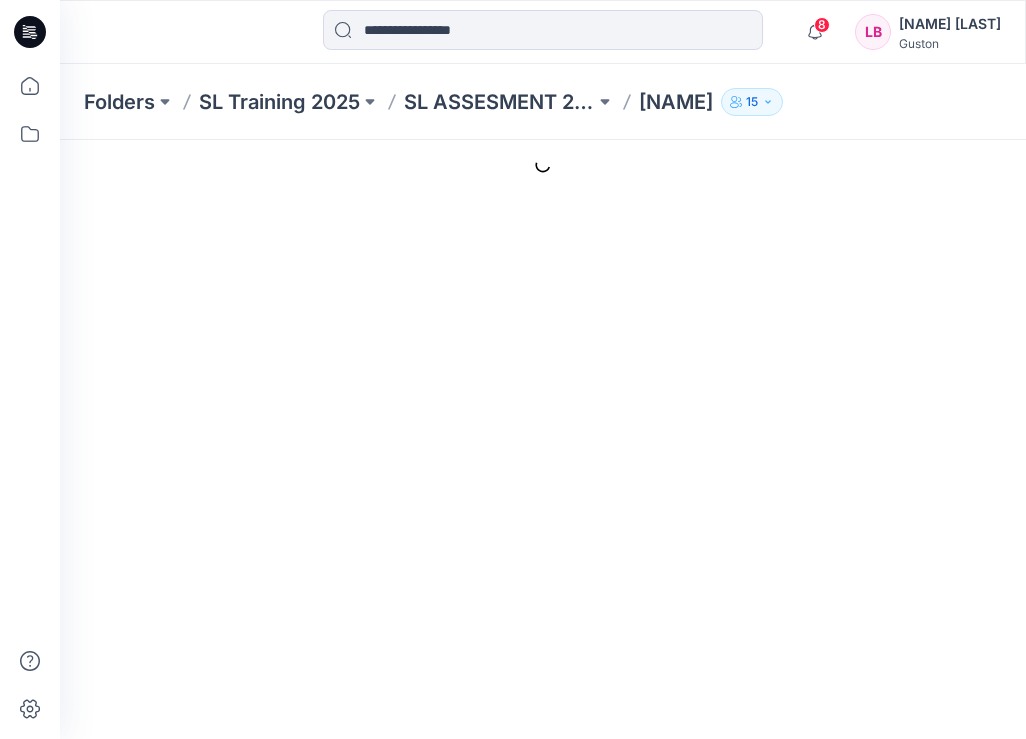 click at bounding box center (686, 370) 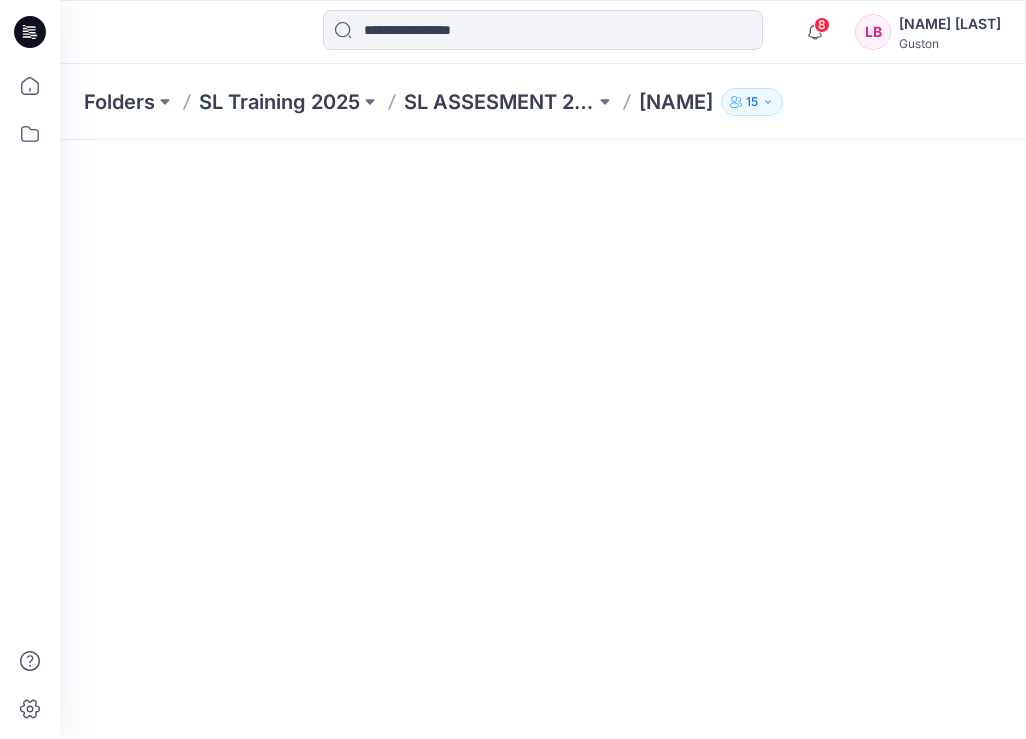 scroll, scrollTop: 0, scrollLeft: 0, axis: both 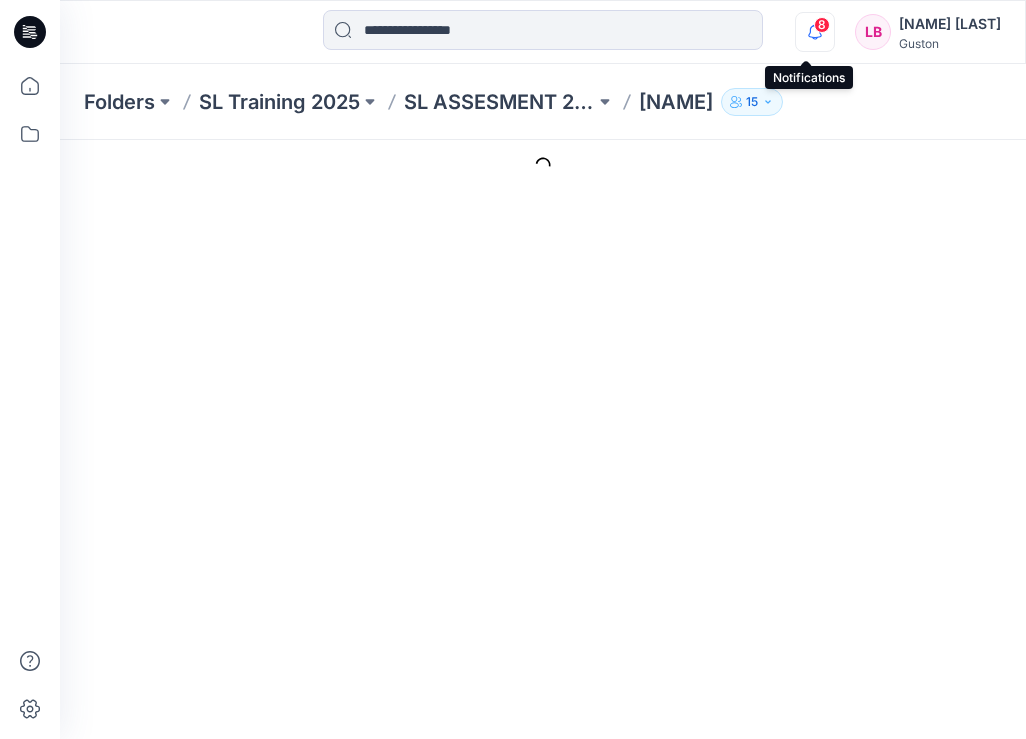 click 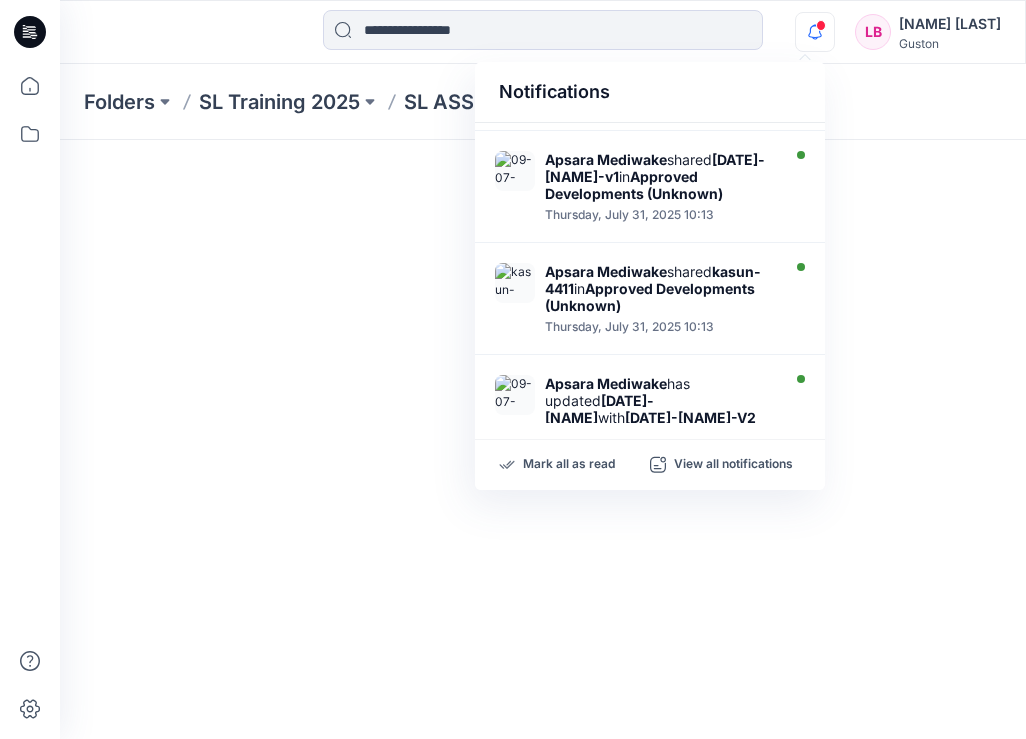 scroll, scrollTop: 0, scrollLeft: 0, axis: both 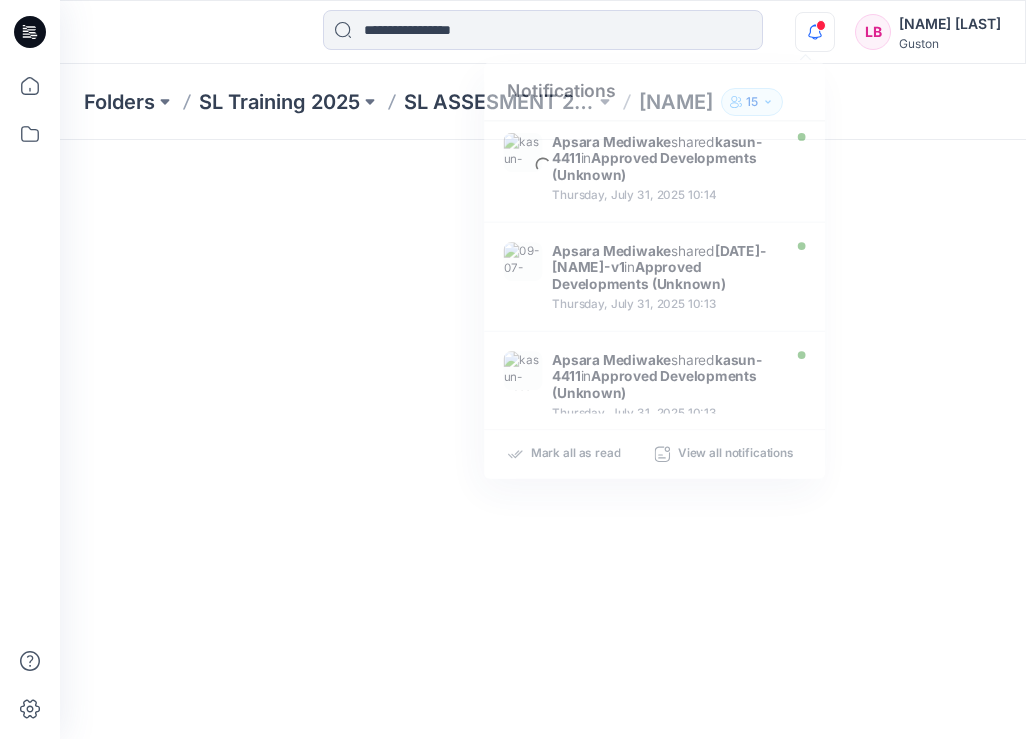 click on "Style
Present
Changes Saved
Delete" at bounding box center [621, 257] 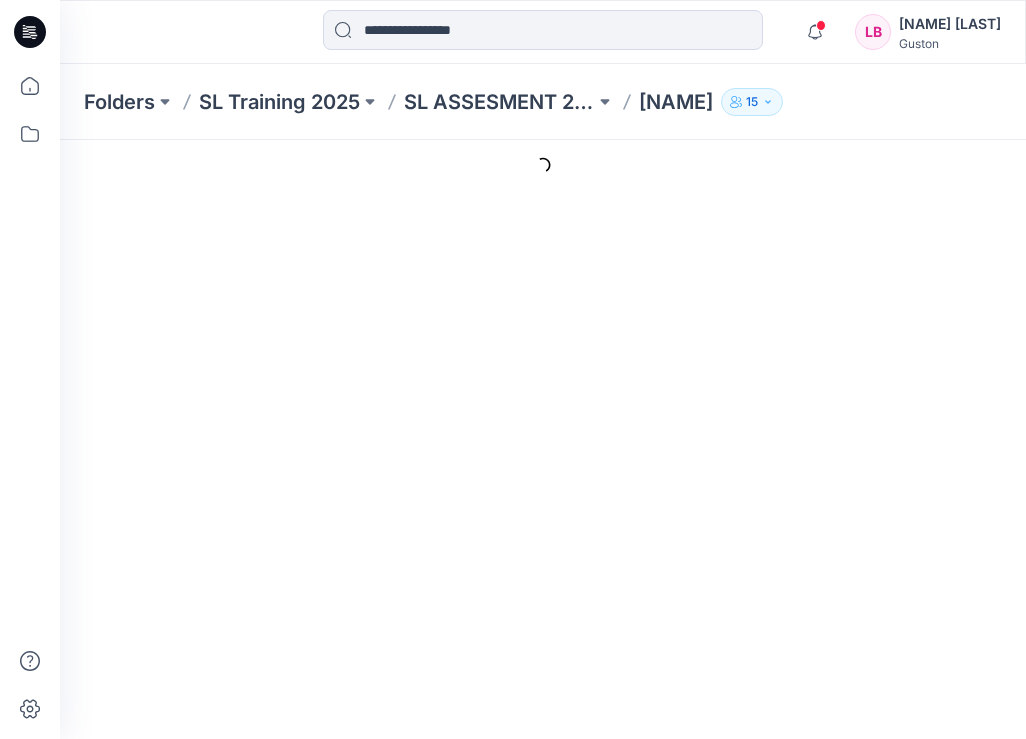 click on "Lasantha" at bounding box center [676, 102] 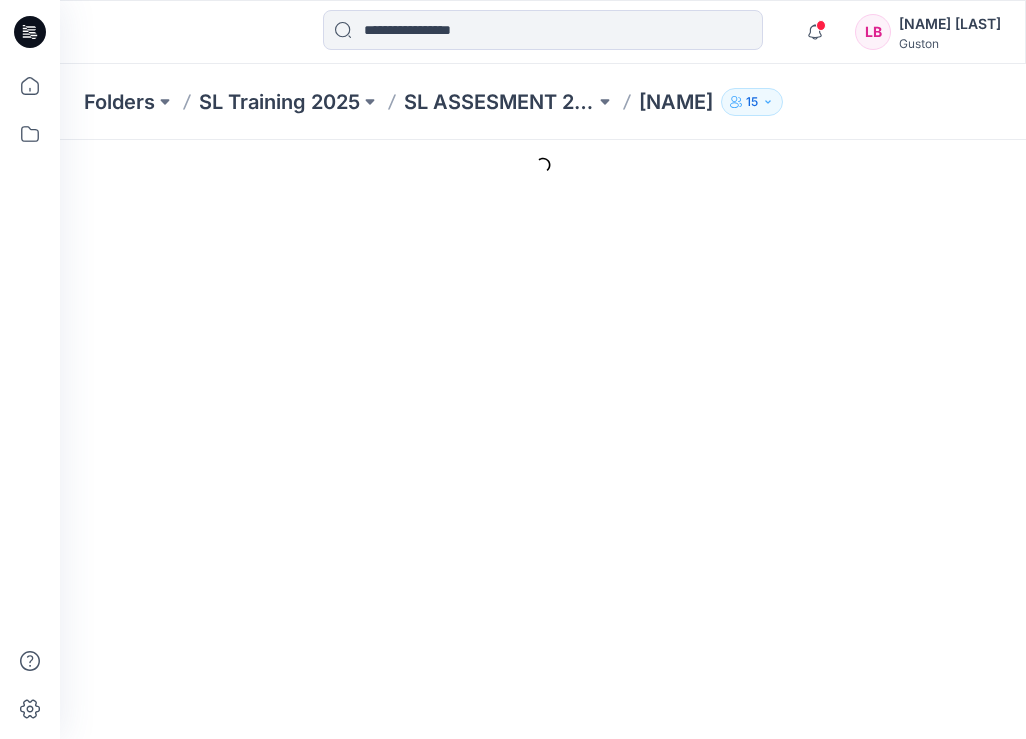 scroll, scrollTop: 594, scrollLeft: 0, axis: vertical 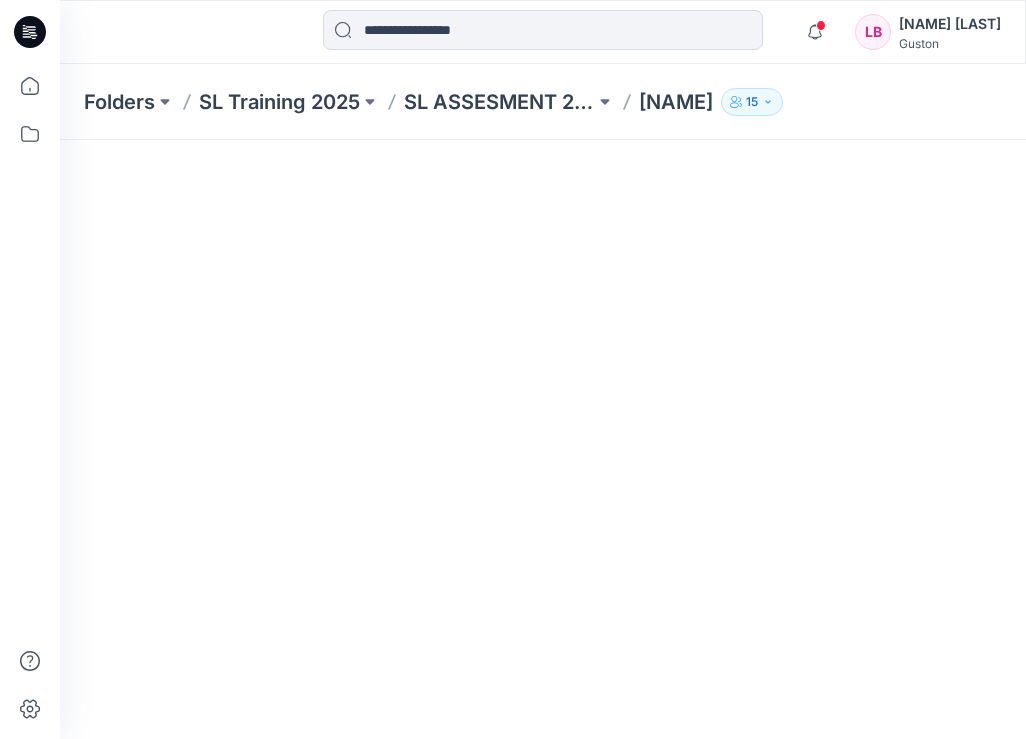 click on "Add Resource
Delete Colorway
Colorway Name
Thumbnail
Reset" at bounding box center (621, 405) 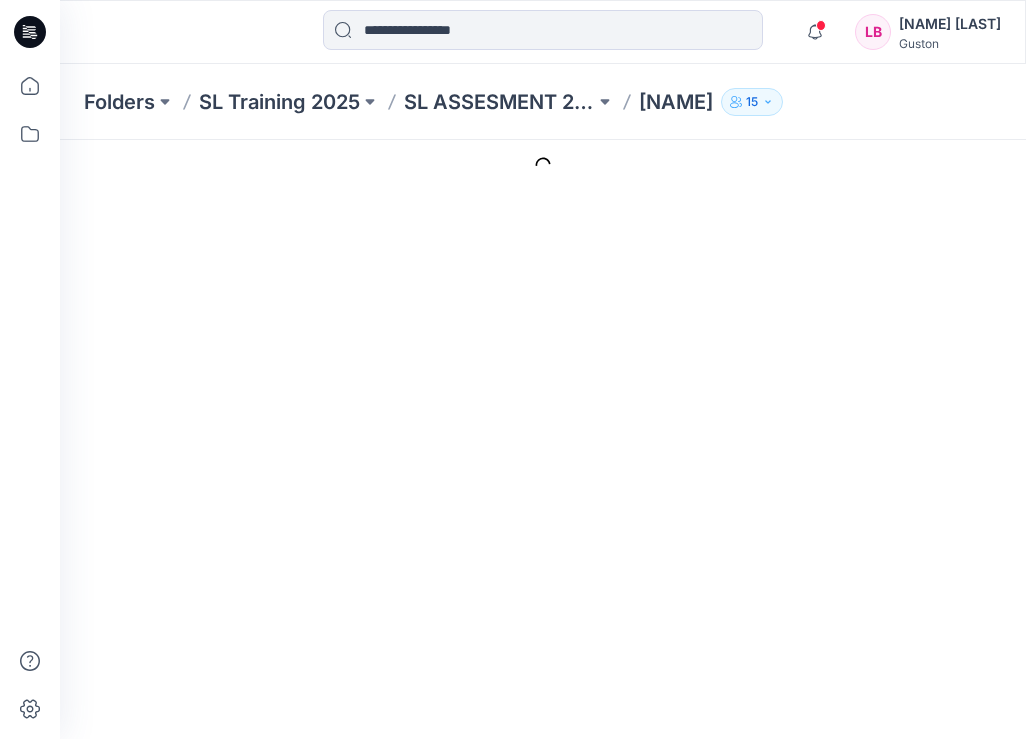 click at bounding box center (621, 275) 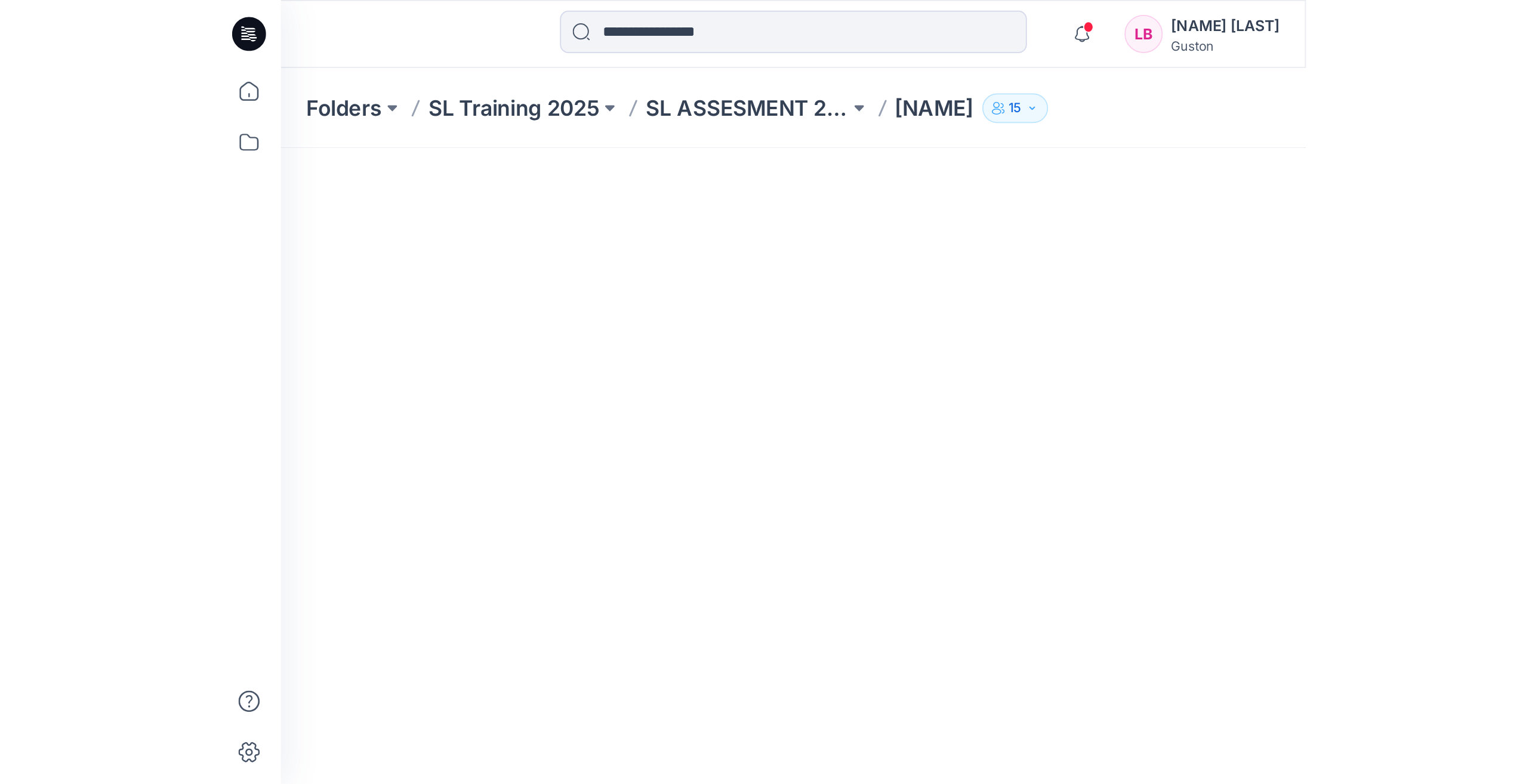 scroll, scrollTop: 0, scrollLeft: 0, axis: both 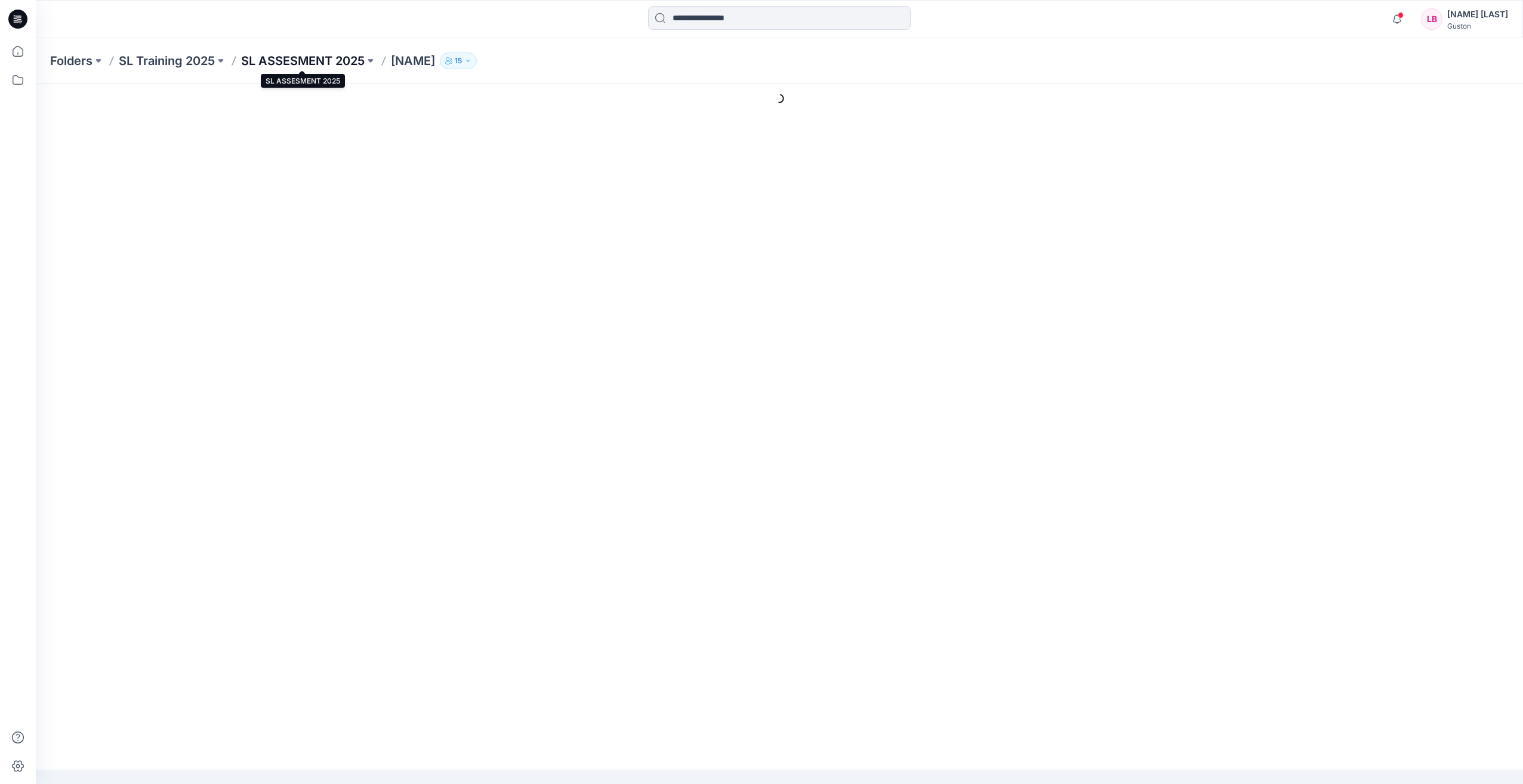 click on "SL ASSESMENT 2025" at bounding box center [303, 61] 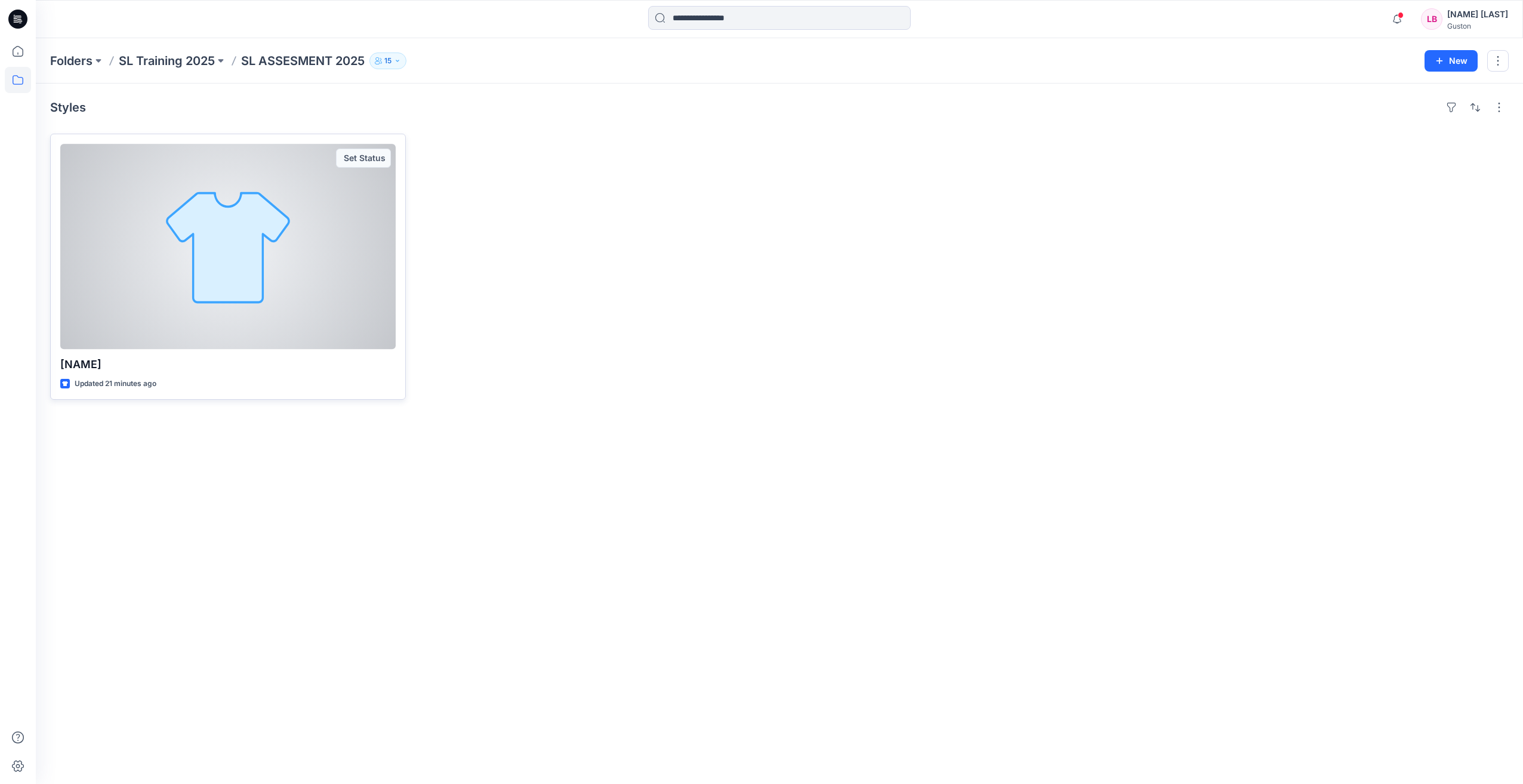 click at bounding box center [228, 246] 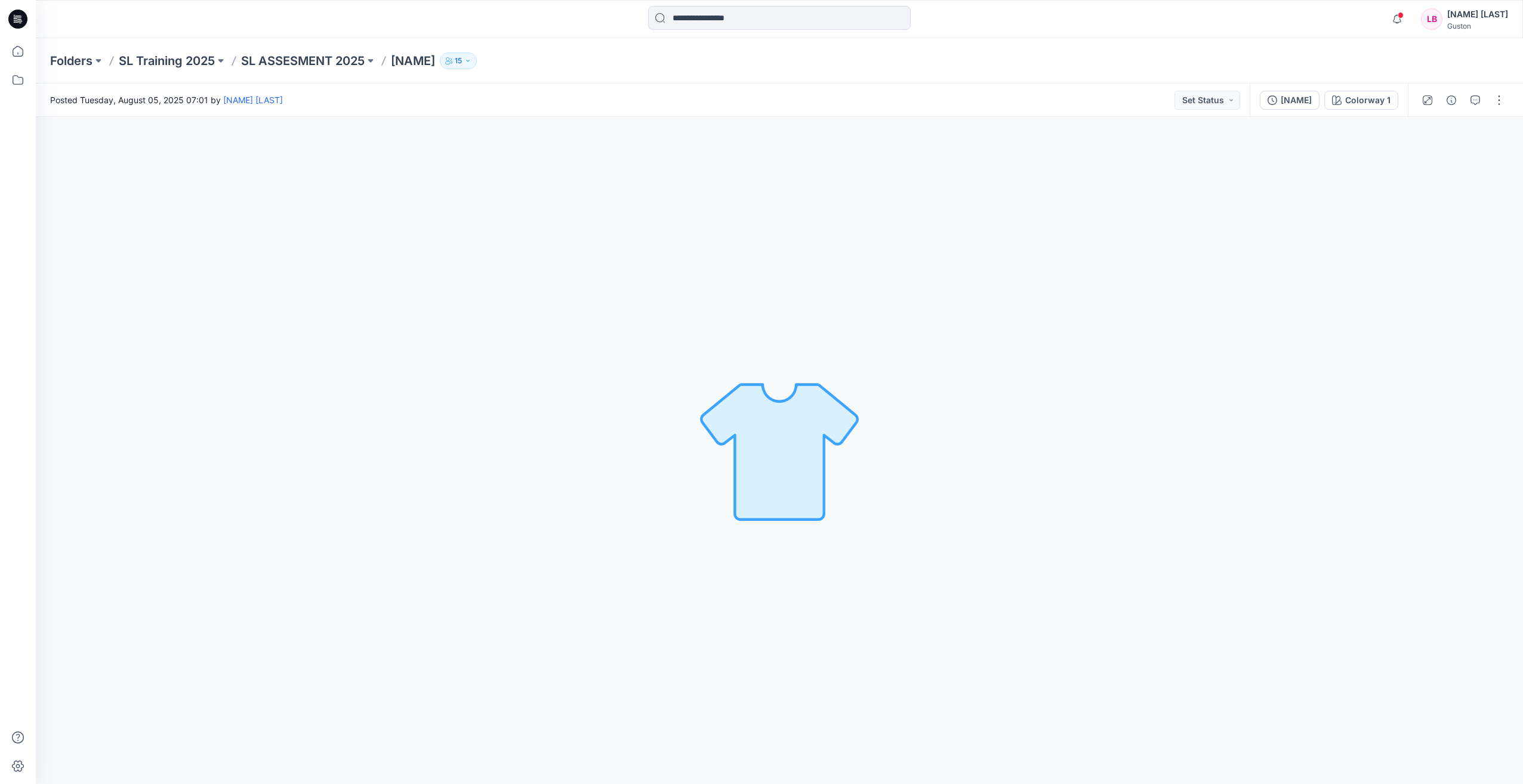 click on "Colorway 1 Loading... Material Properties Loading..." at bounding box center (779, 450) 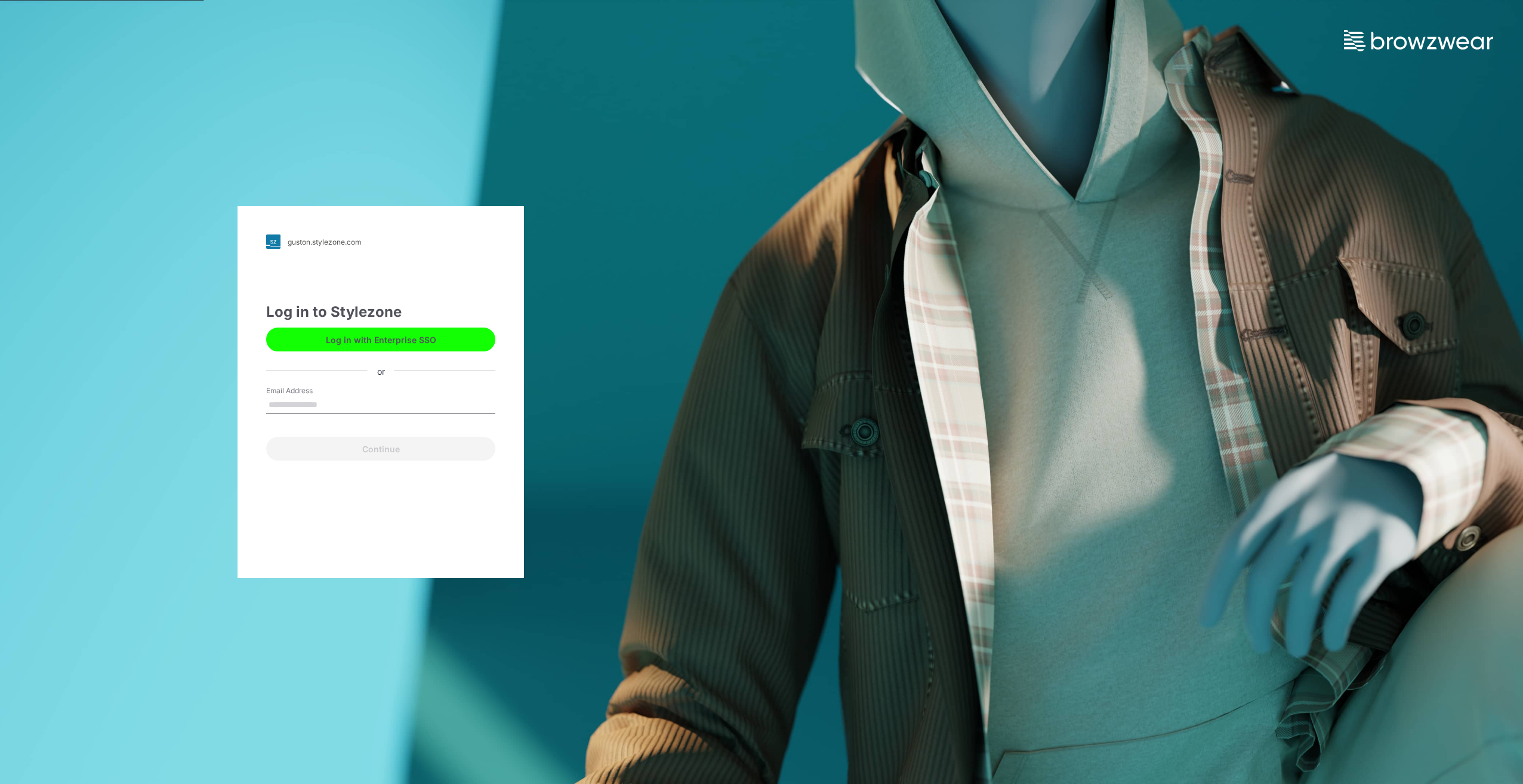 scroll, scrollTop: 0, scrollLeft: 0, axis: both 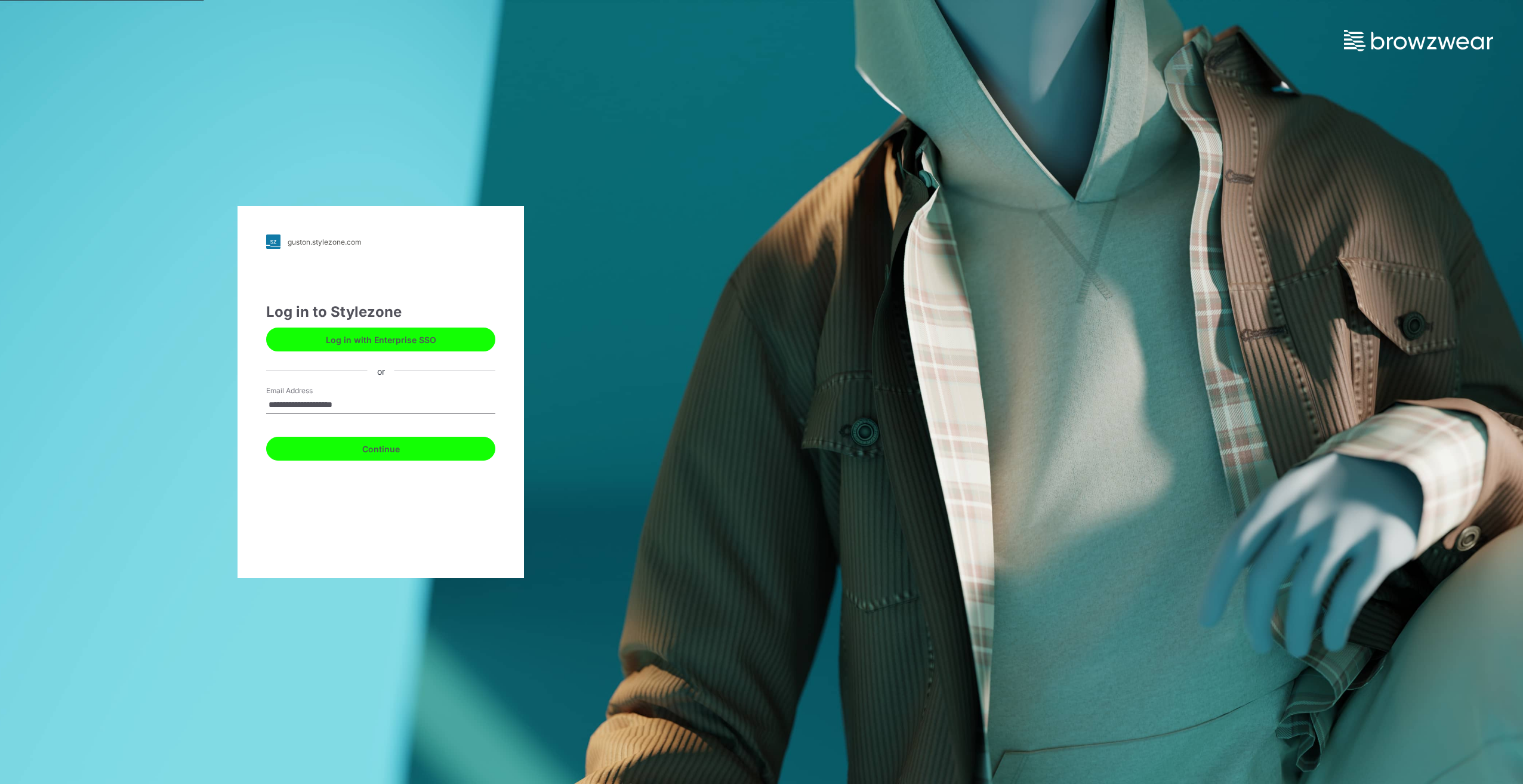 click on "Continue" at bounding box center [381, 449] 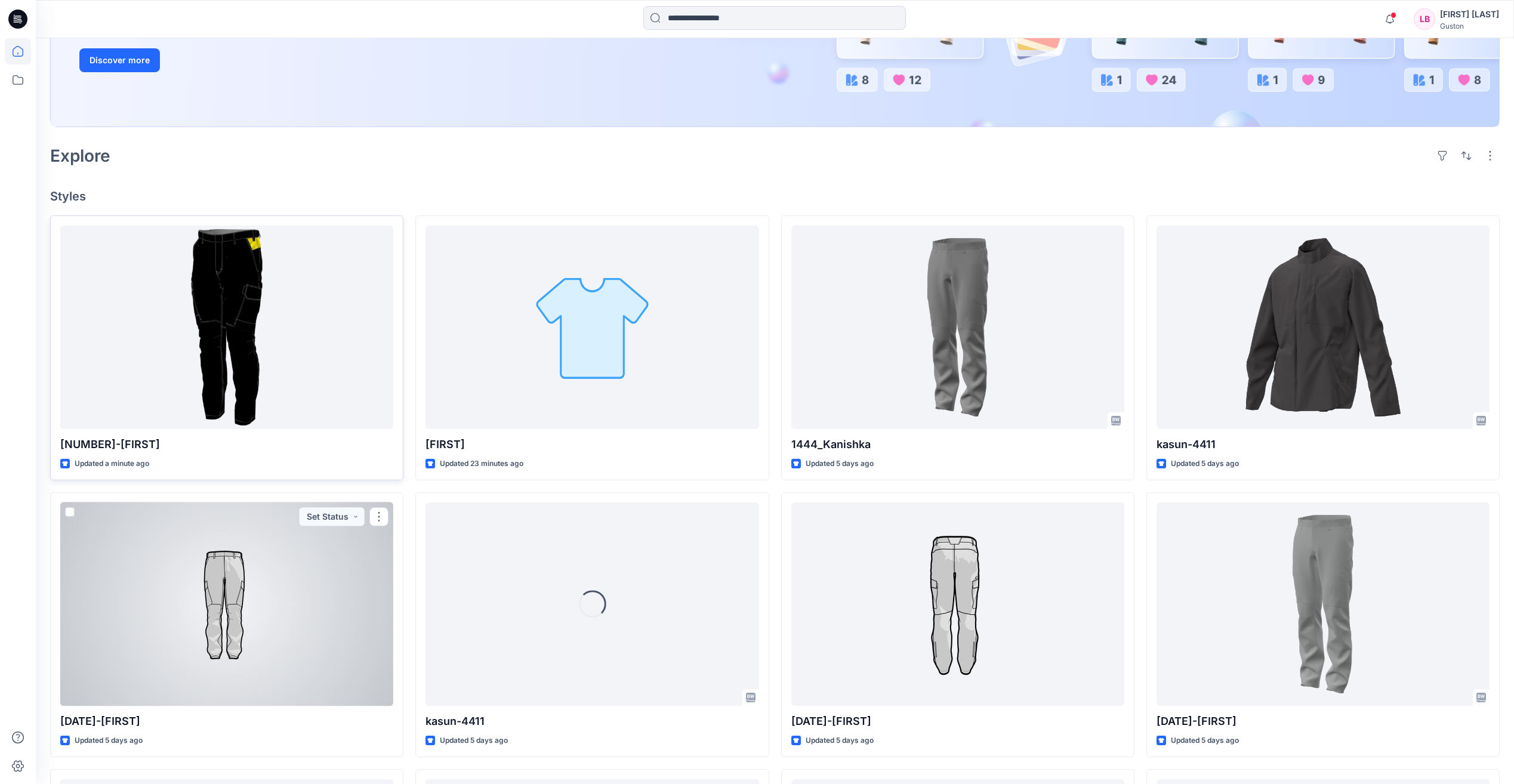 scroll, scrollTop: 239, scrollLeft: 0, axis: vertical 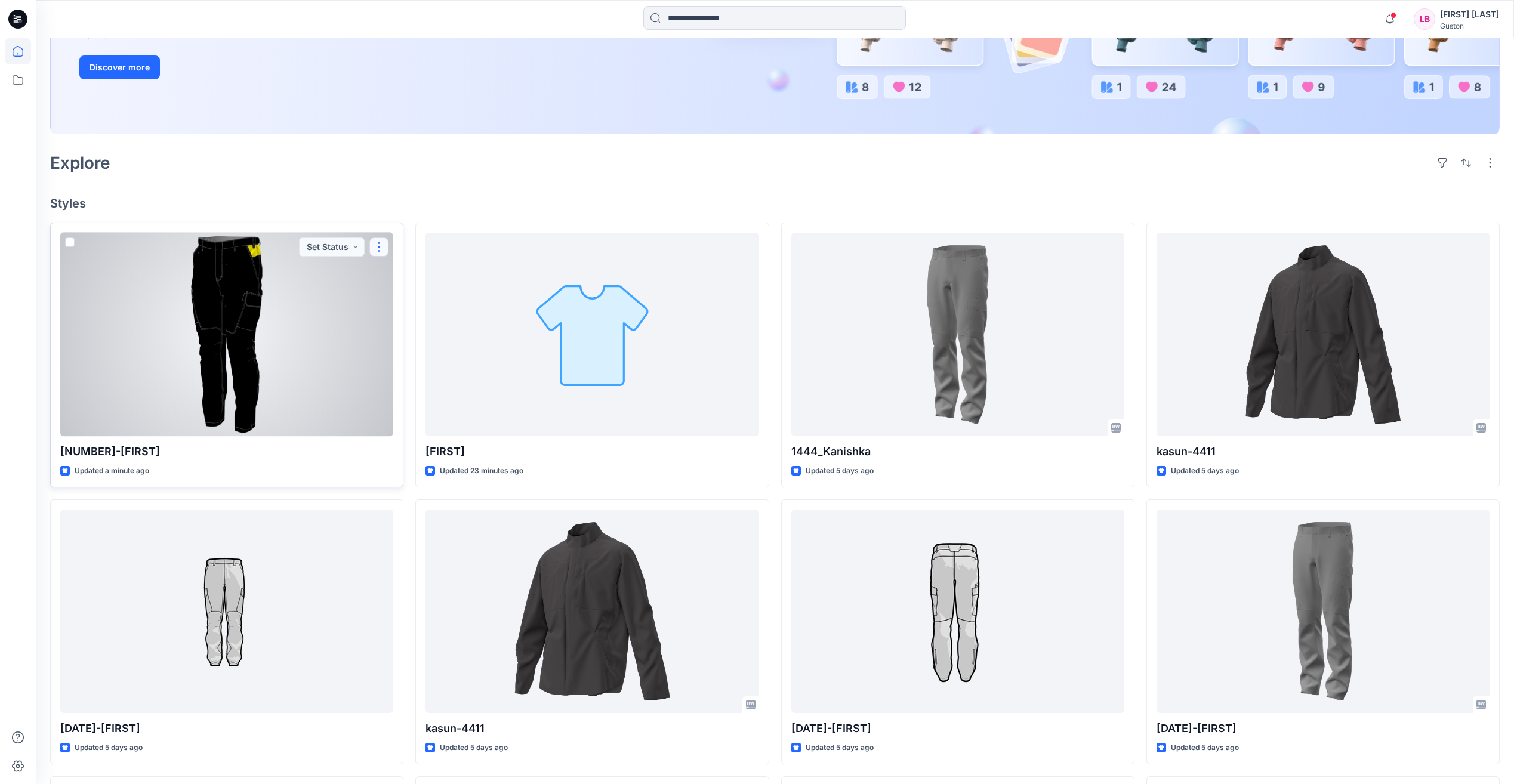 click at bounding box center [379, 247] 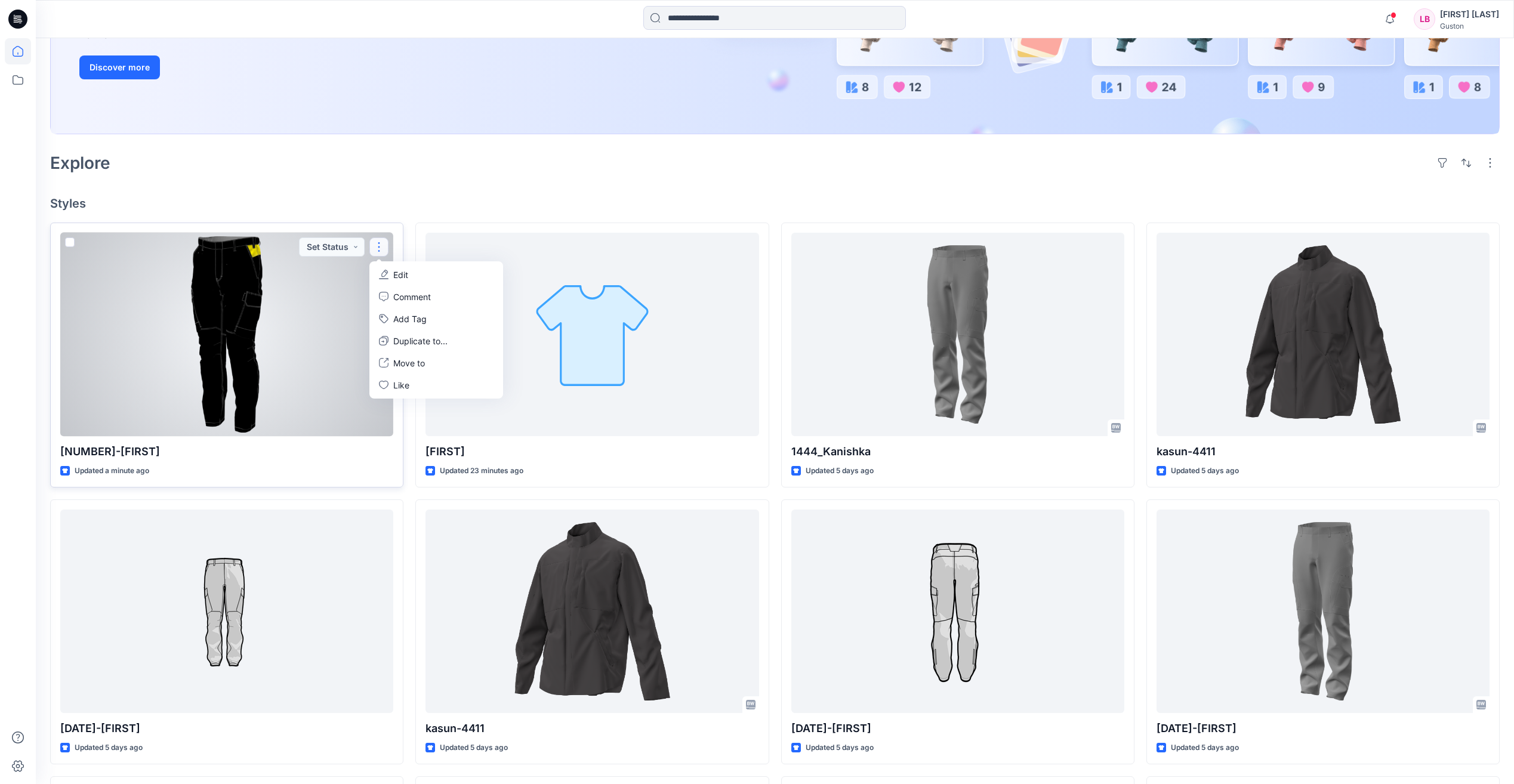 click at bounding box center (227, 334) 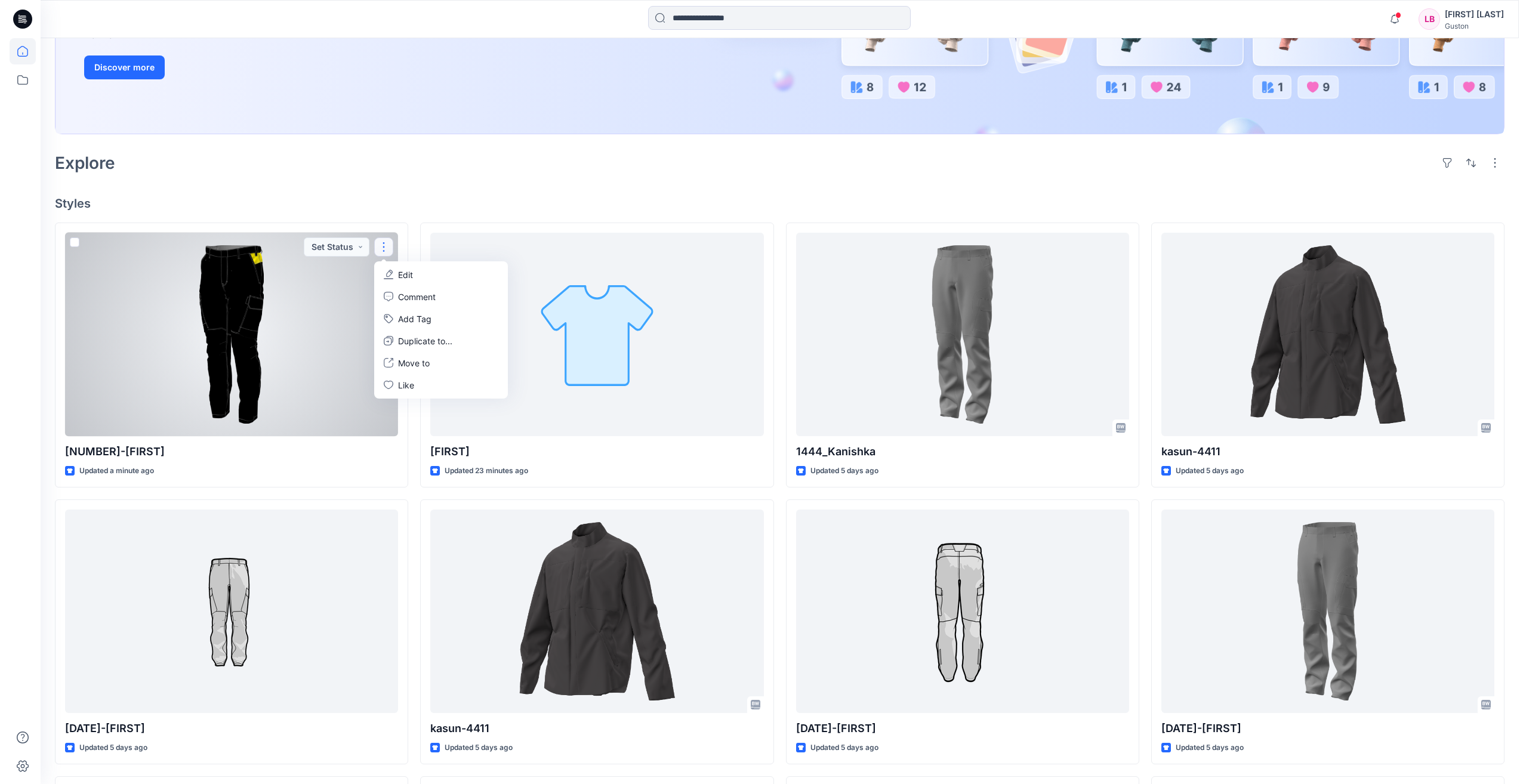 scroll, scrollTop: 0, scrollLeft: 0, axis: both 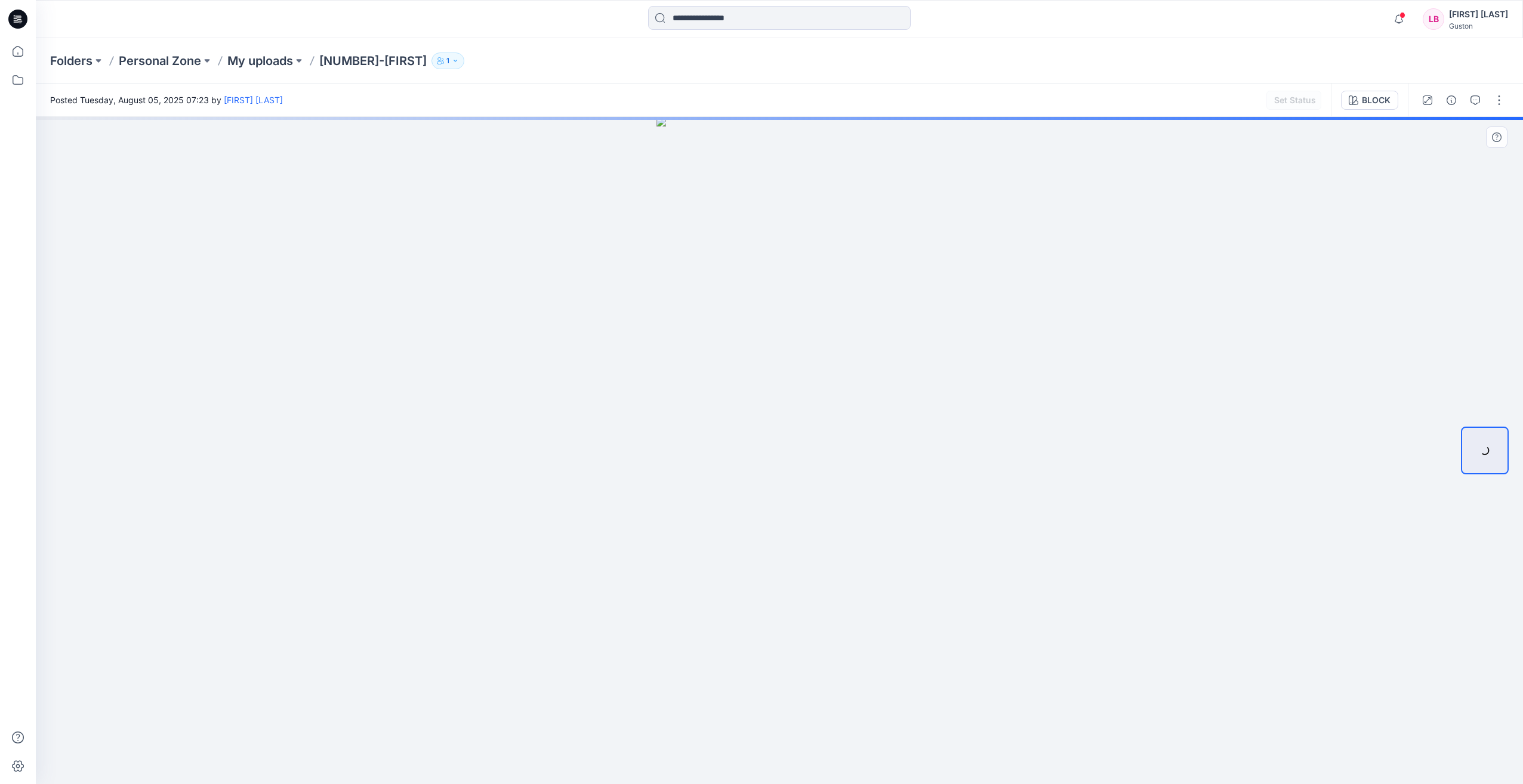 drag, startPoint x: 209, startPoint y: 297, endPoint x: 529, endPoint y: 198, distance: 334.96418 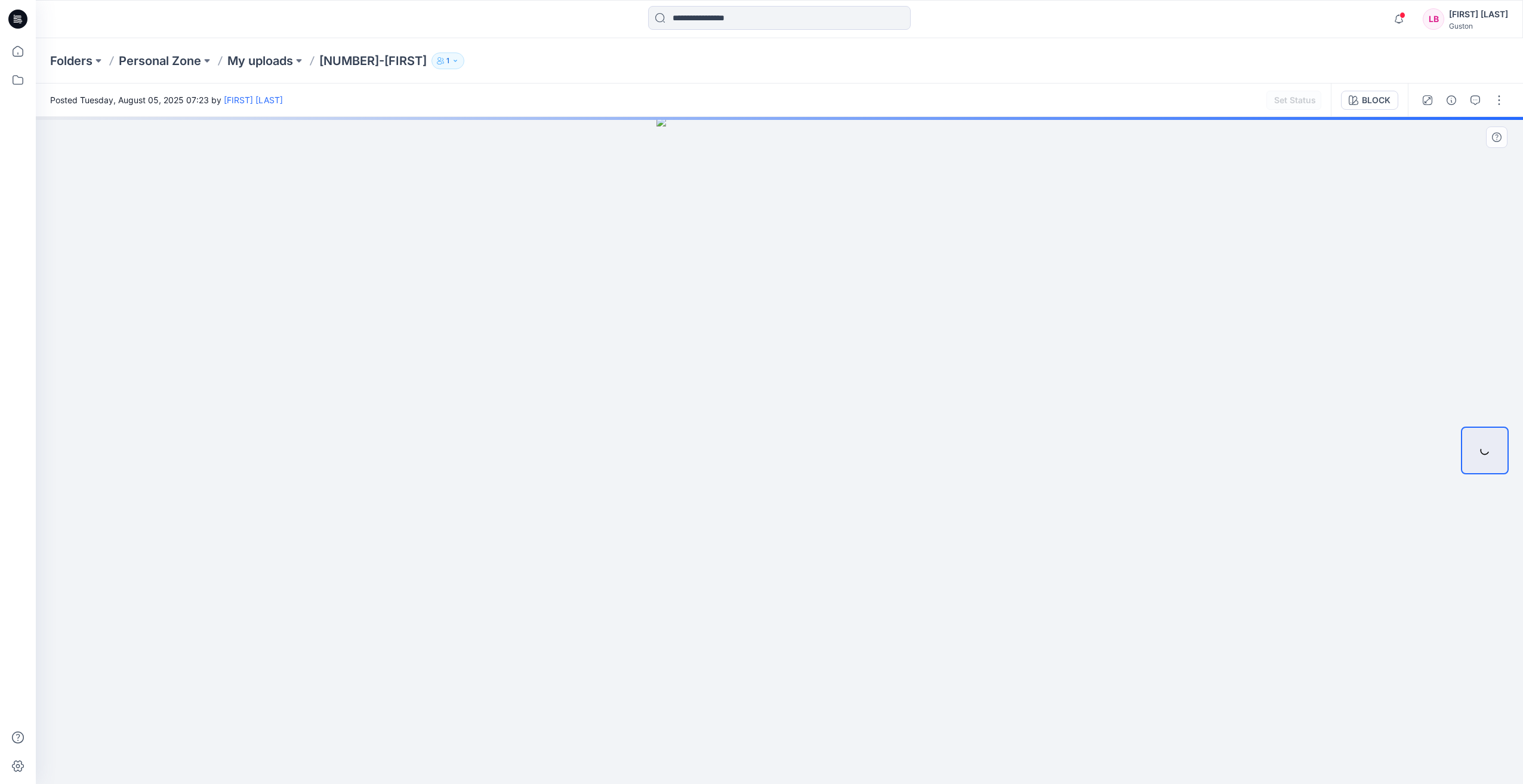 click at bounding box center [779, 450] 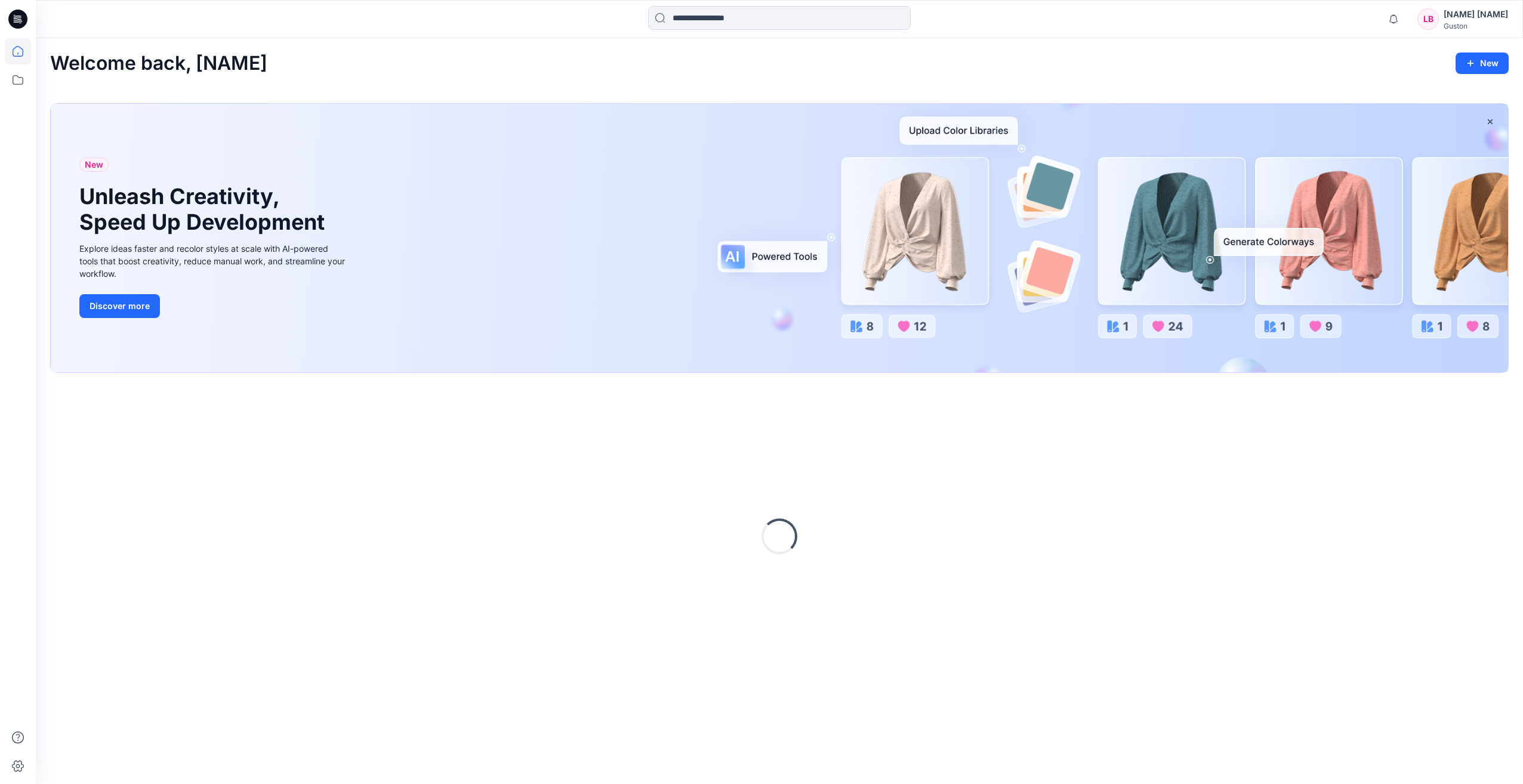 scroll, scrollTop: 0, scrollLeft: 0, axis: both 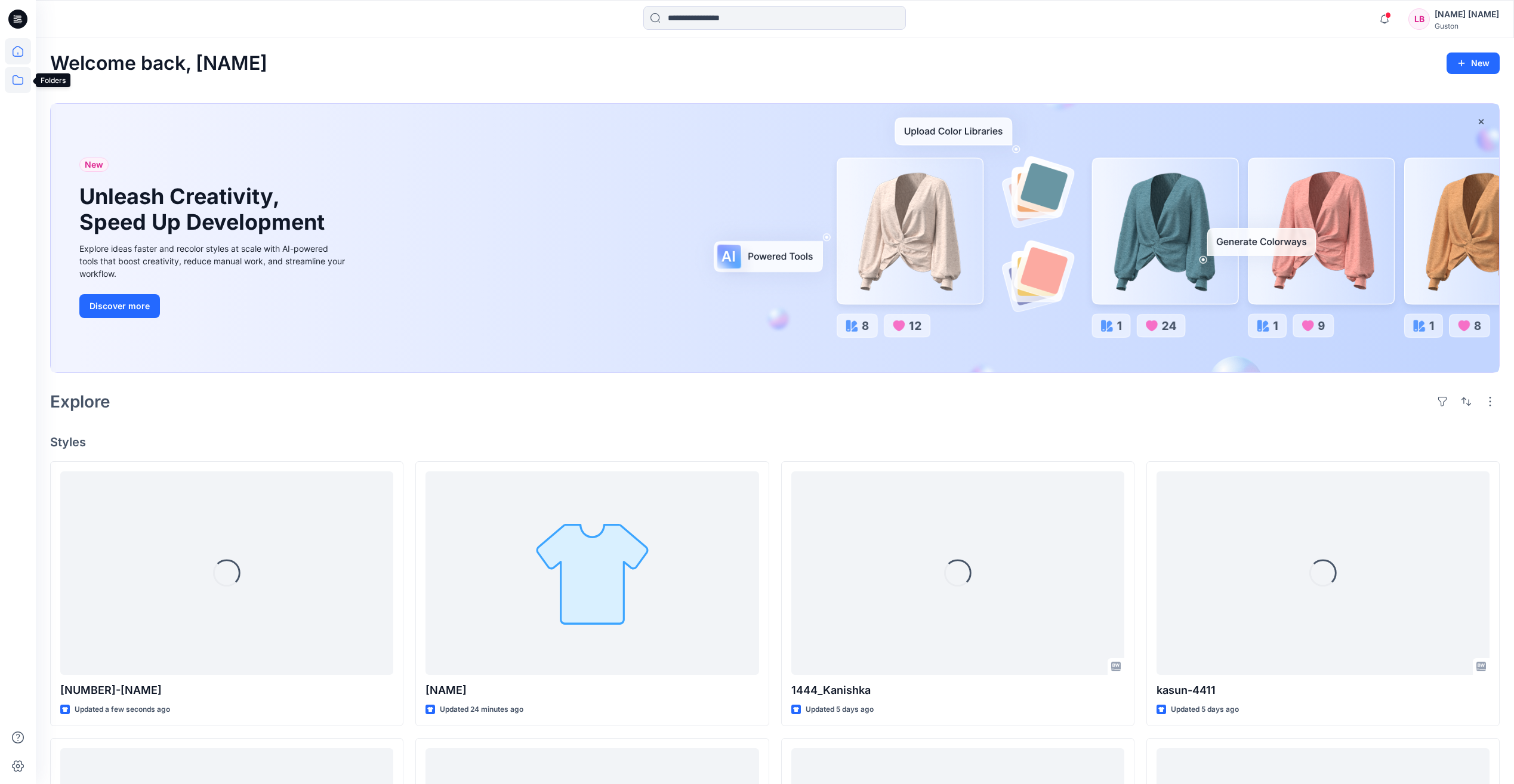 click 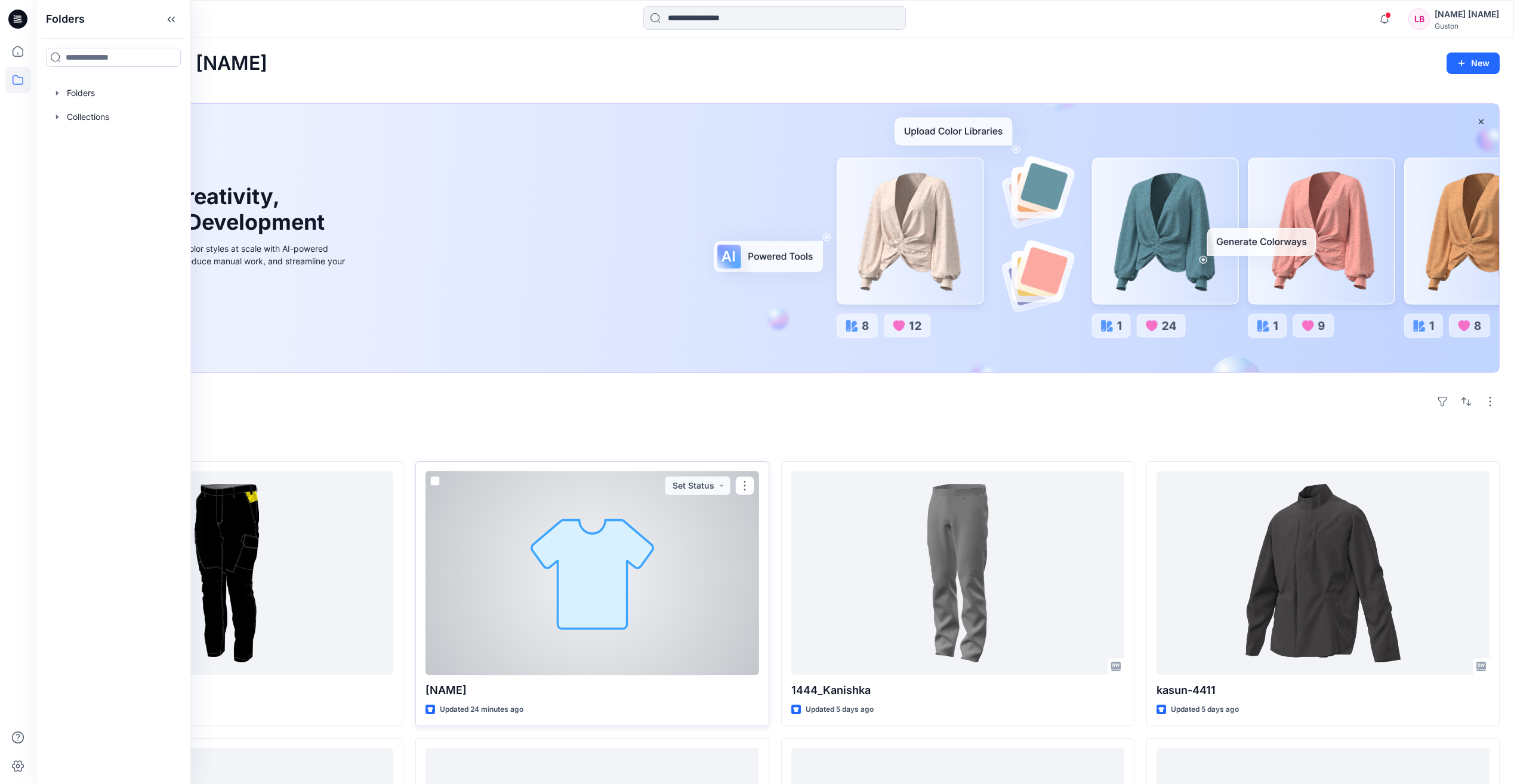 click at bounding box center (592, 573) 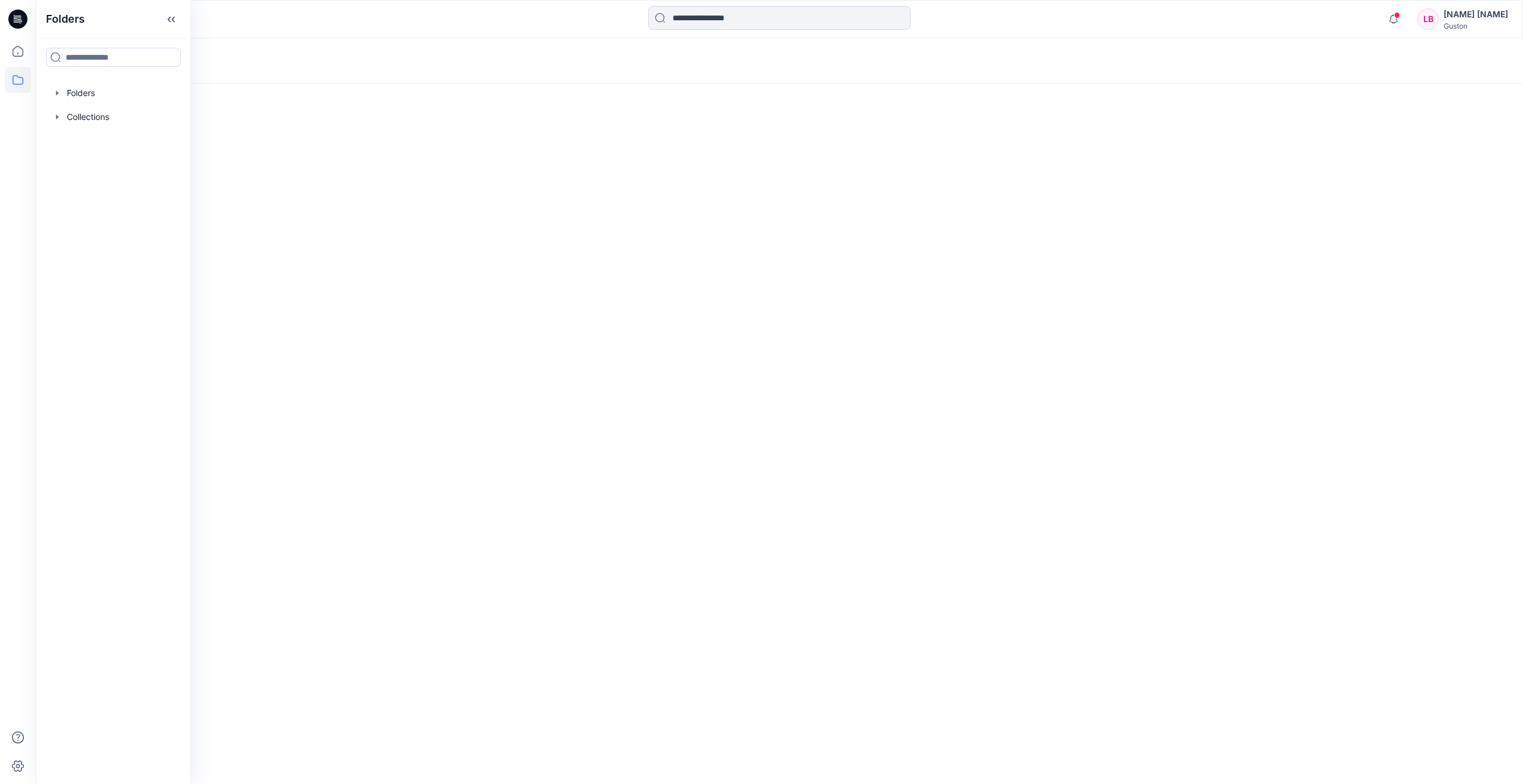 click on "Loading..." at bounding box center [779, 411] 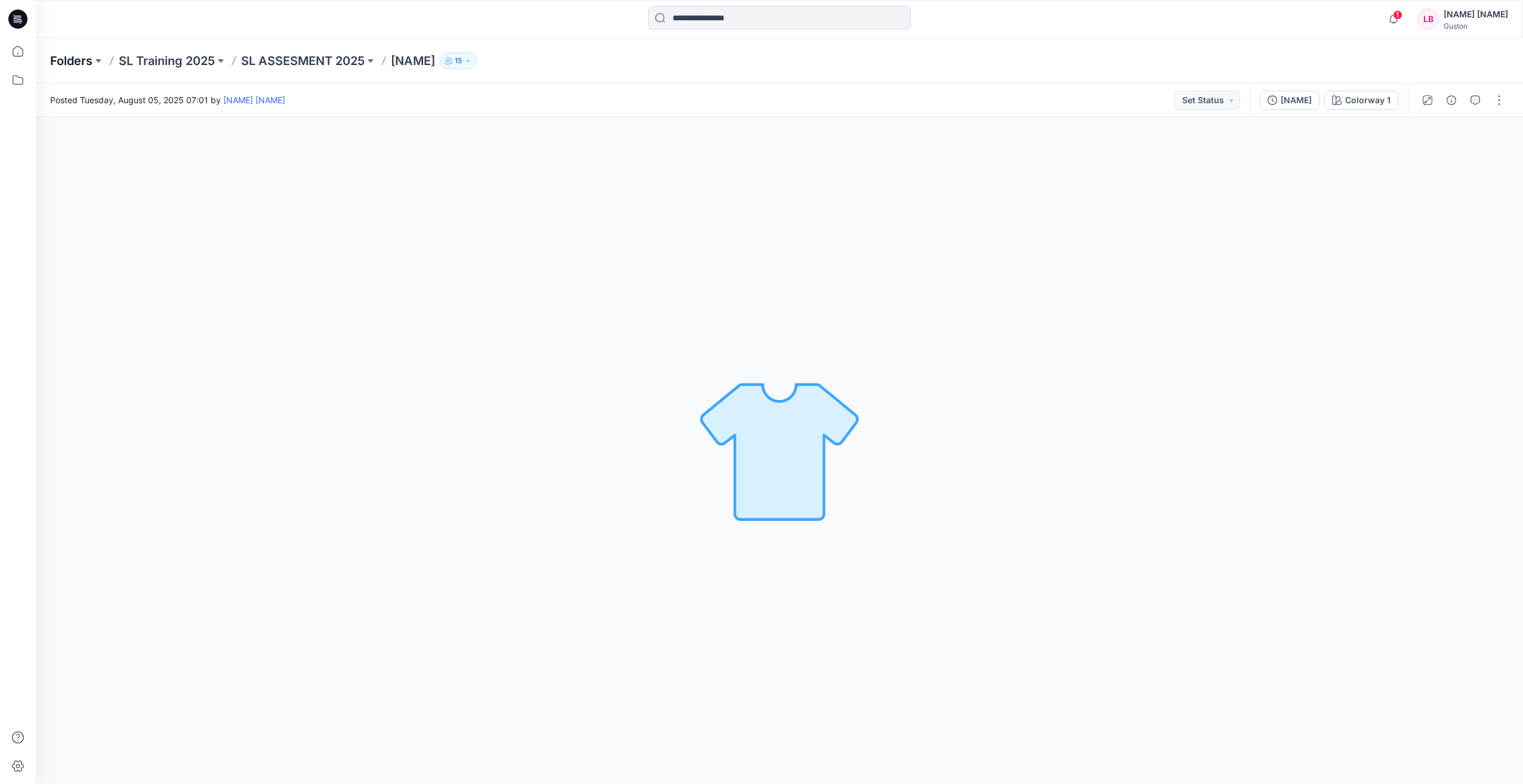 click on "Folders" at bounding box center (71, 61) 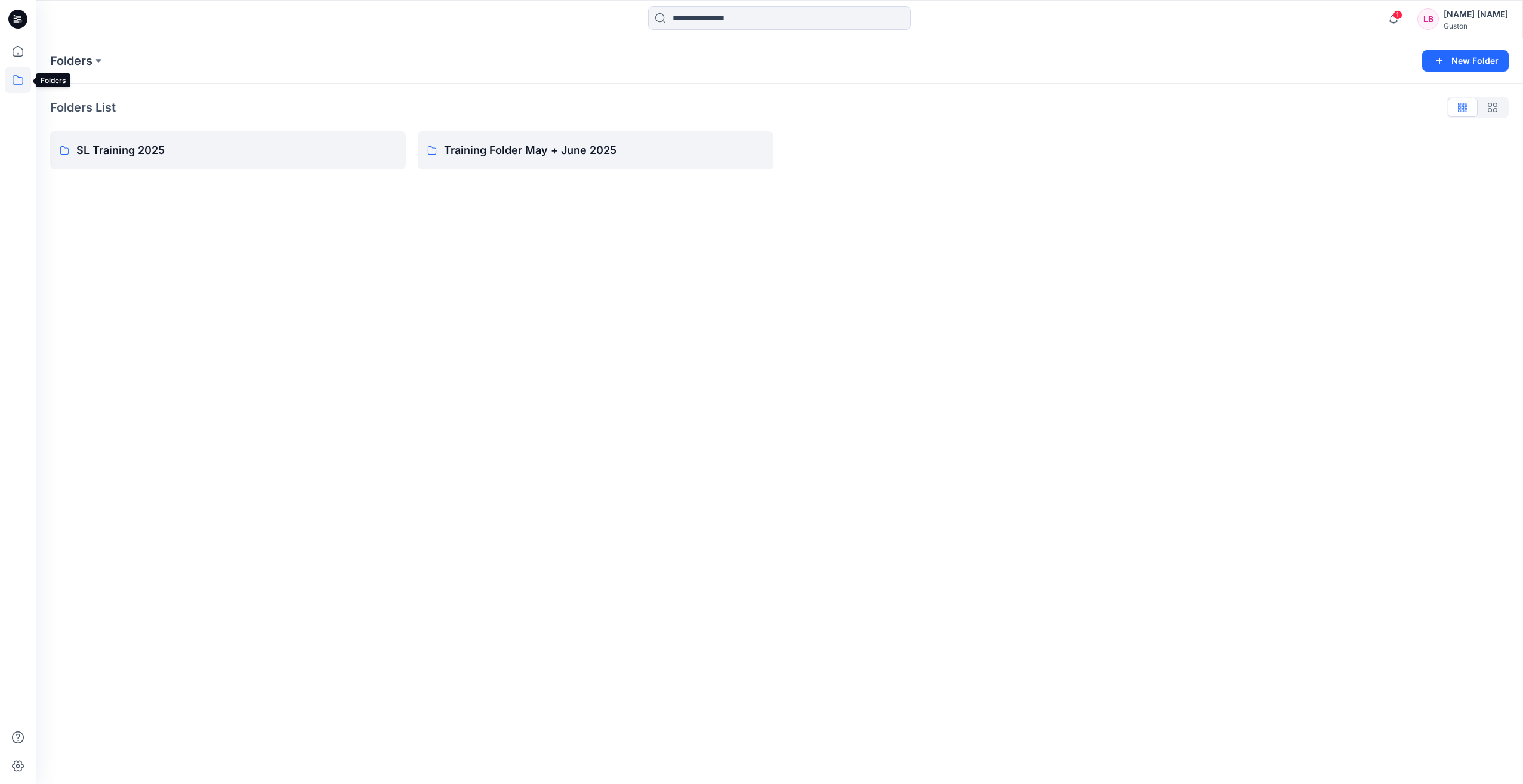 click 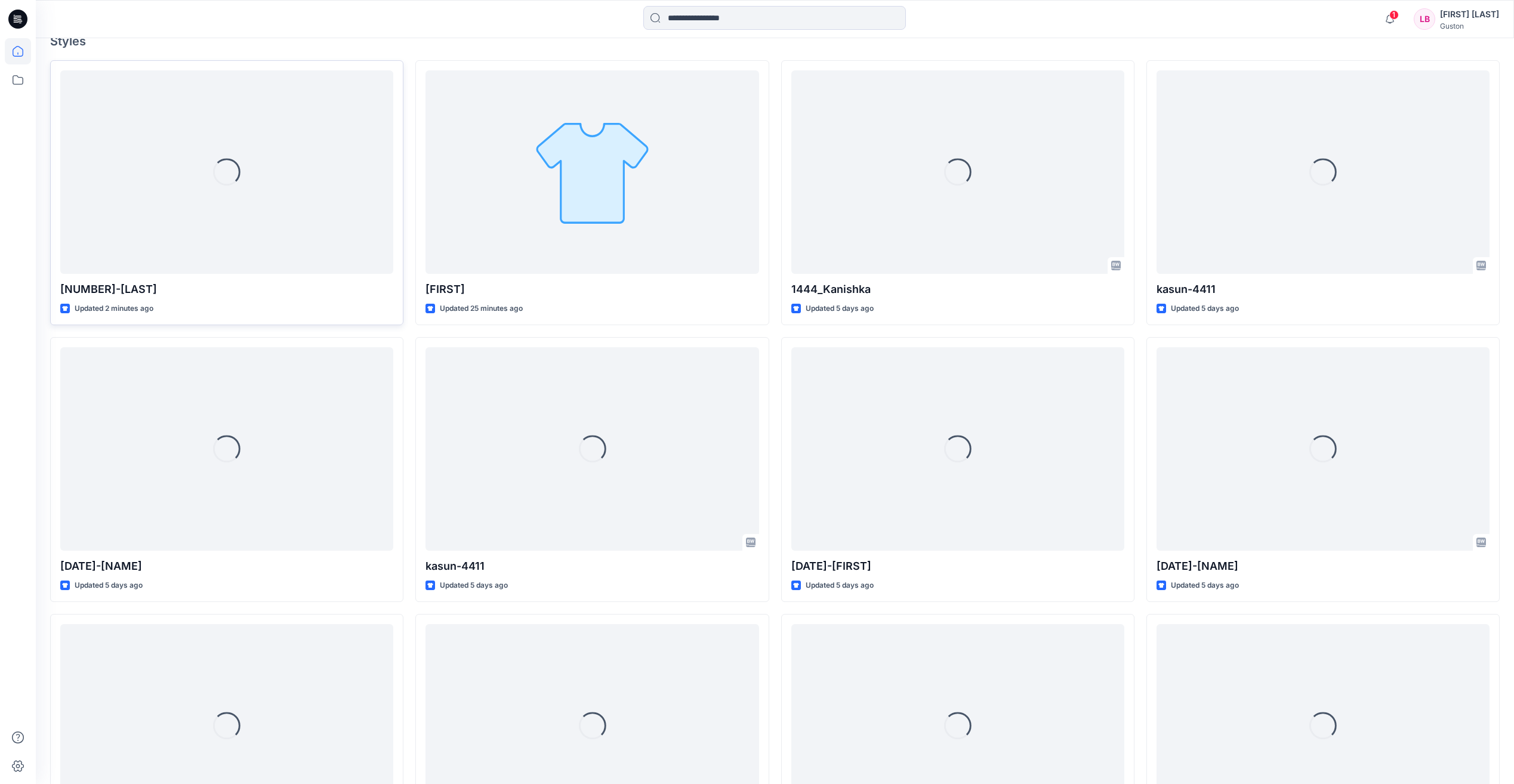 scroll, scrollTop: 418, scrollLeft: 0, axis: vertical 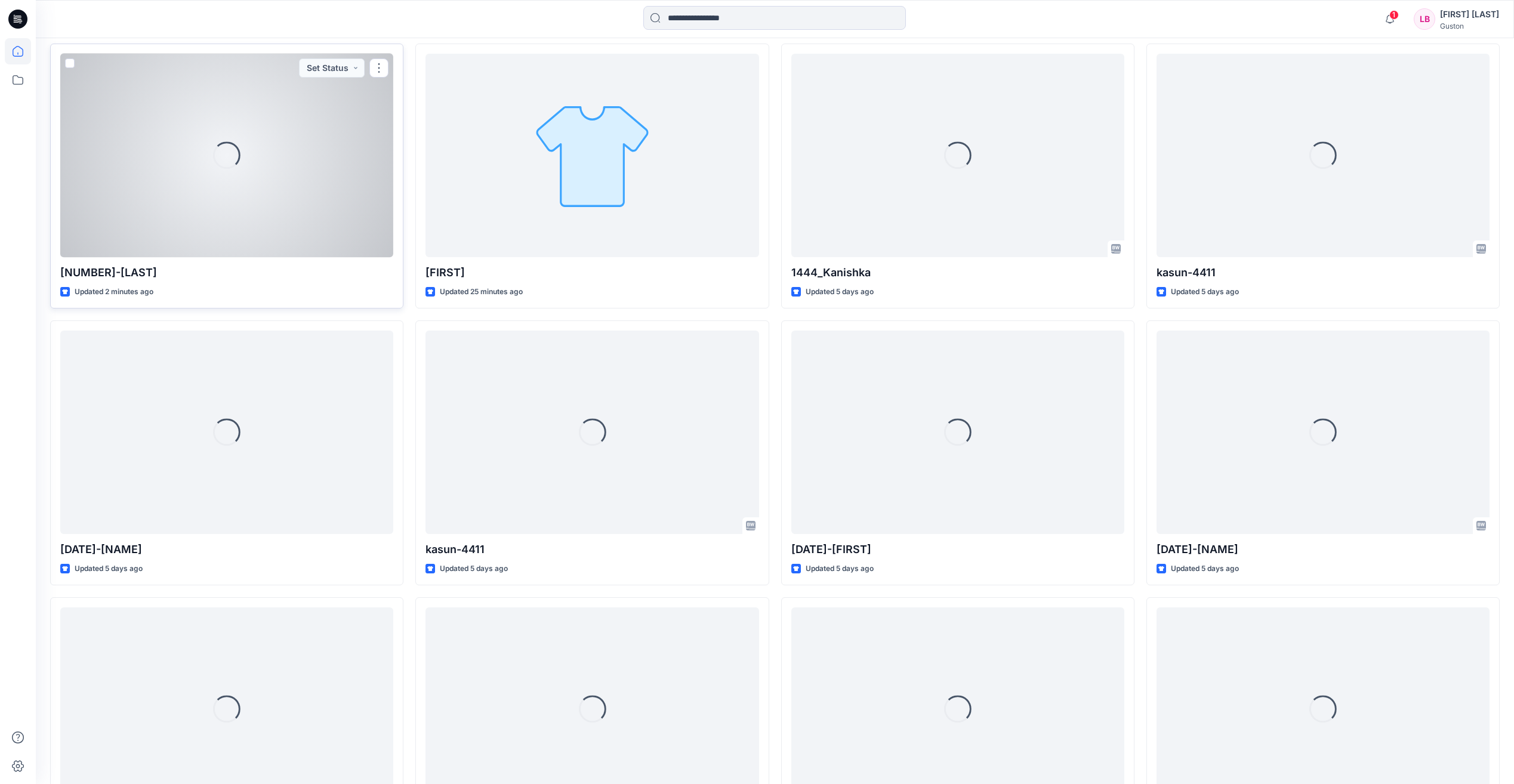 click on "Loading..." at bounding box center (227, 155) 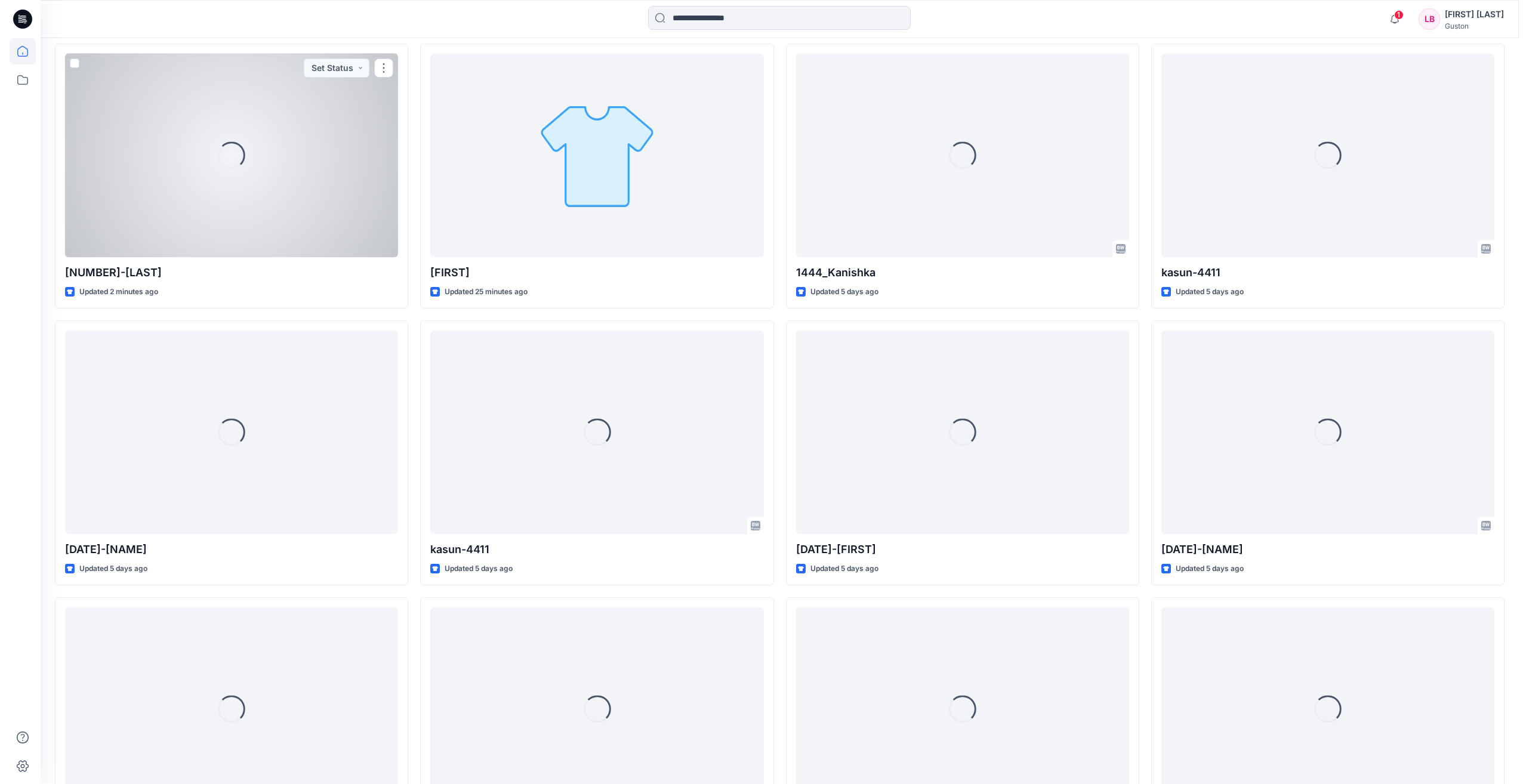 scroll, scrollTop: 0, scrollLeft: 0, axis: both 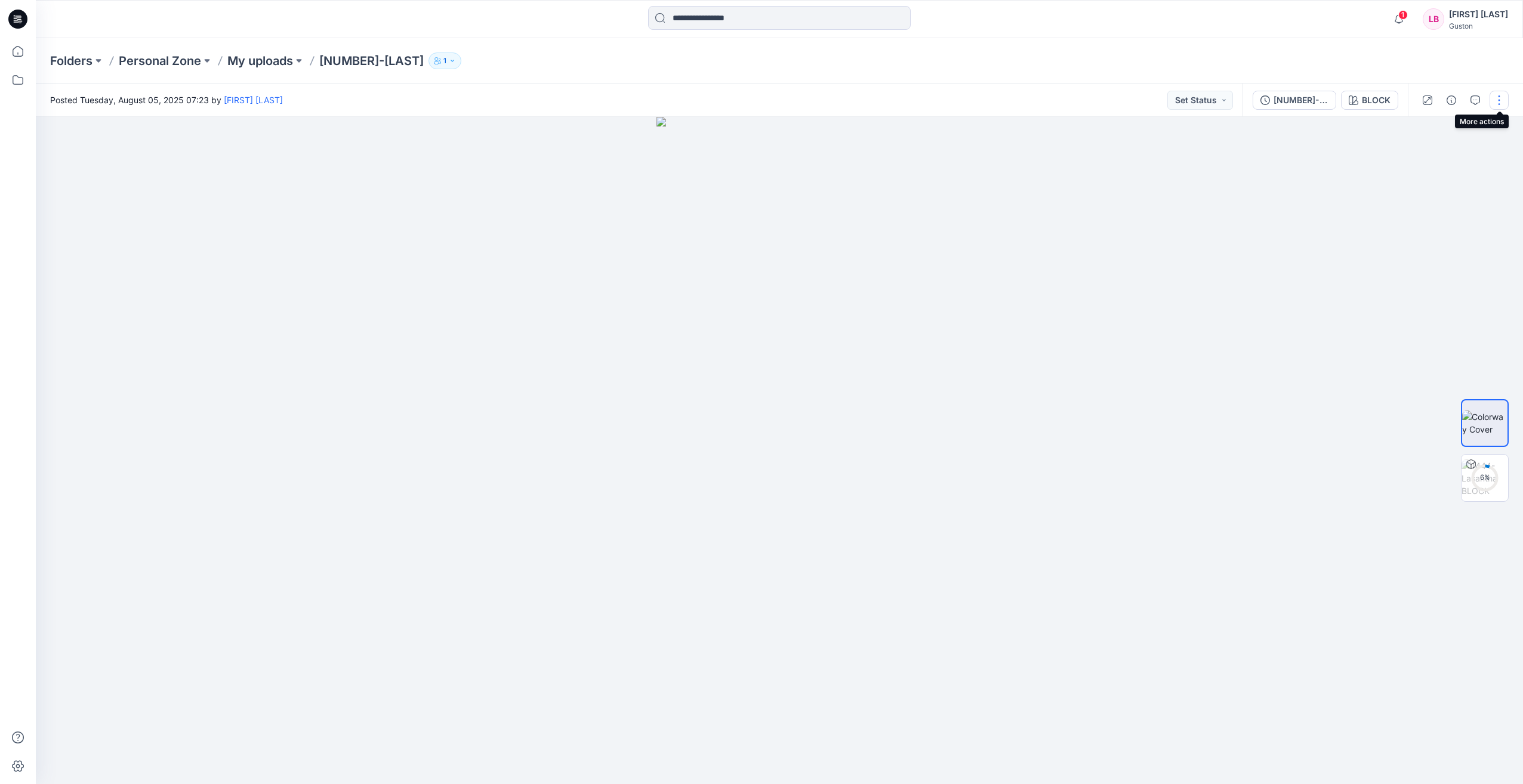 click at bounding box center (1499, 100) 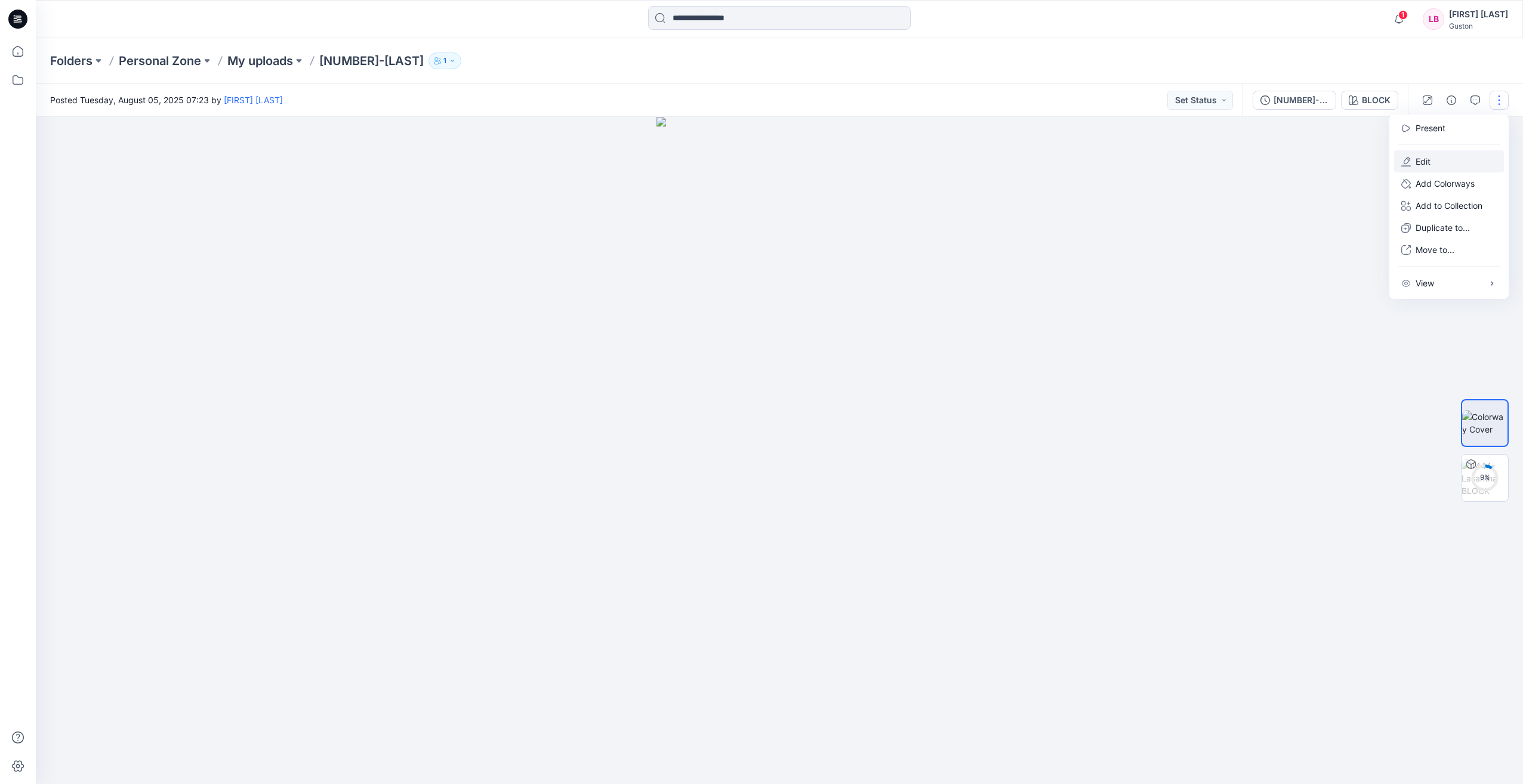 click on "Edit" at bounding box center [1449, 161] 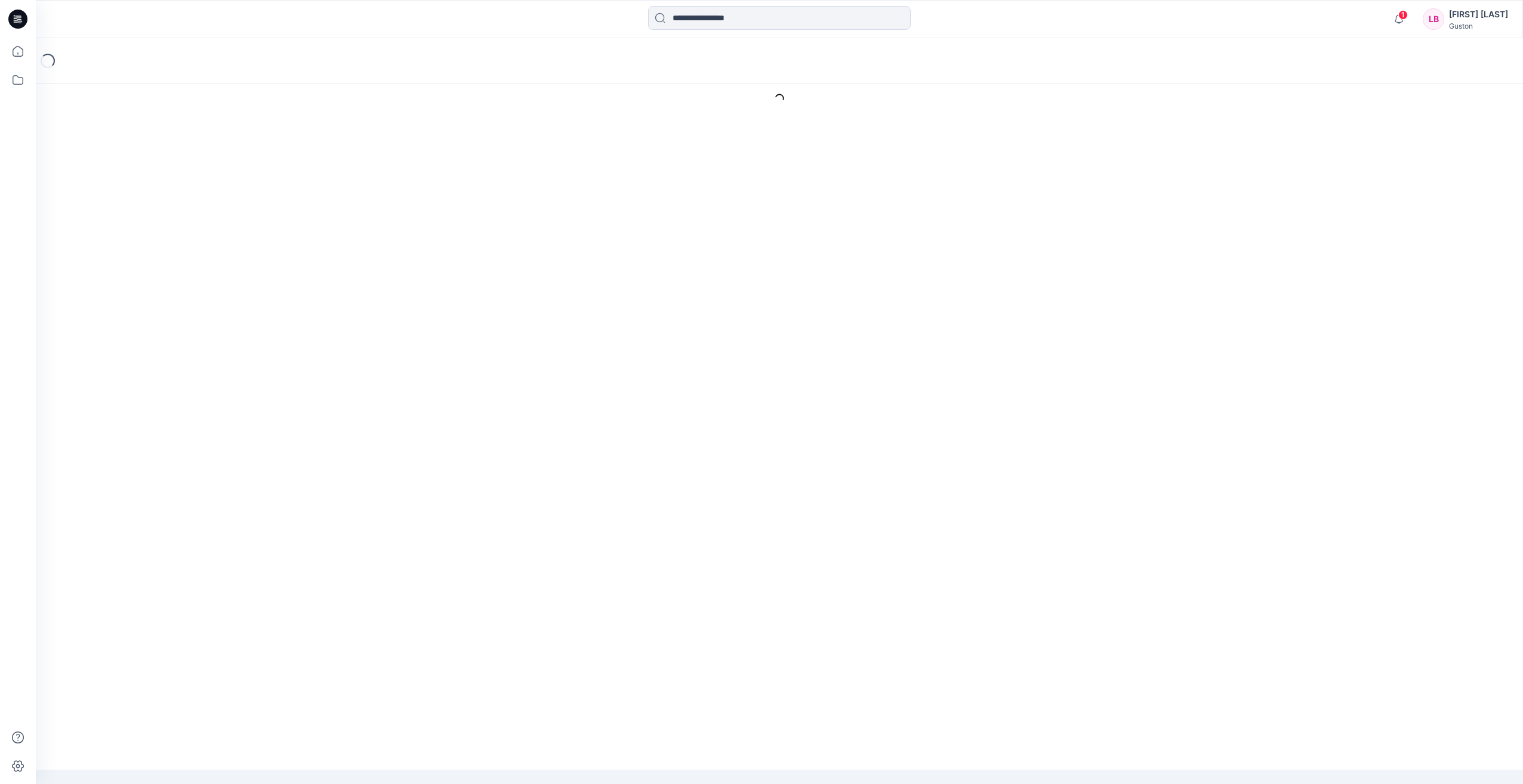scroll, scrollTop: 0, scrollLeft: 0, axis: both 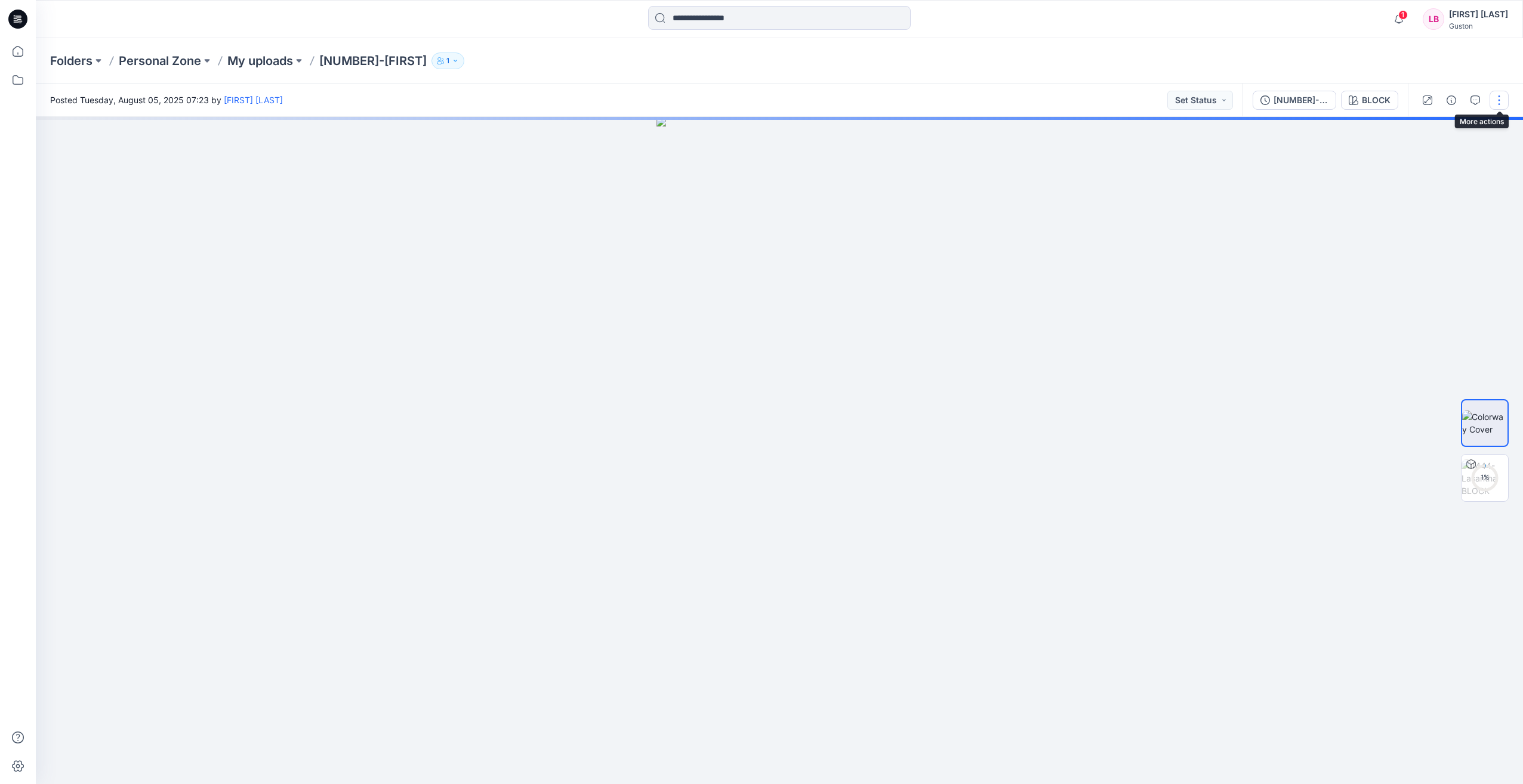 click at bounding box center [1499, 100] 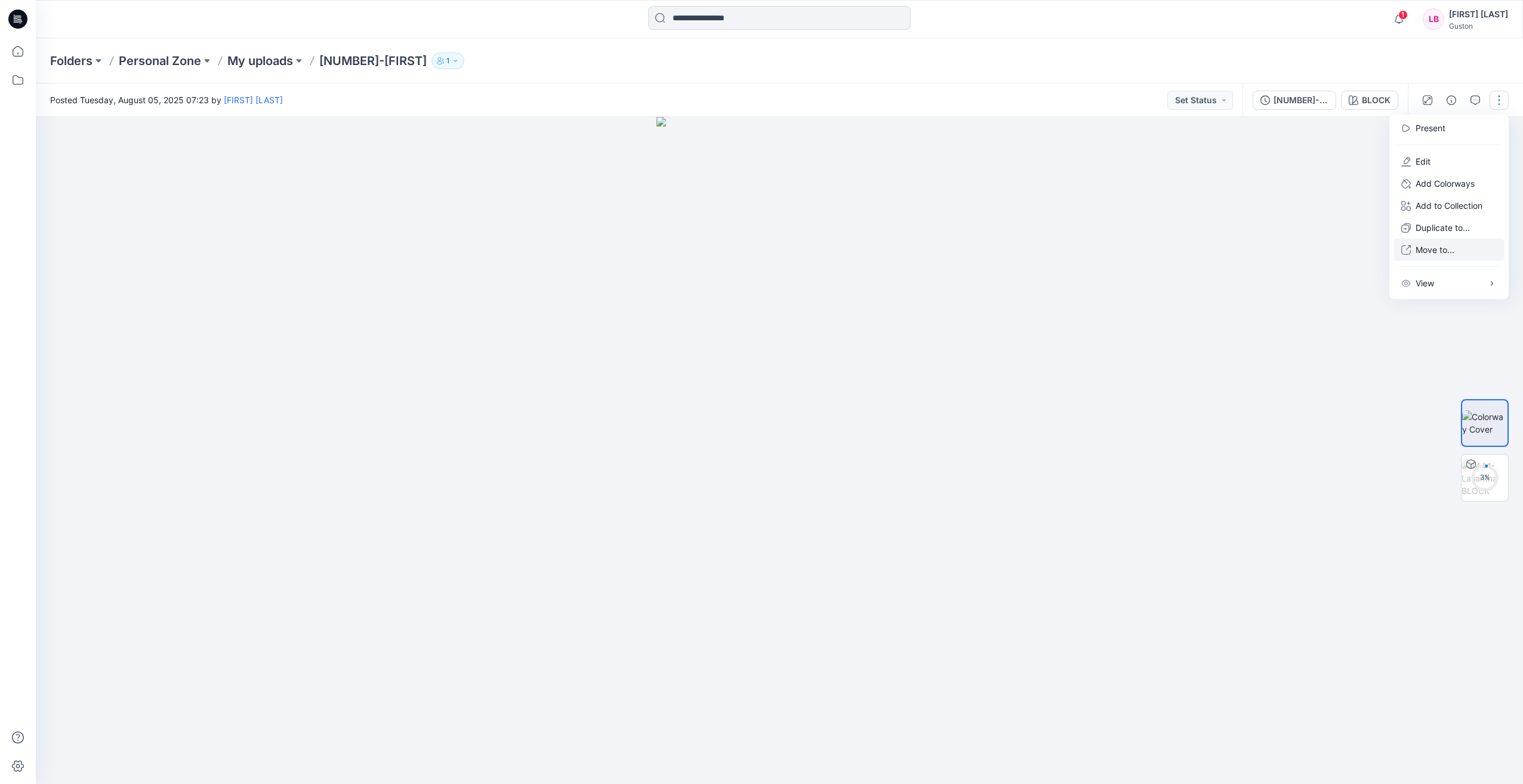 click on "Move to..." at bounding box center [1435, 249] 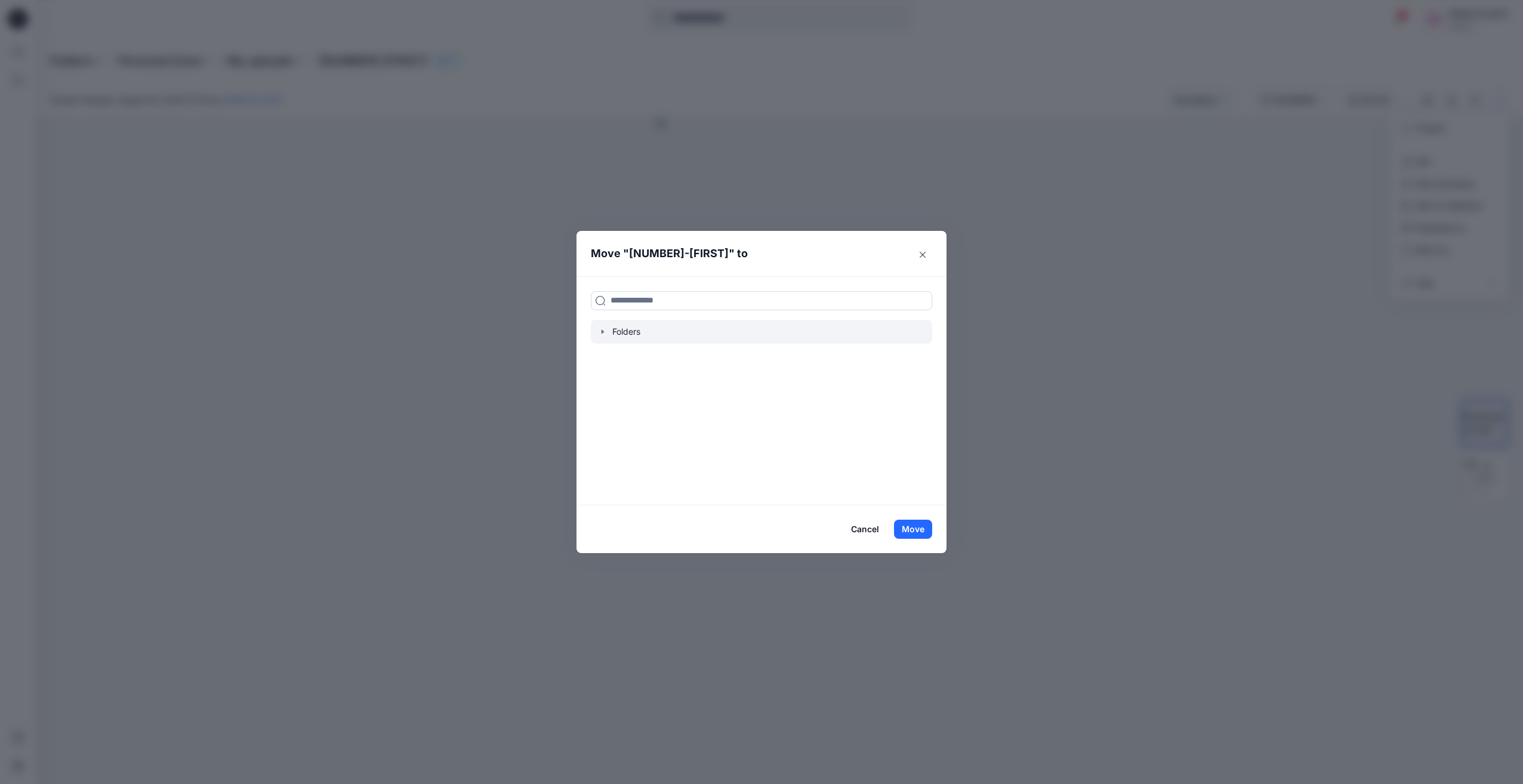 click 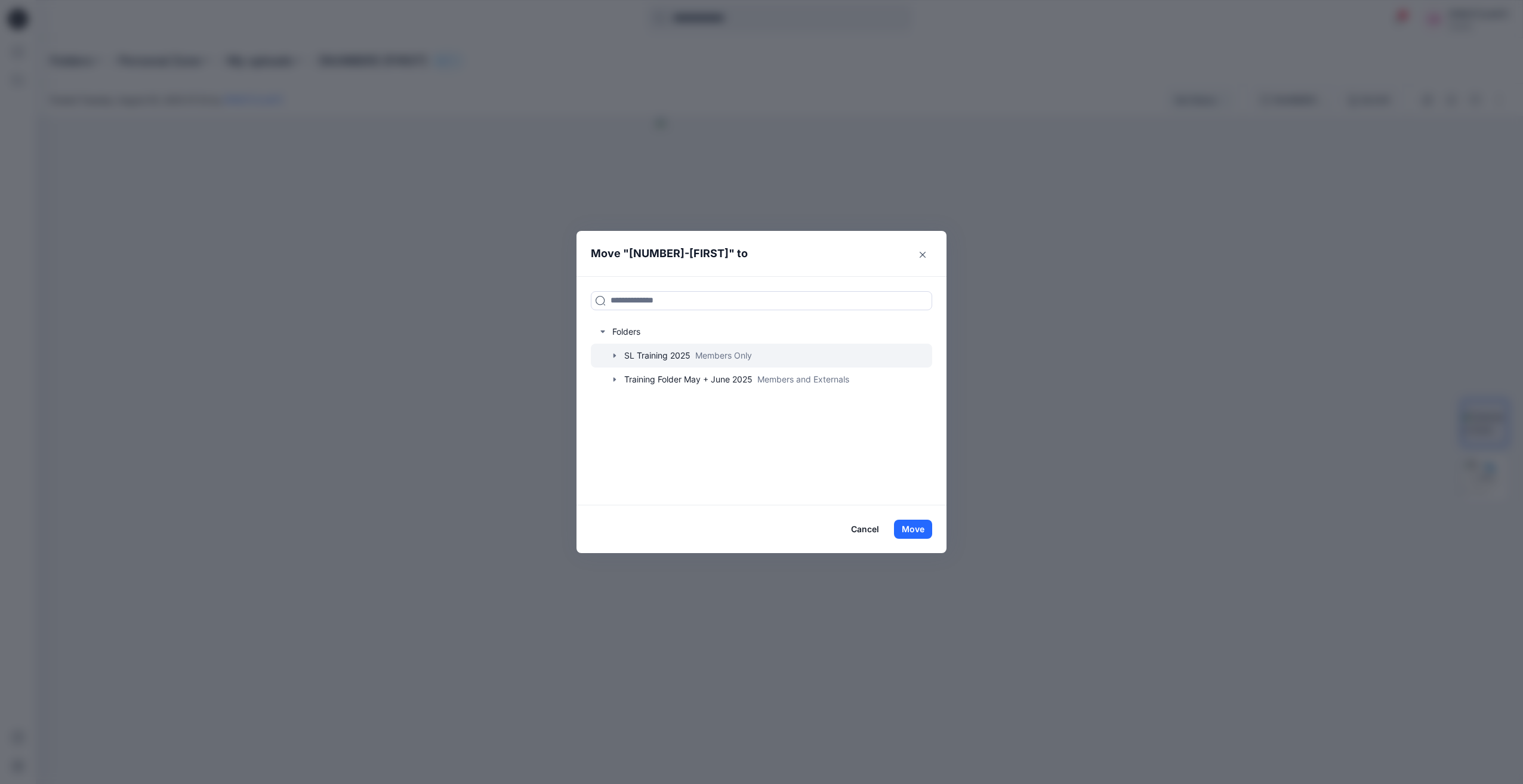 click at bounding box center [762, 356] 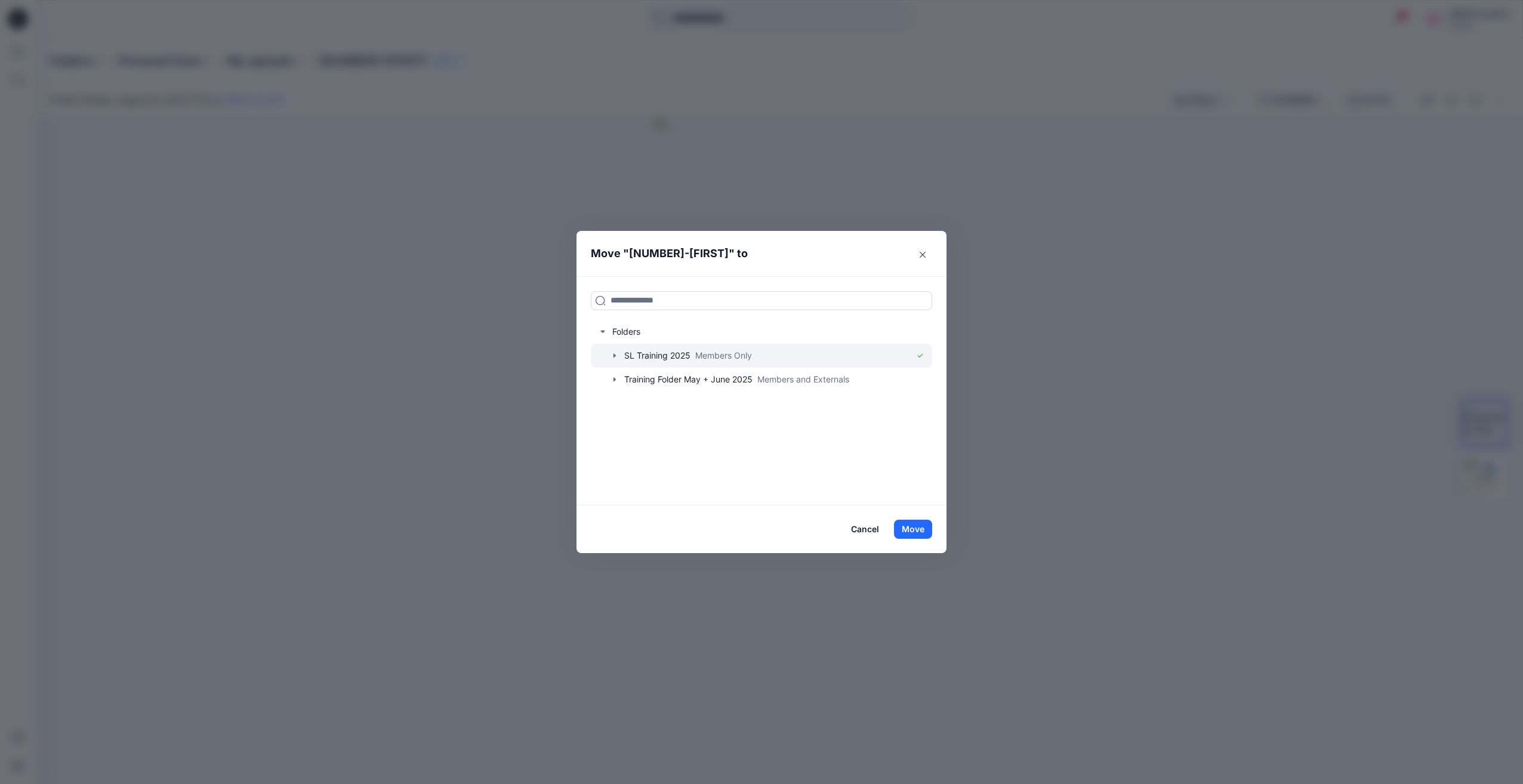 click at bounding box center (762, 356) 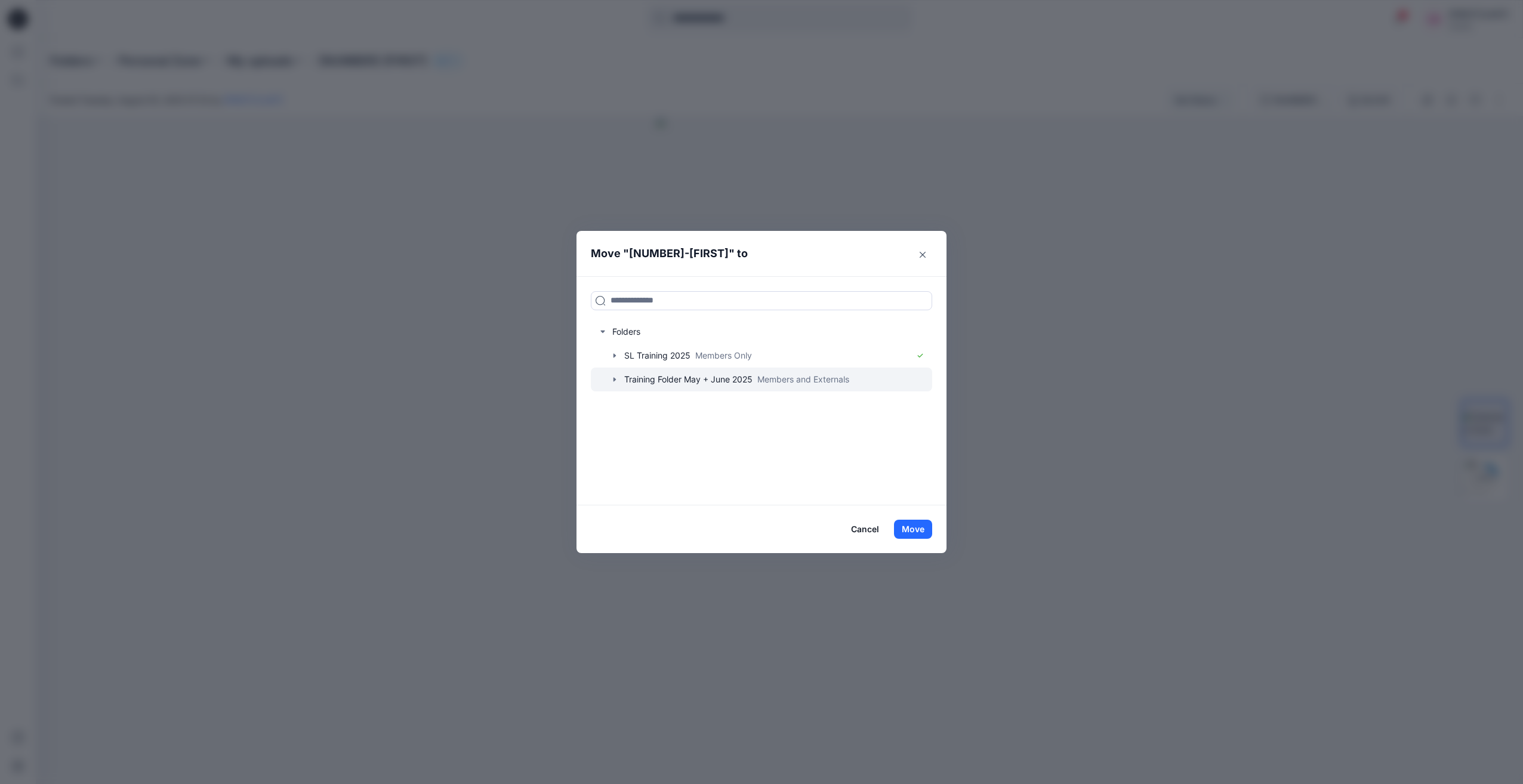 click at bounding box center (762, 379) 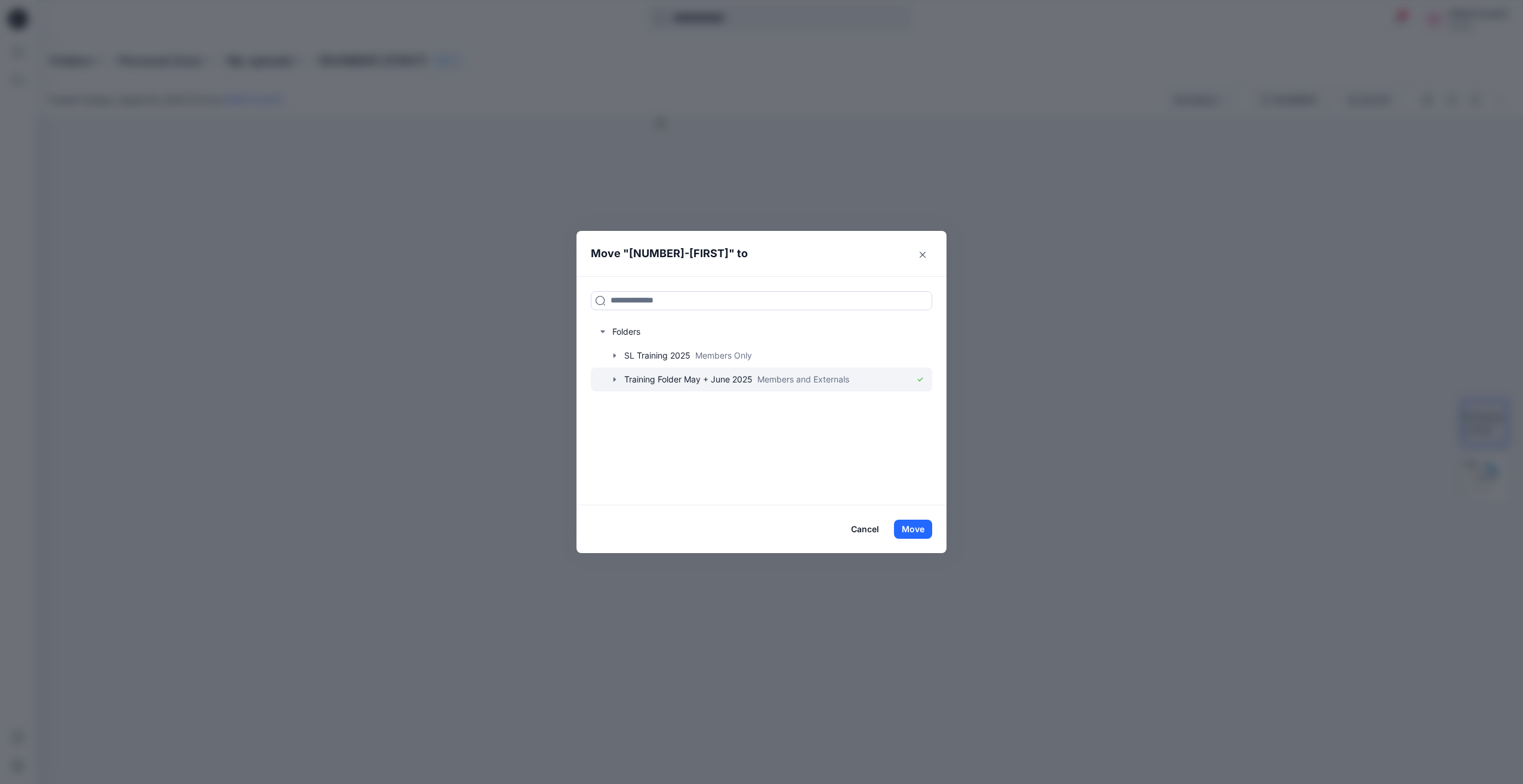 click at bounding box center [762, 379] 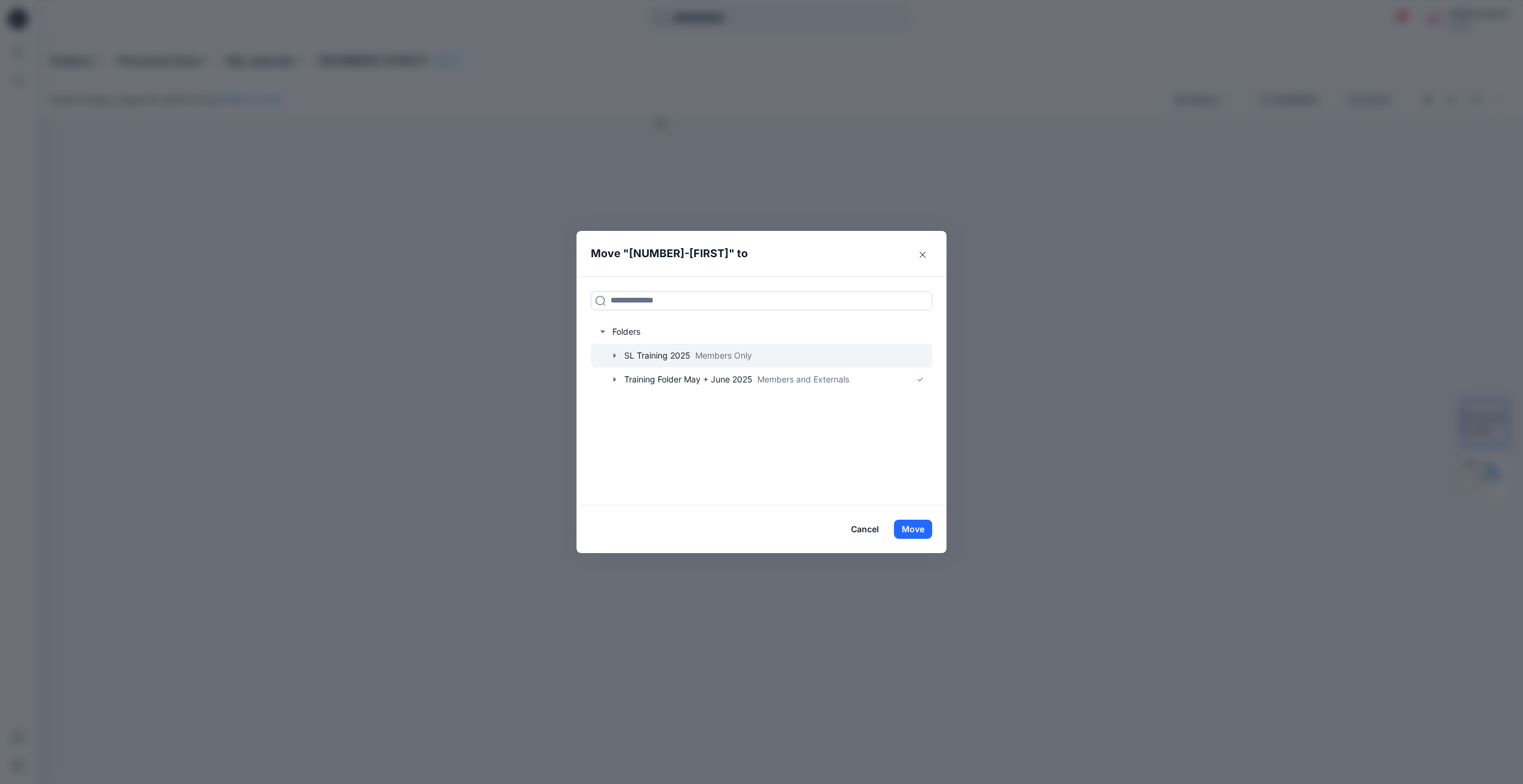 click at bounding box center [762, 356] 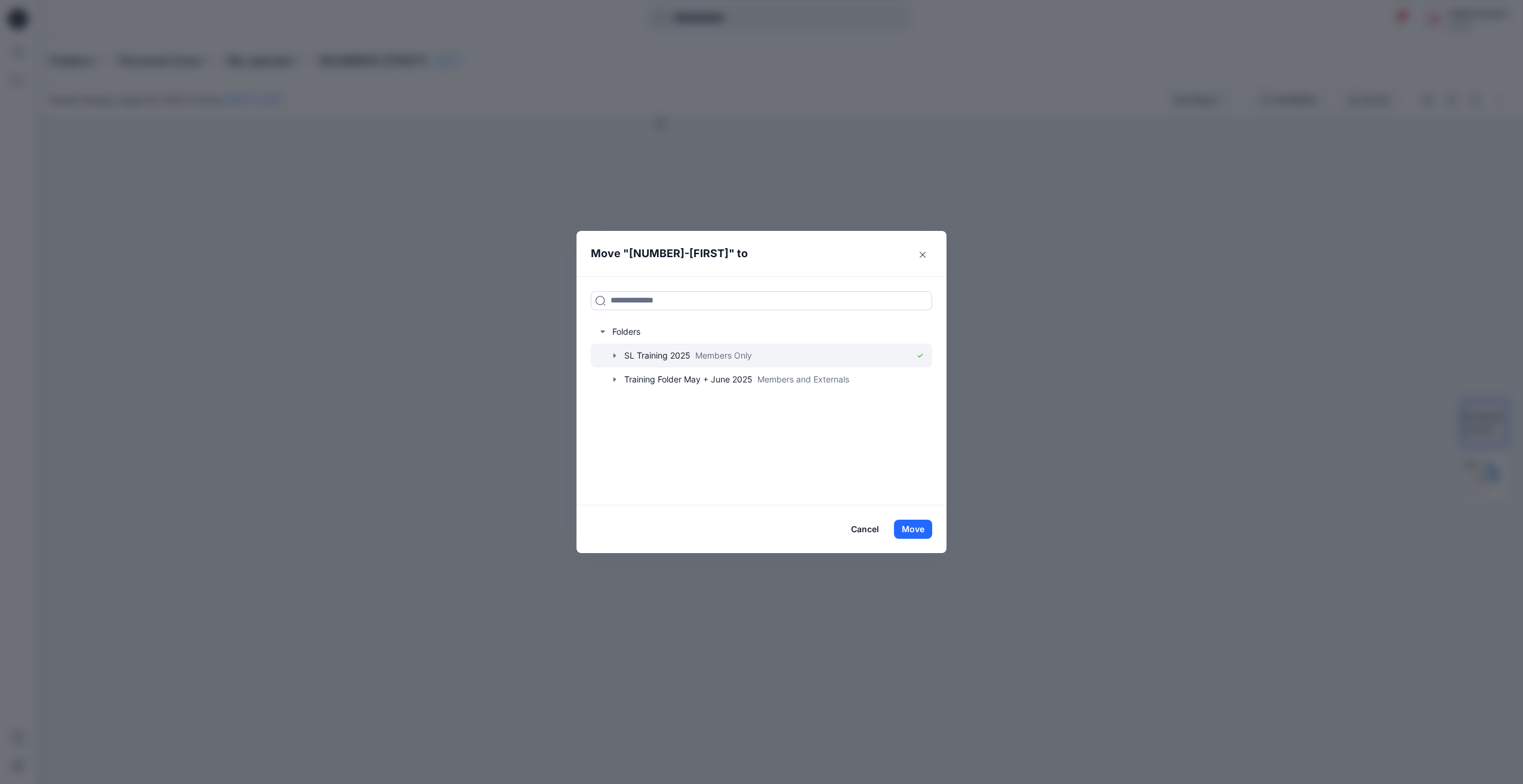 click at bounding box center [762, 356] 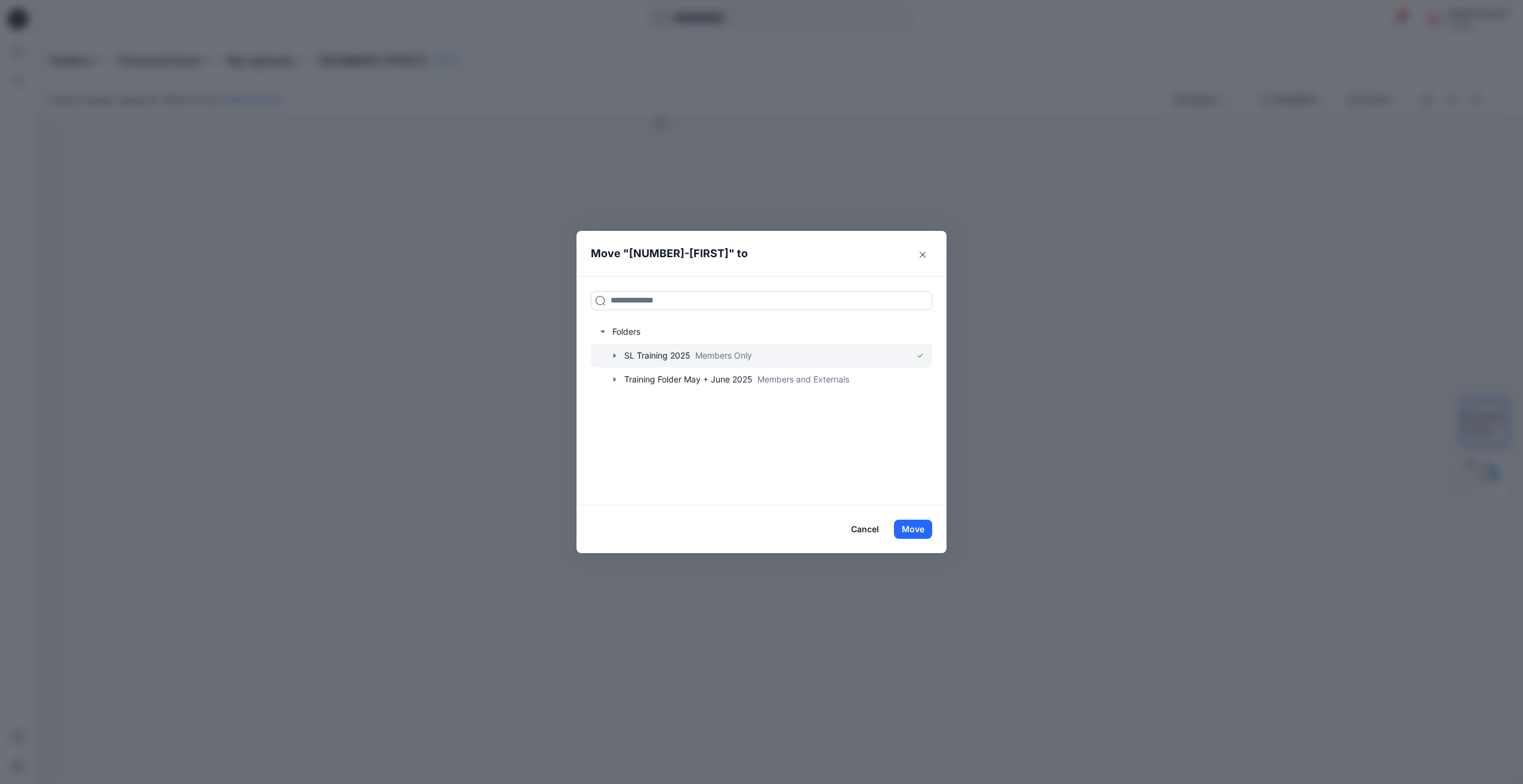 click 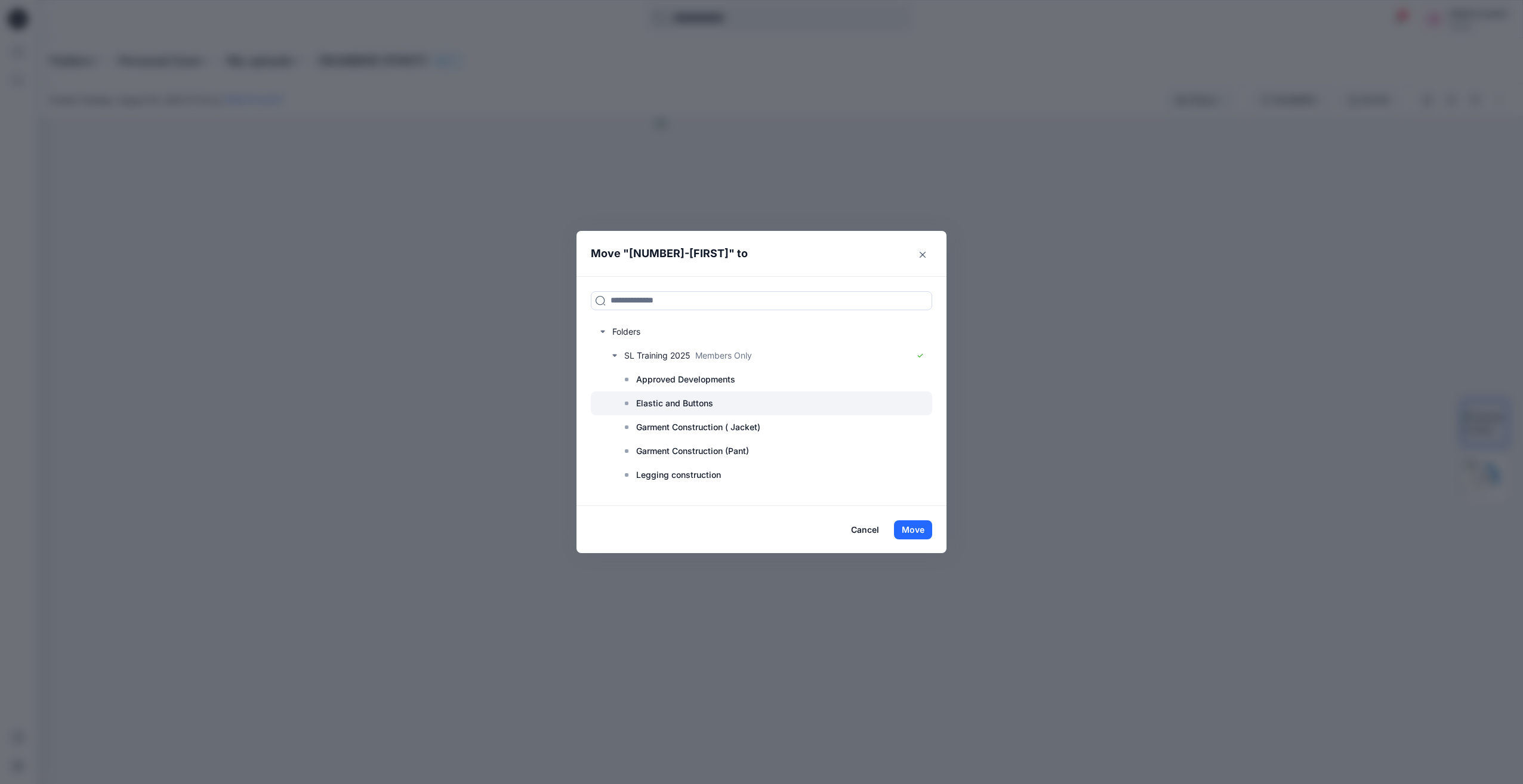 scroll, scrollTop: 115, scrollLeft: 0, axis: vertical 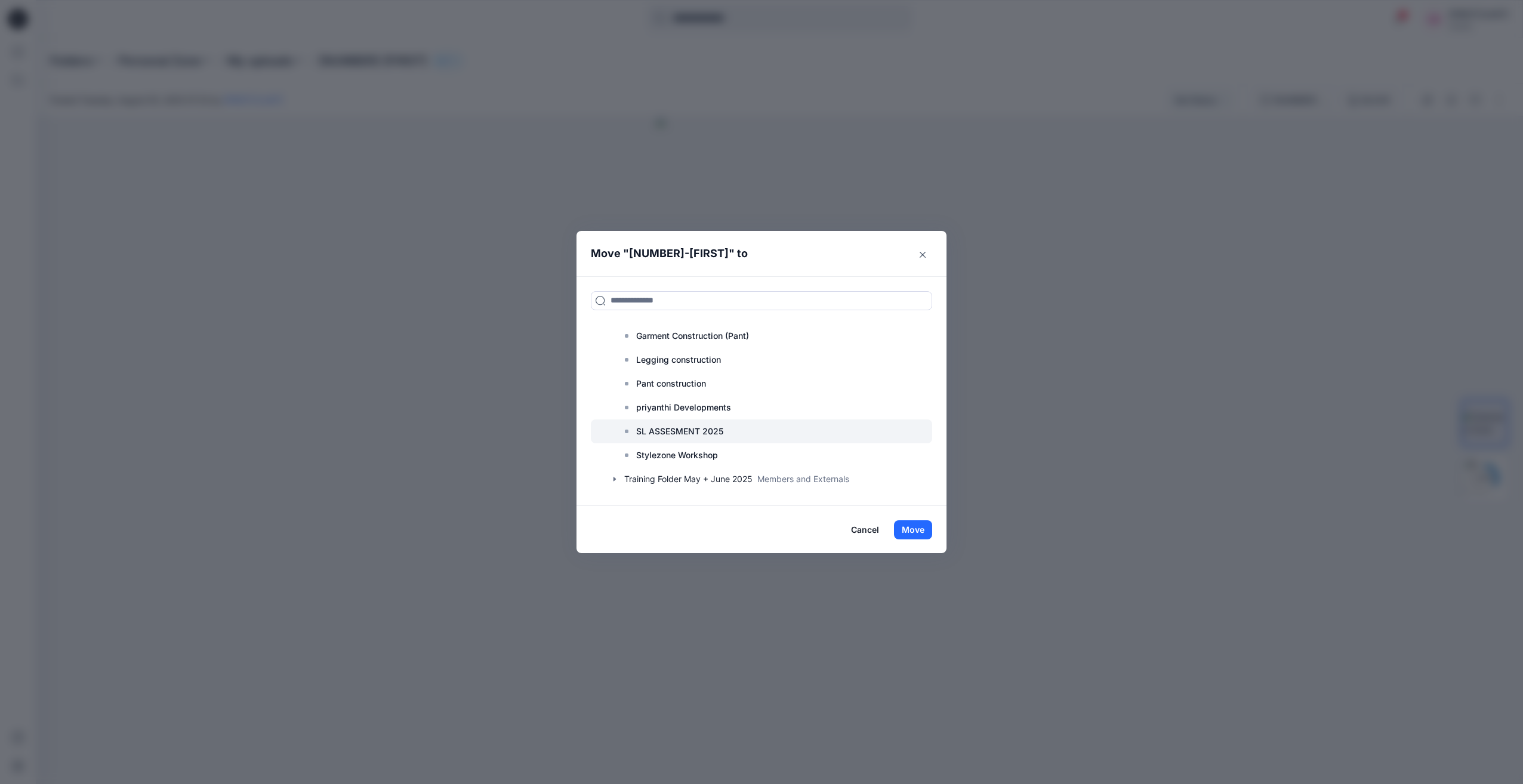 click on "SL ASSESMENT 2025" at bounding box center (680, 431) 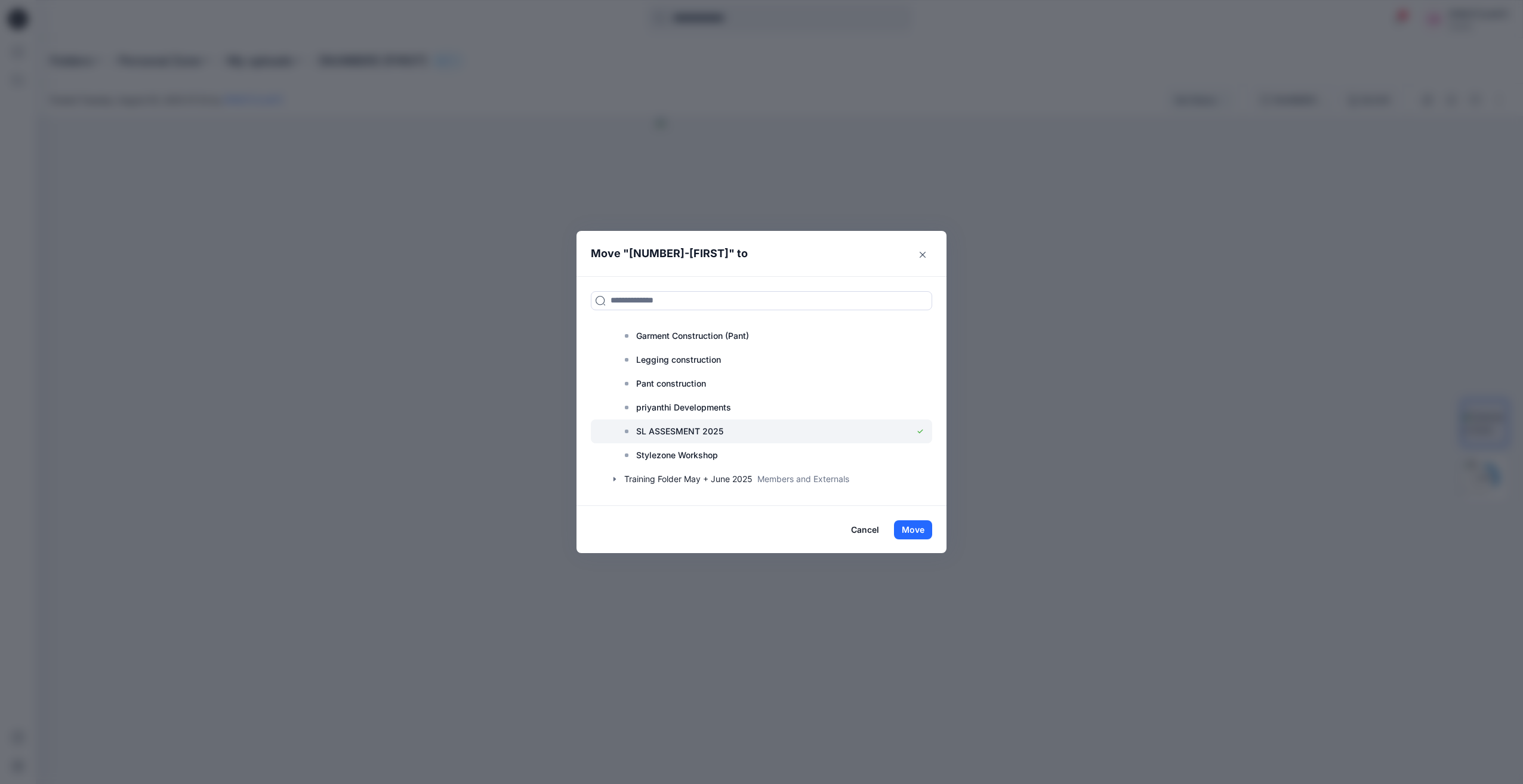 click on "SL ASSESMENT 2025" at bounding box center [680, 431] 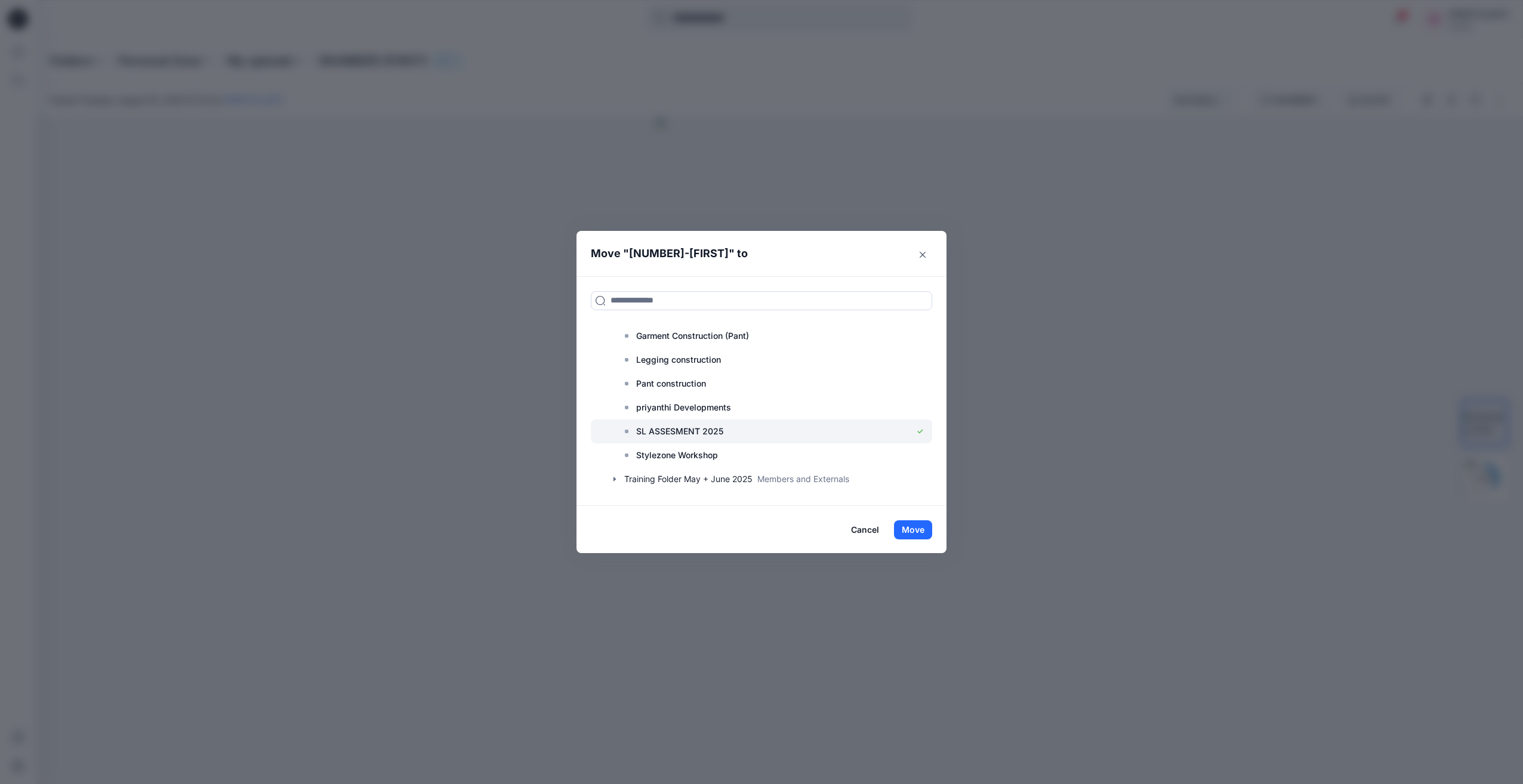 click at bounding box center (762, 431) 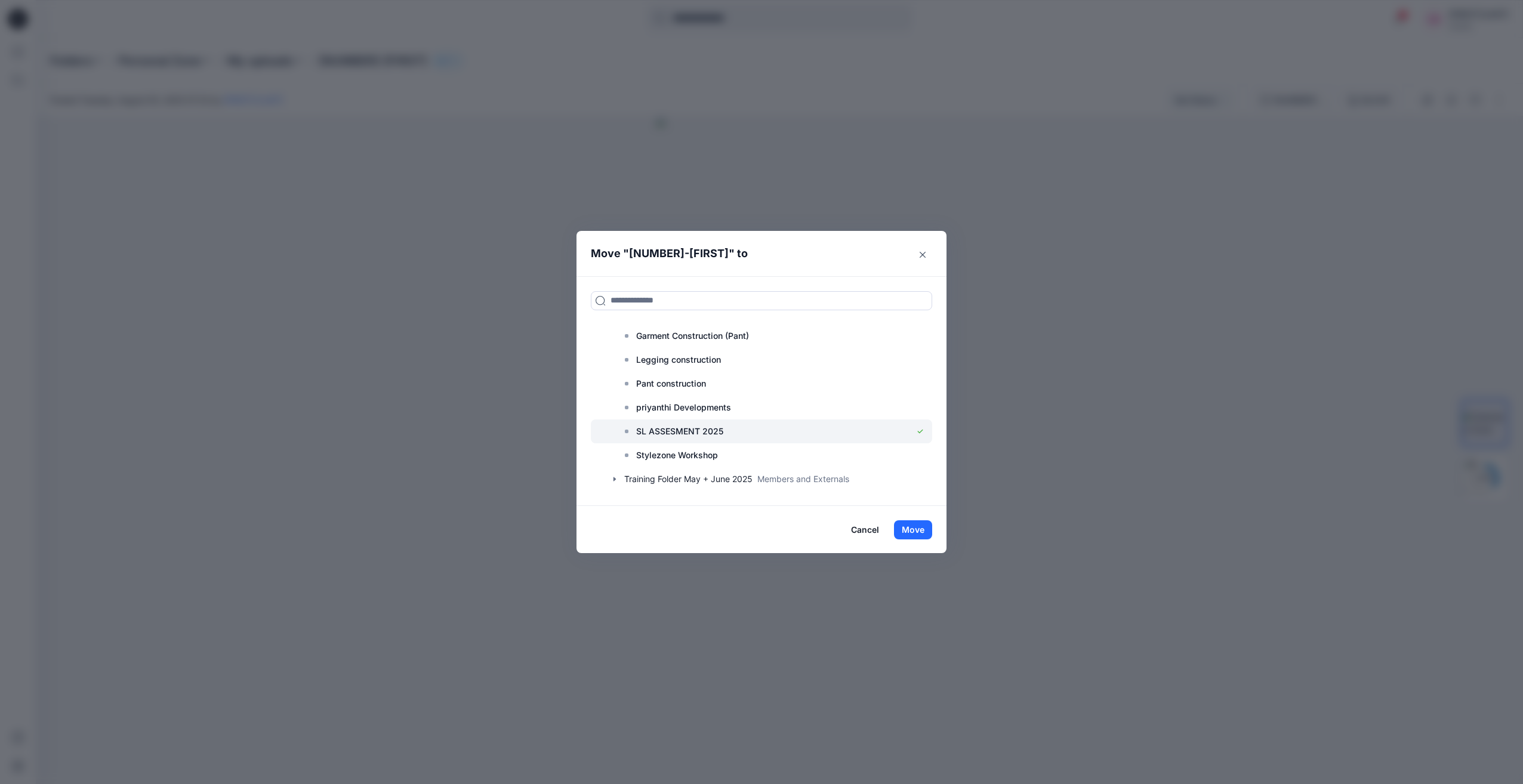 click at bounding box center (762, 431) 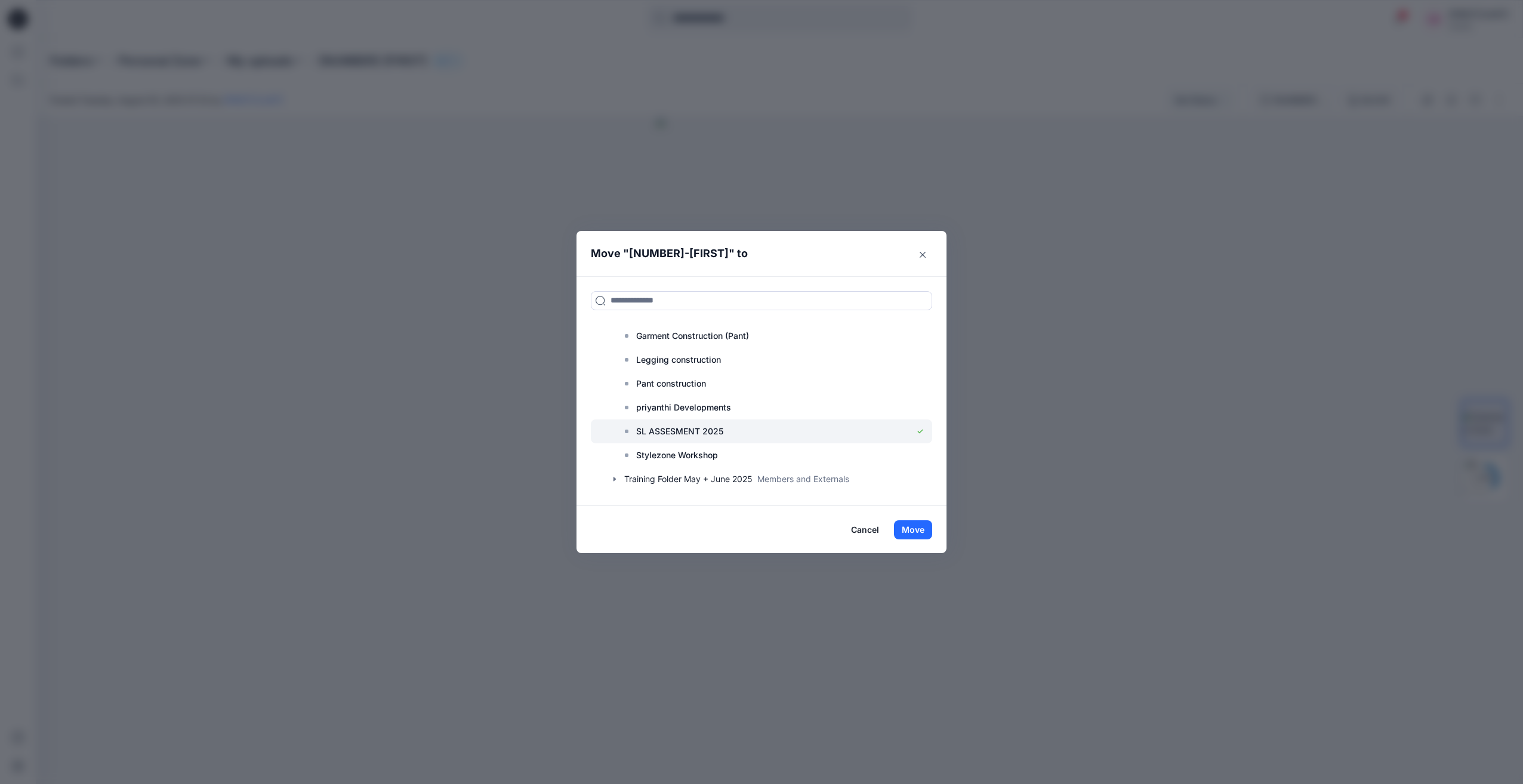 click at bounding box center [762, 431] 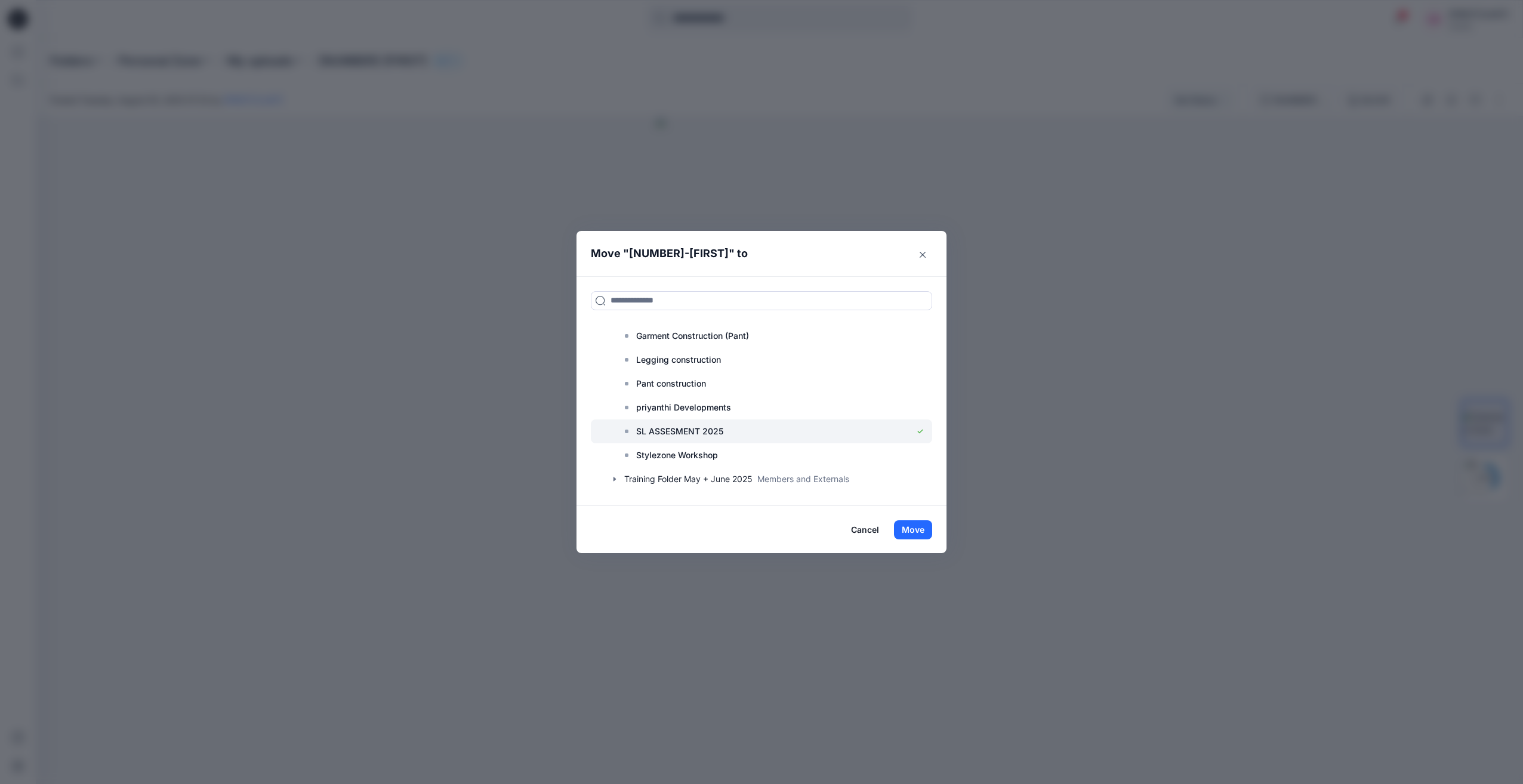 click at bounding box center [762, 431] 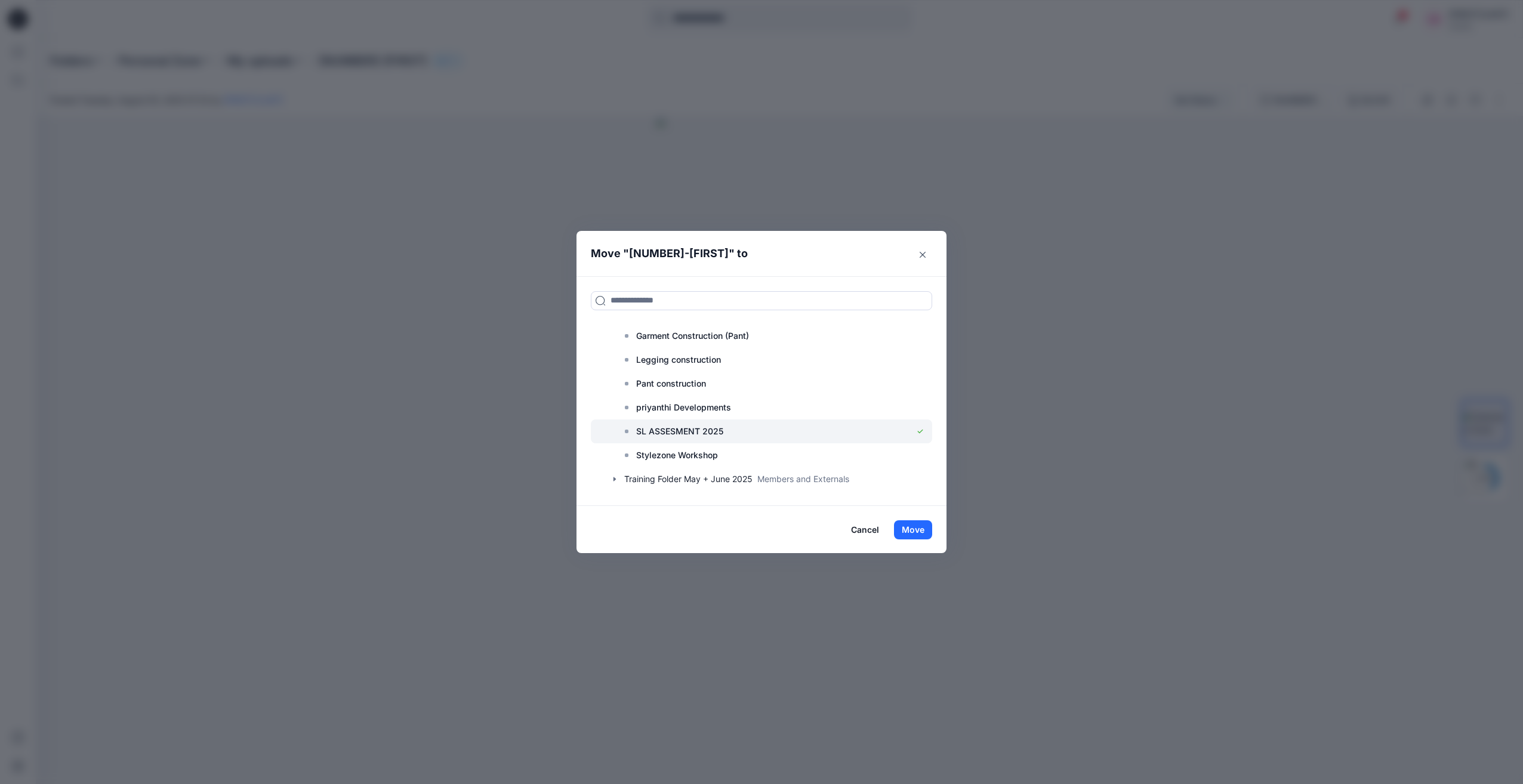 click 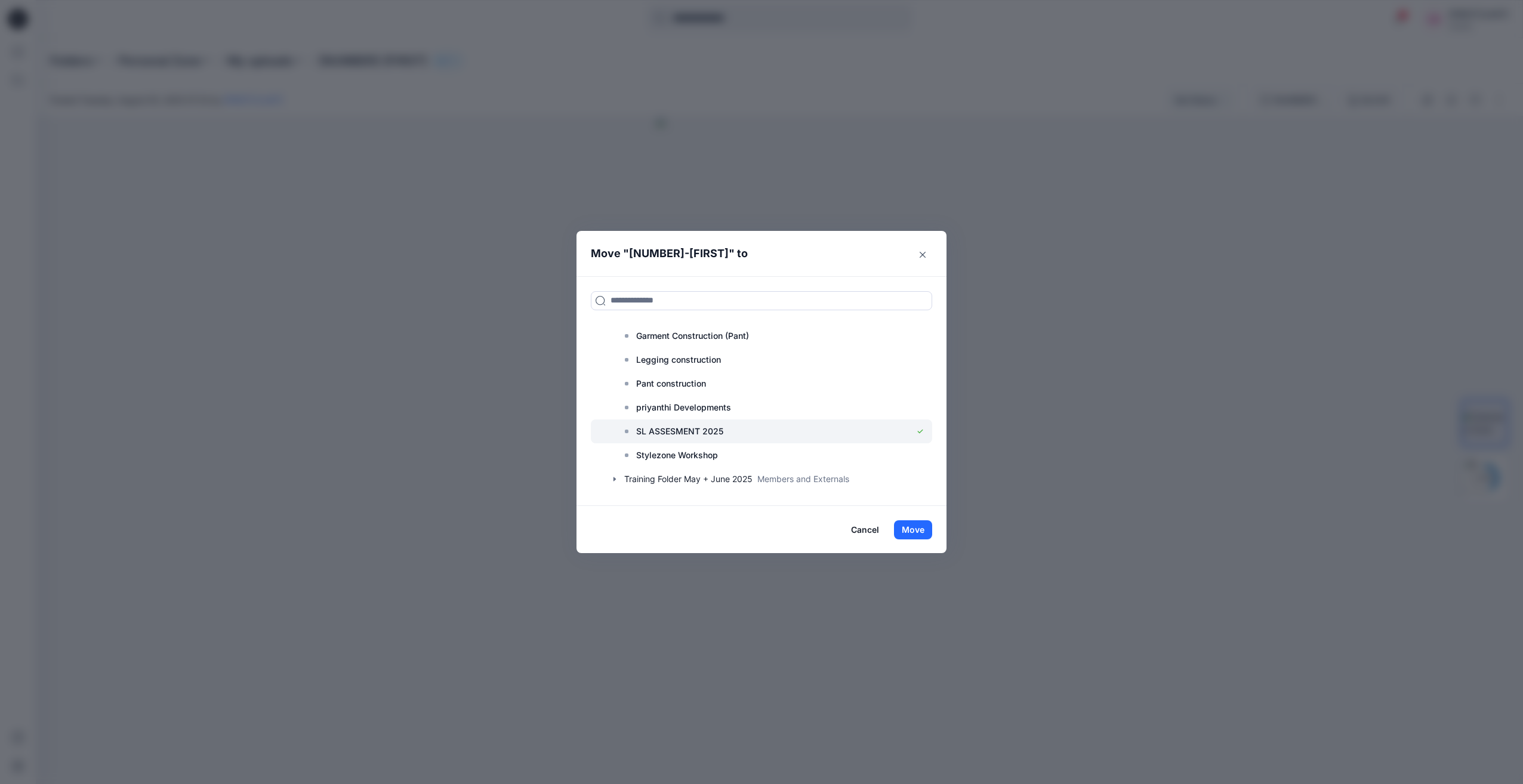 click 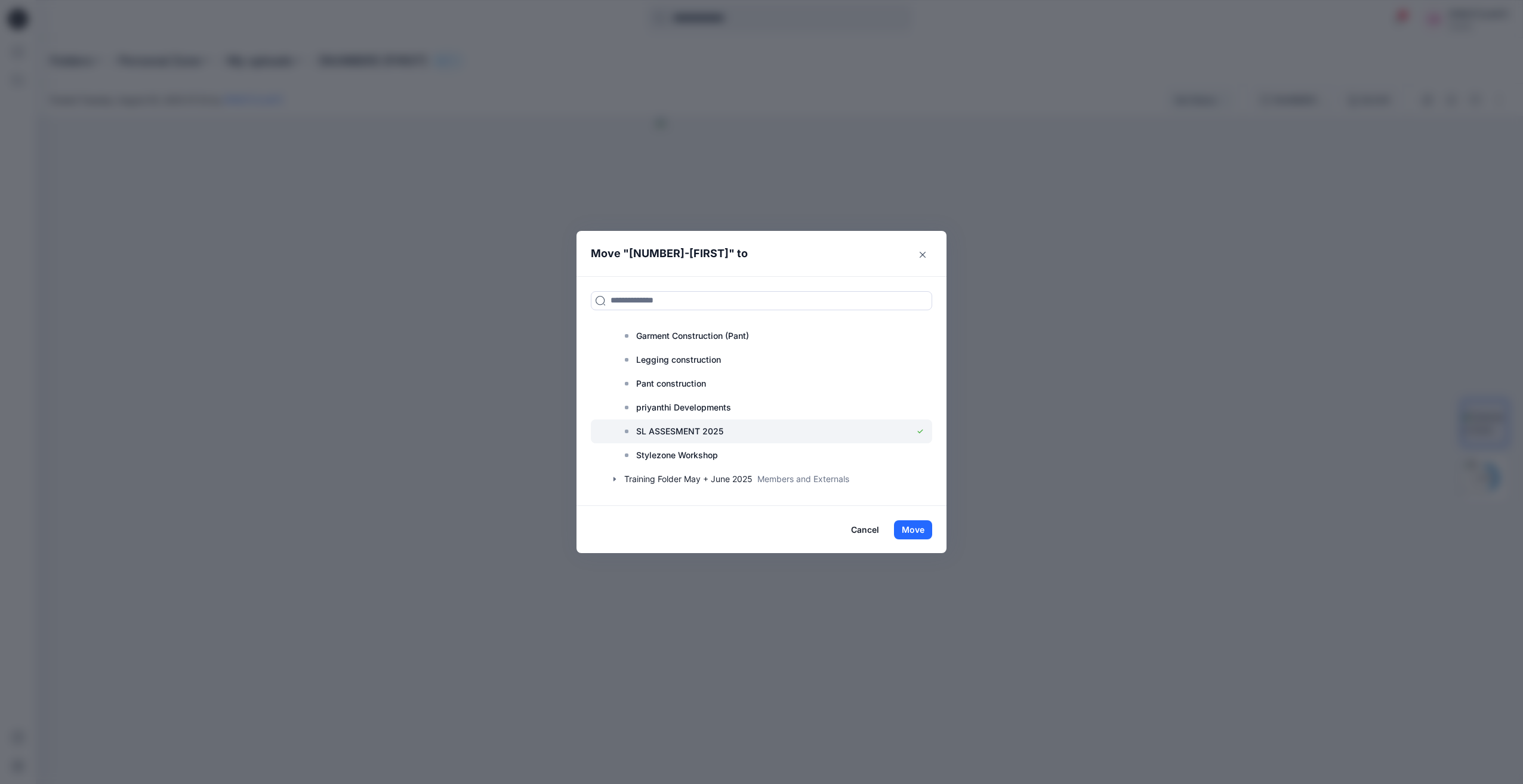 click 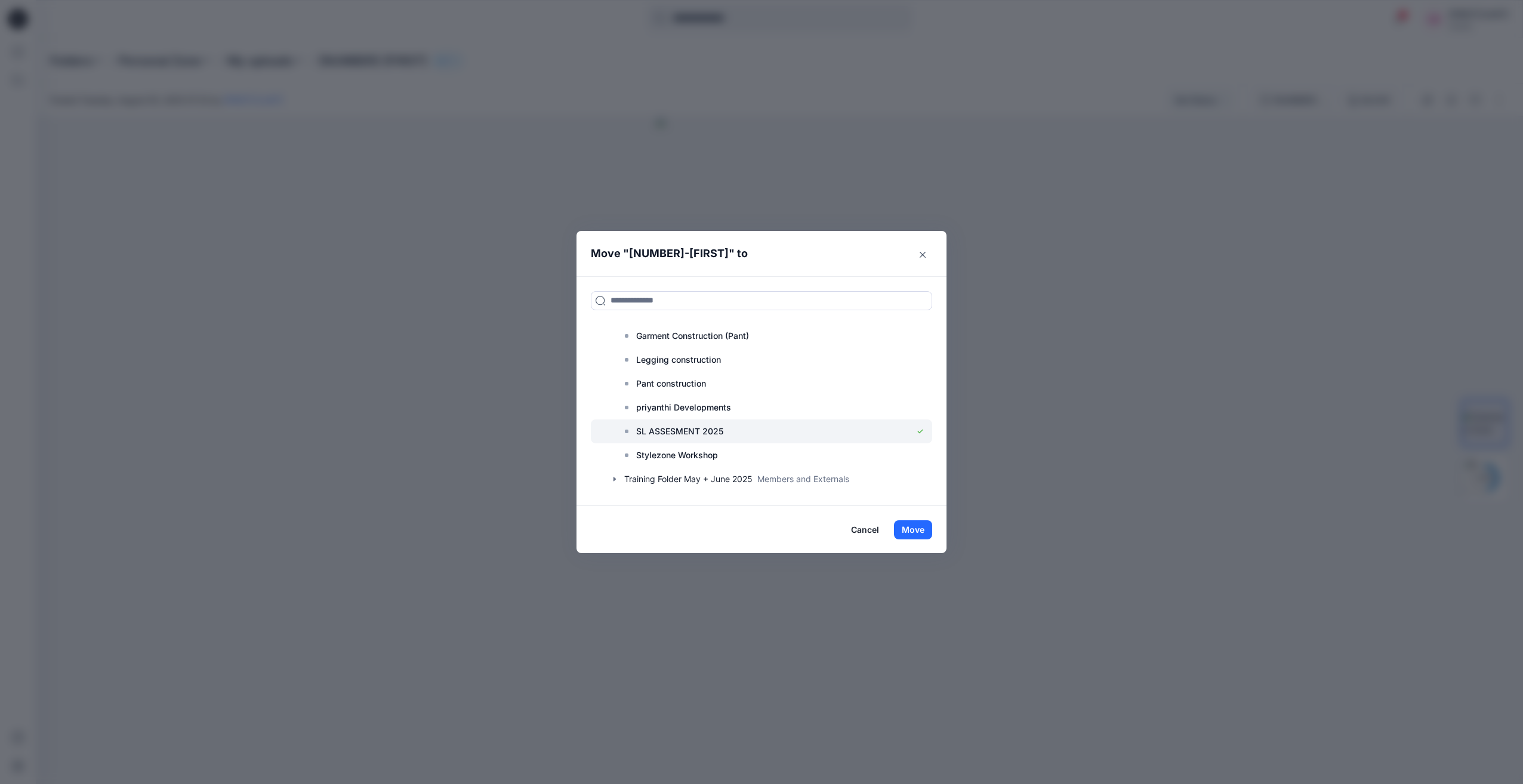 click 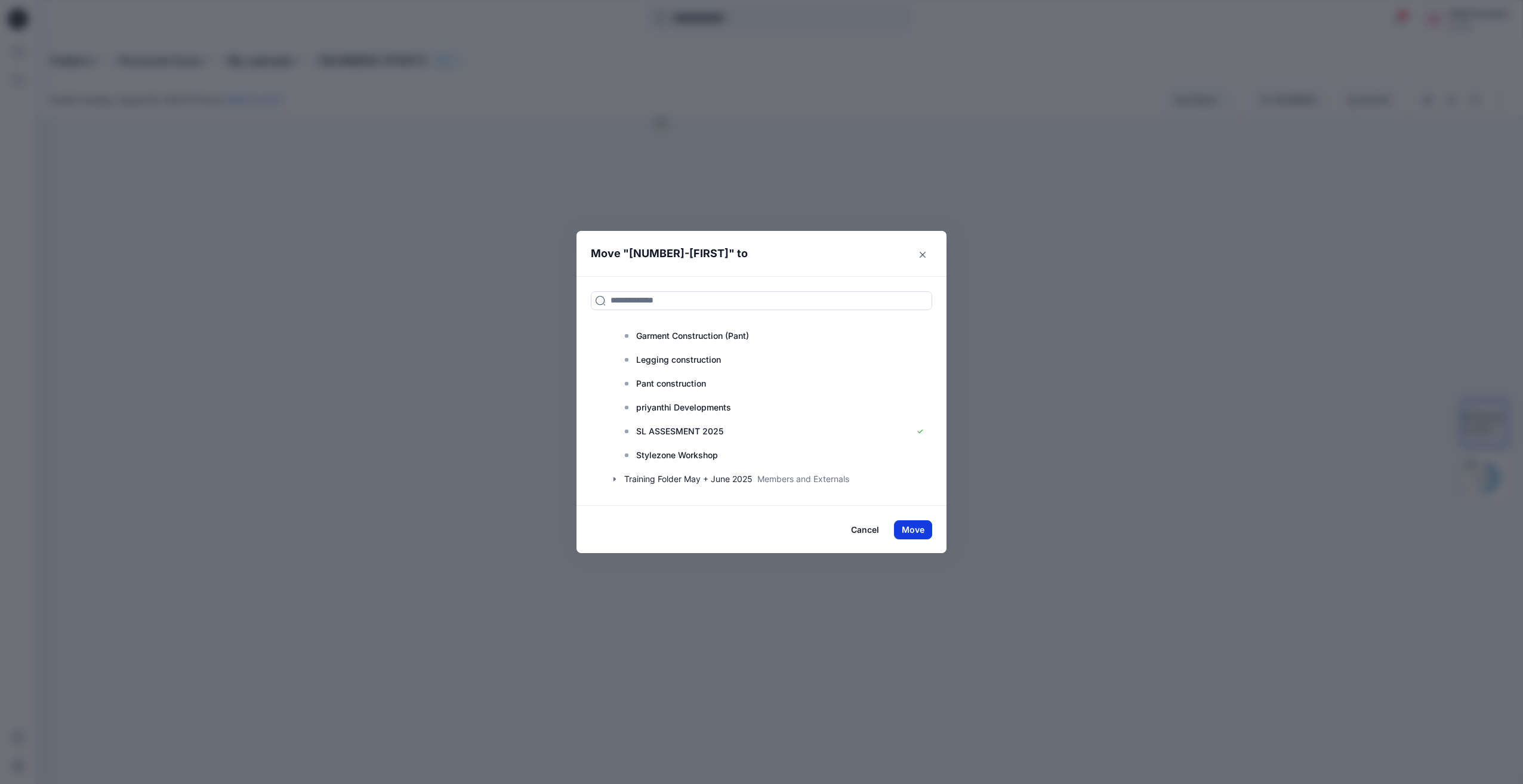 click on "Move" at bounding box center [913, 530] 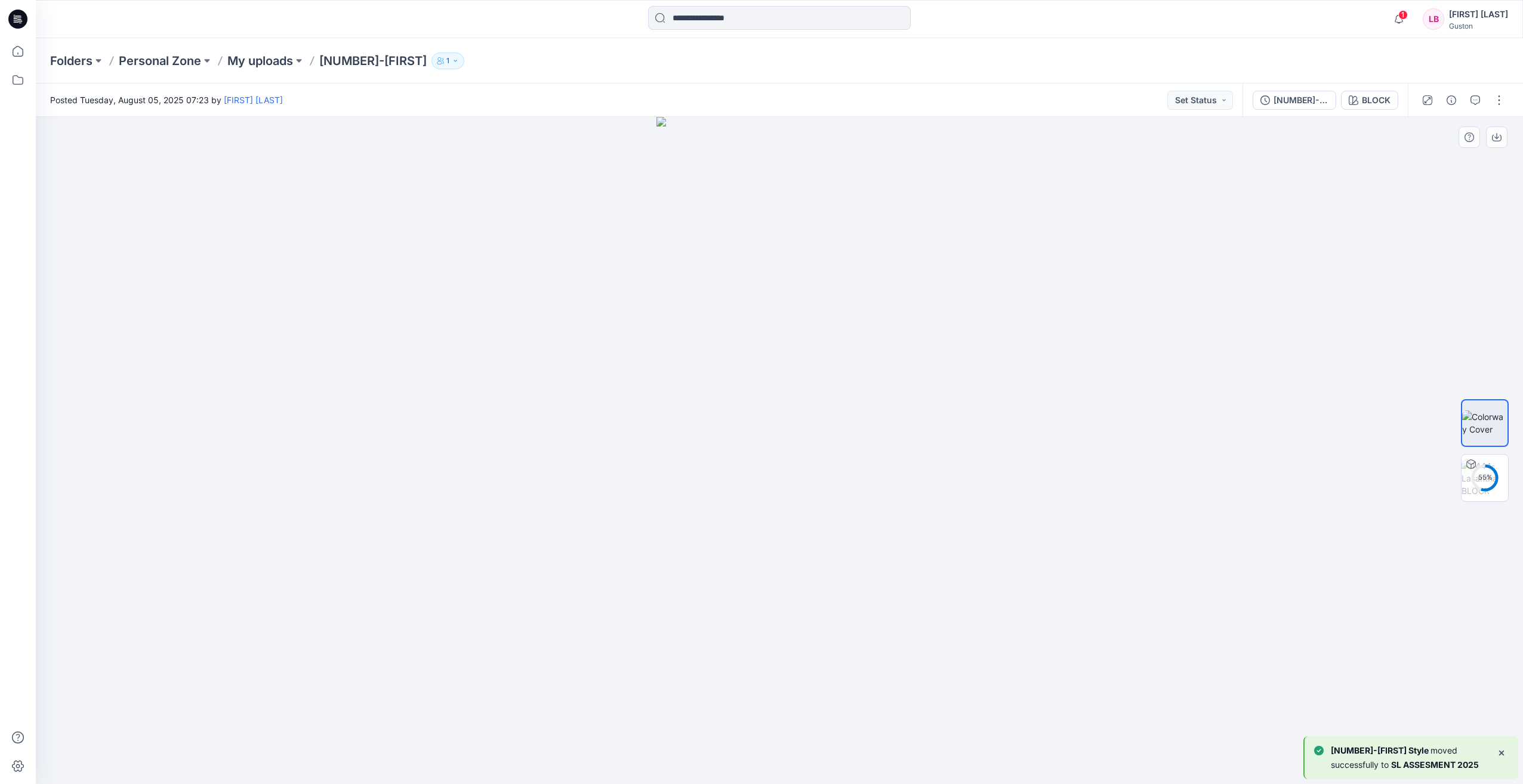 click at bounding box center [779, 450] 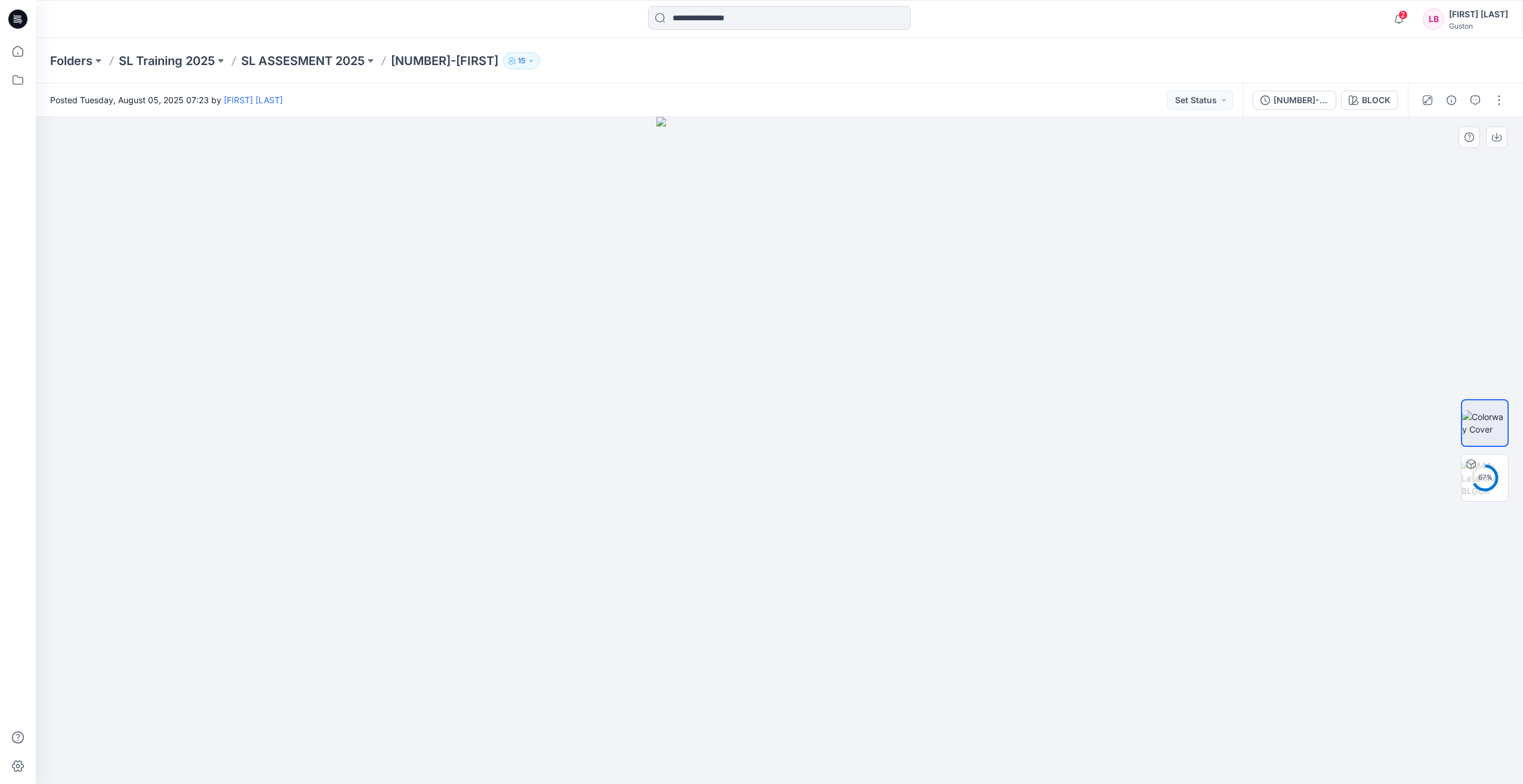 click at bounding box center [779, 450] 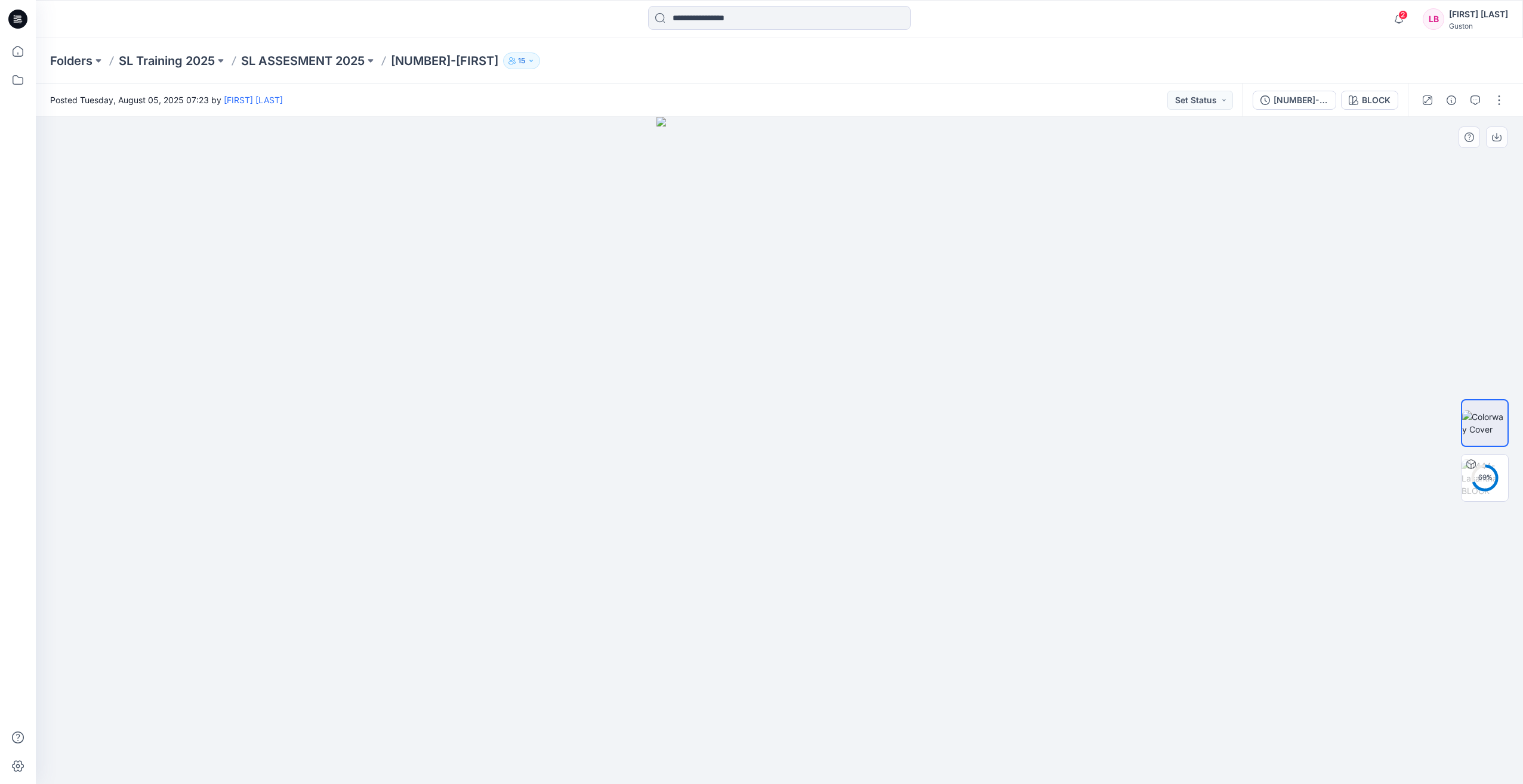 click at bounding box center [779, 450] 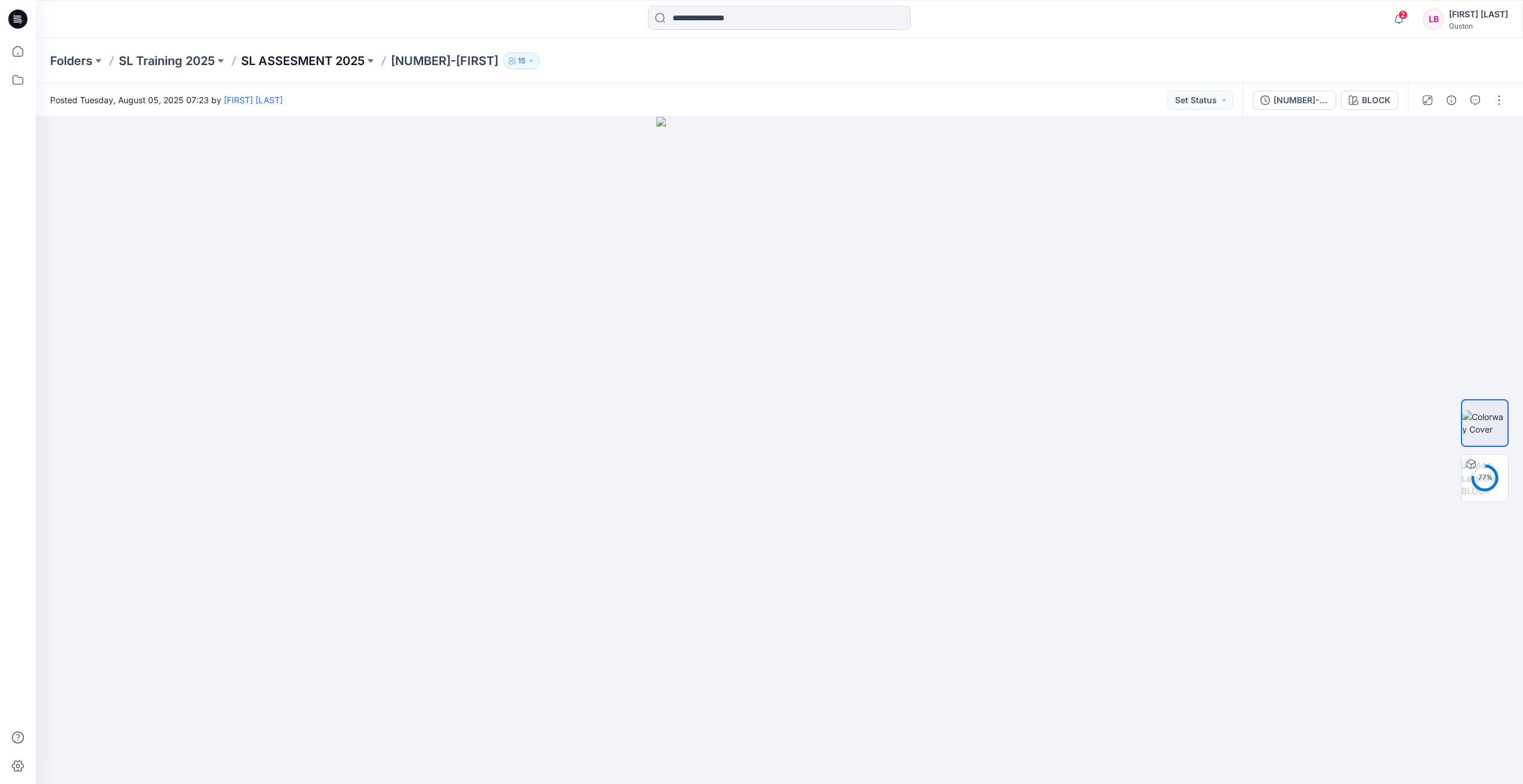 click on "SL ASSESMENT 2025" at bounding box center (303, 61) 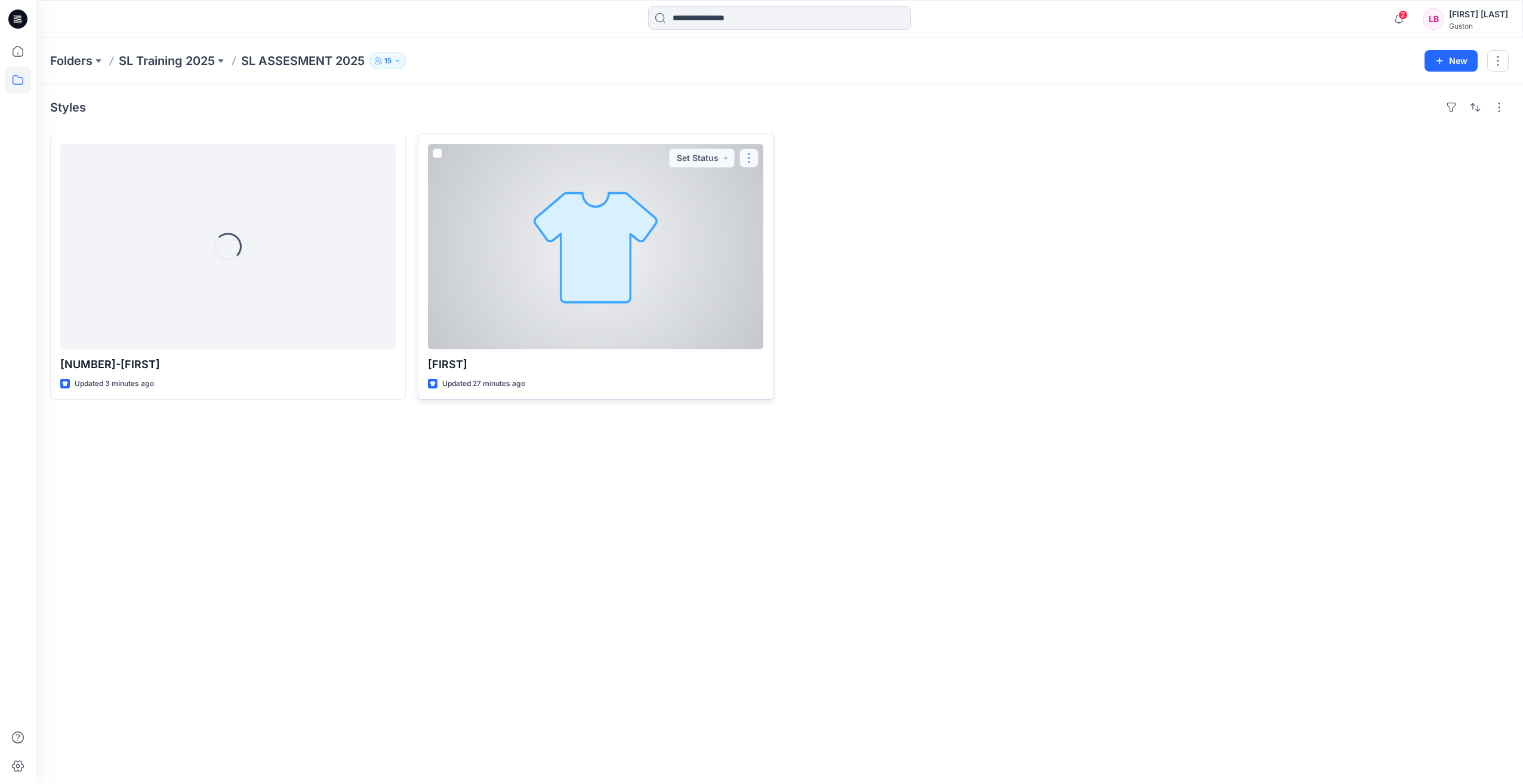 click at bounding box center [749, 158] 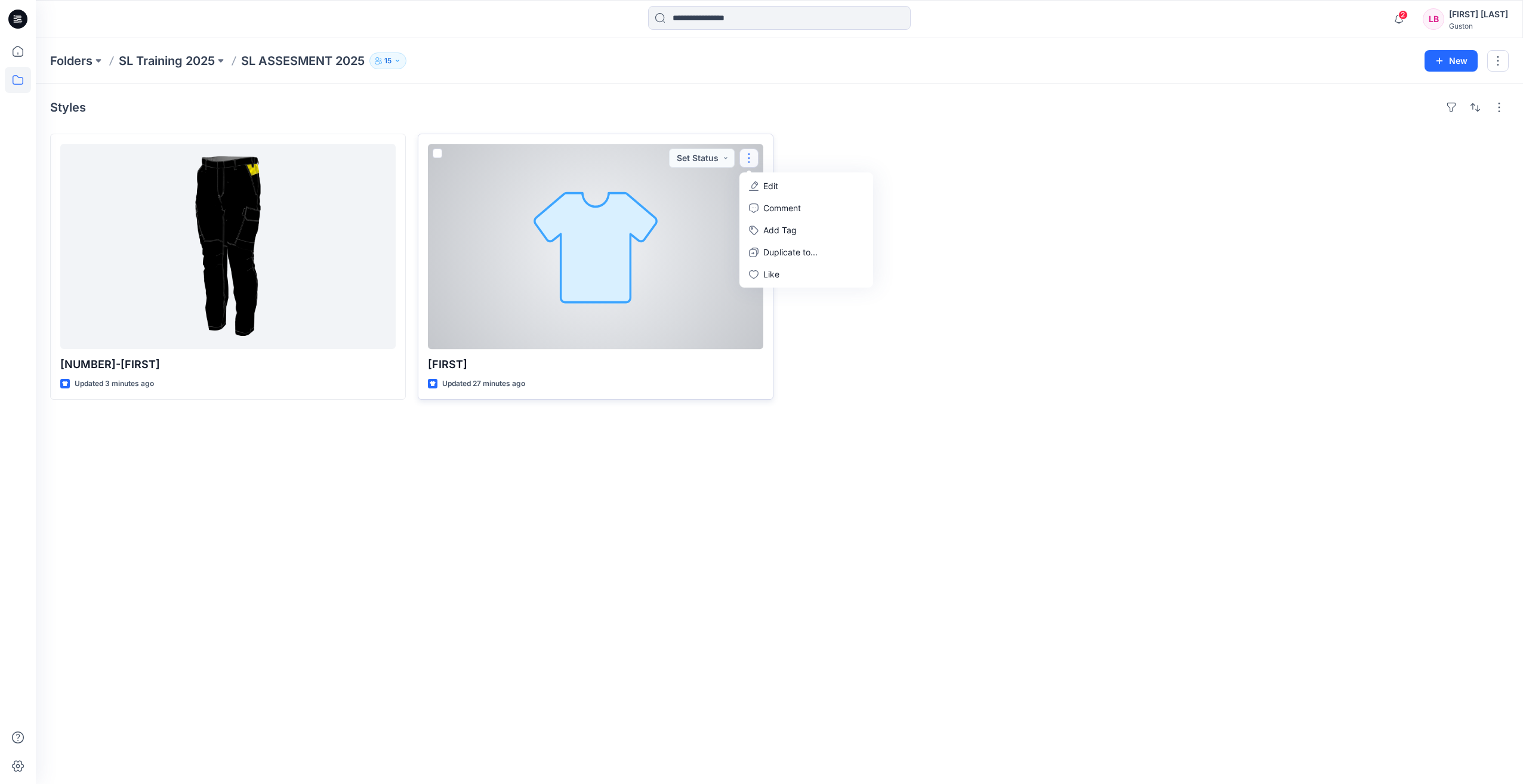 click at bounding box center [749, 158] 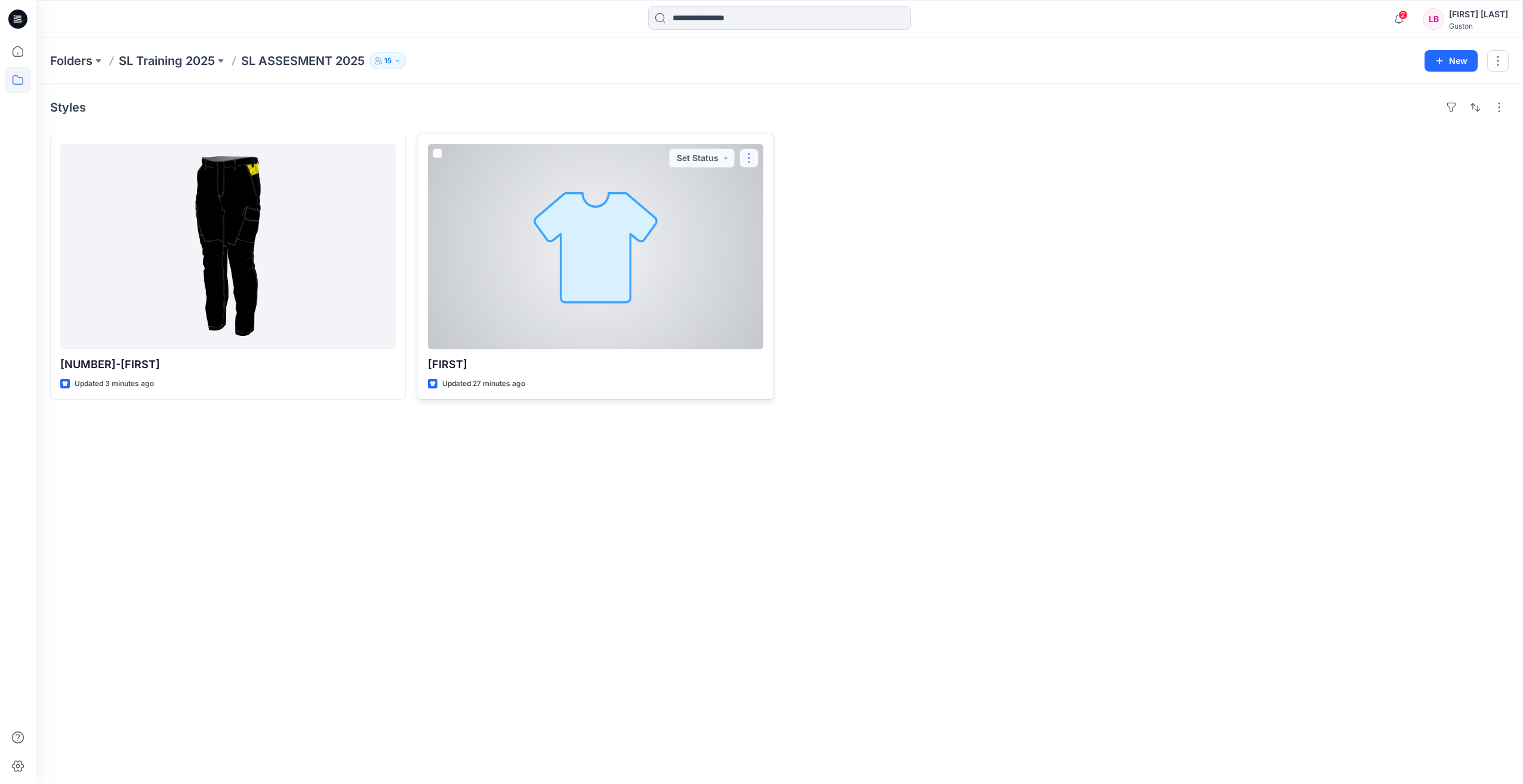 click at bounding box center (749, 158) 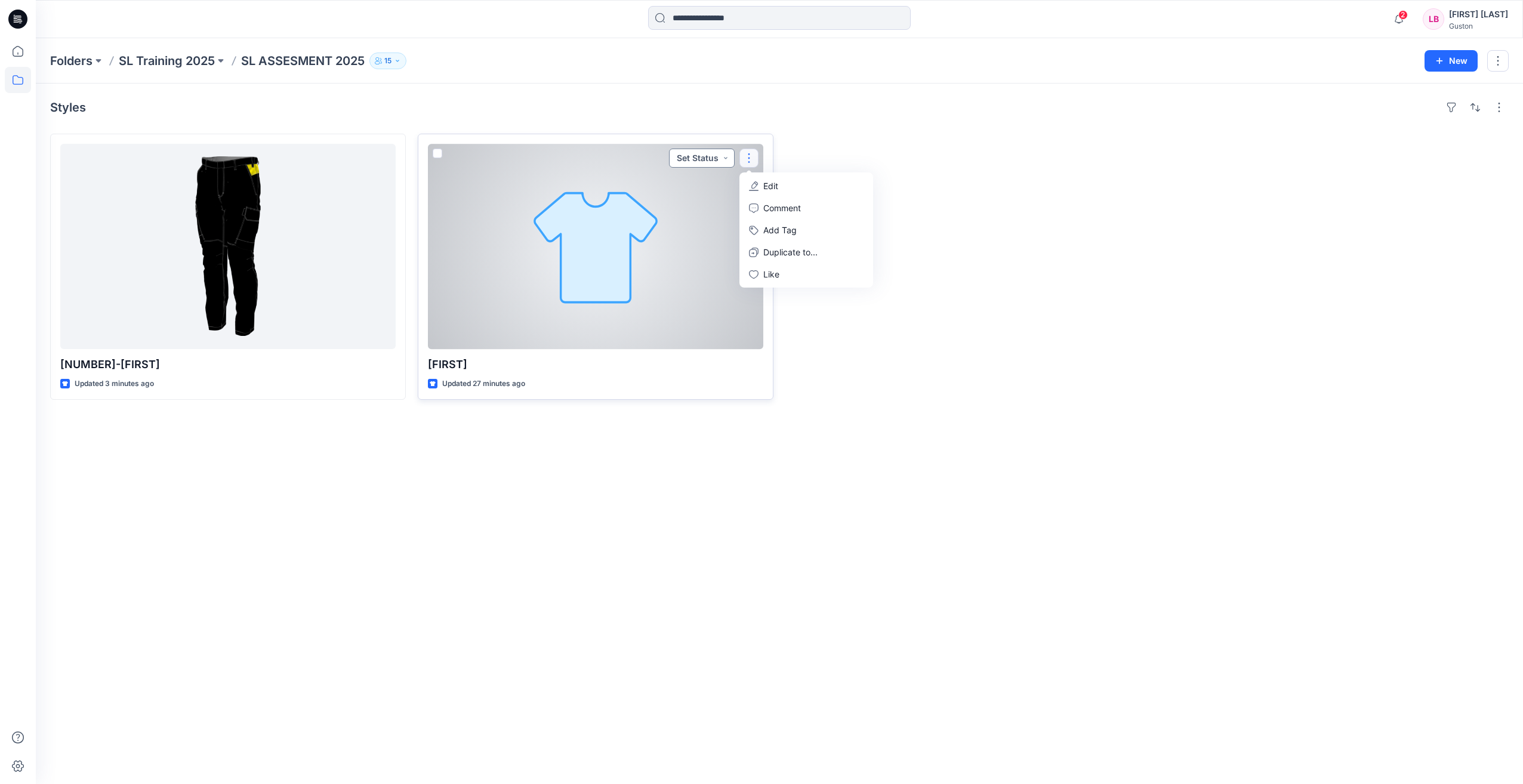 click on "Set Status" at bounding box center [702, 158] 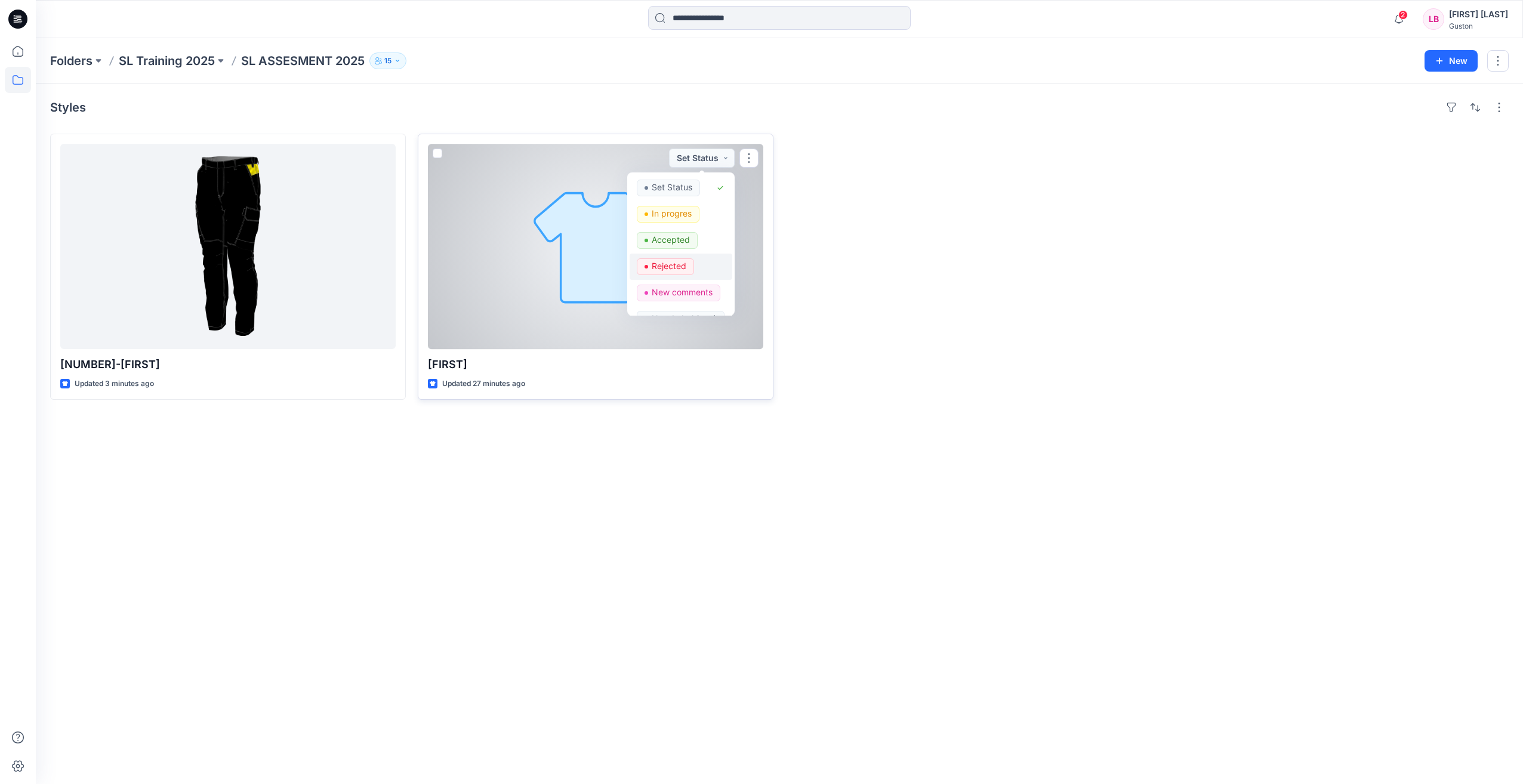 click on "Rejected" at bounding box center (669, 266) 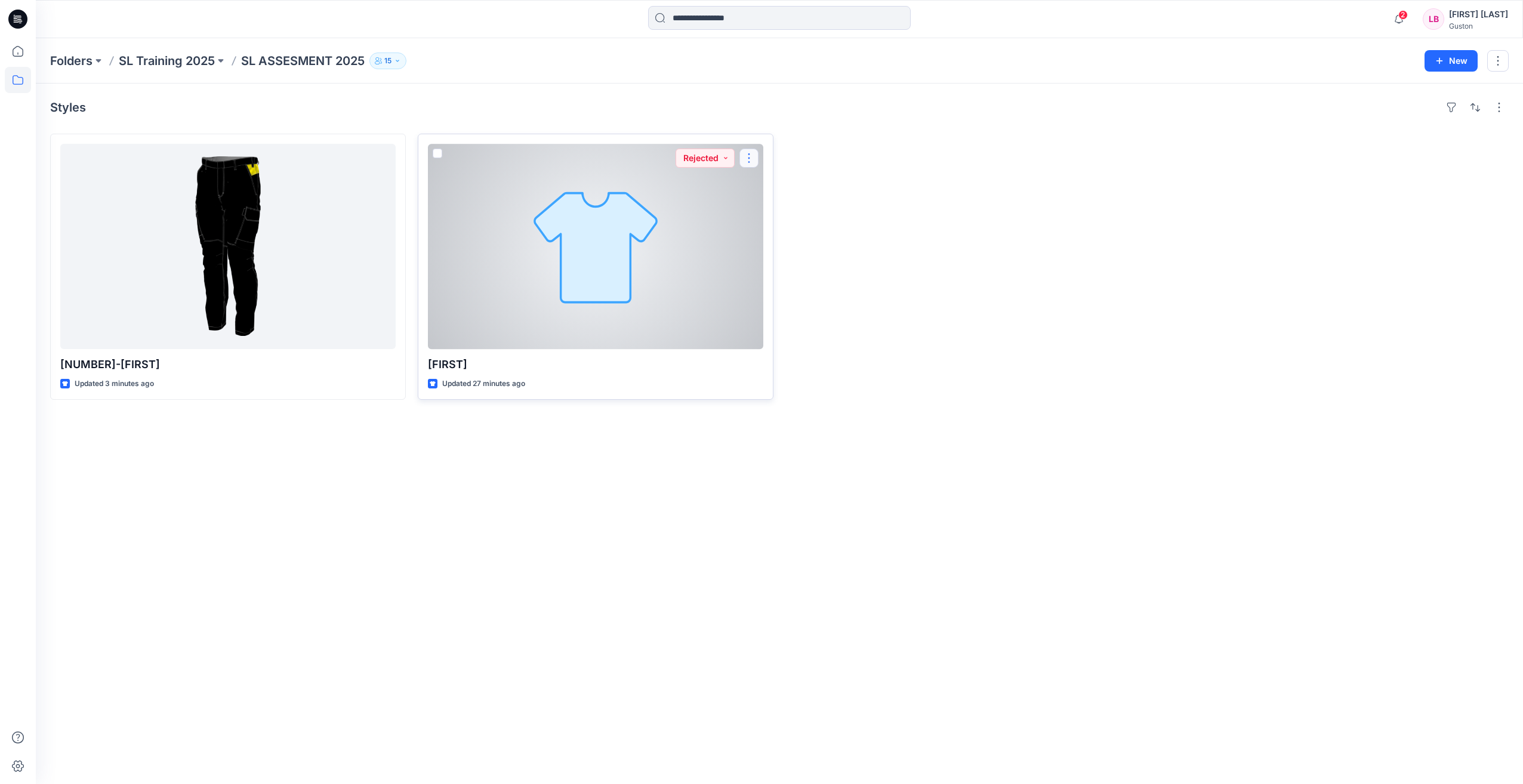 click at bounding box center [749, 158] 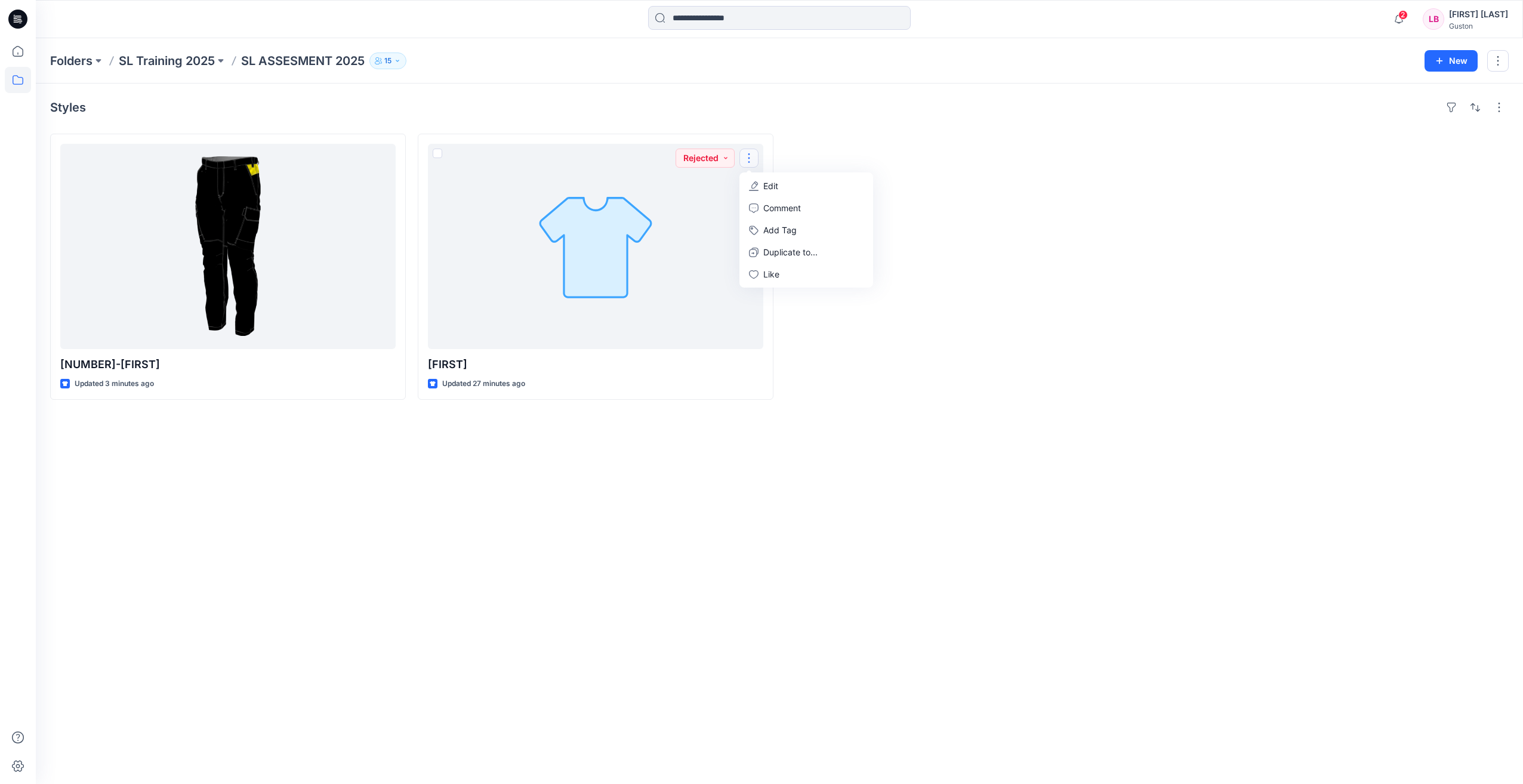 drag, startPoint x: 936, startPoint y: 290, endPoint x: 928, endPoint y: 290, distance: 8 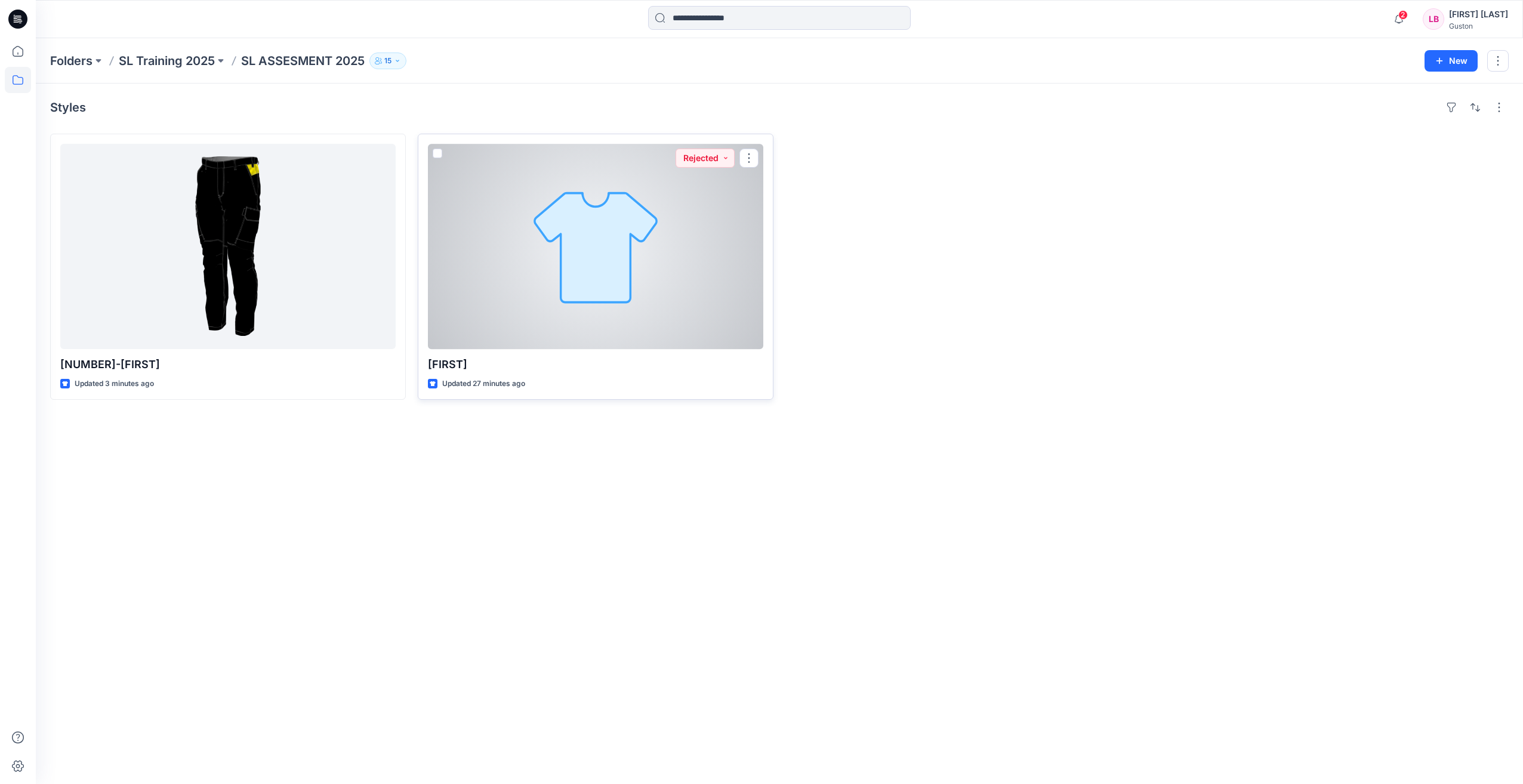 drag, startPoint x: 553, startPoint y: 181, endPoint x: 532, endPoint y: 198, distance: 27.018512 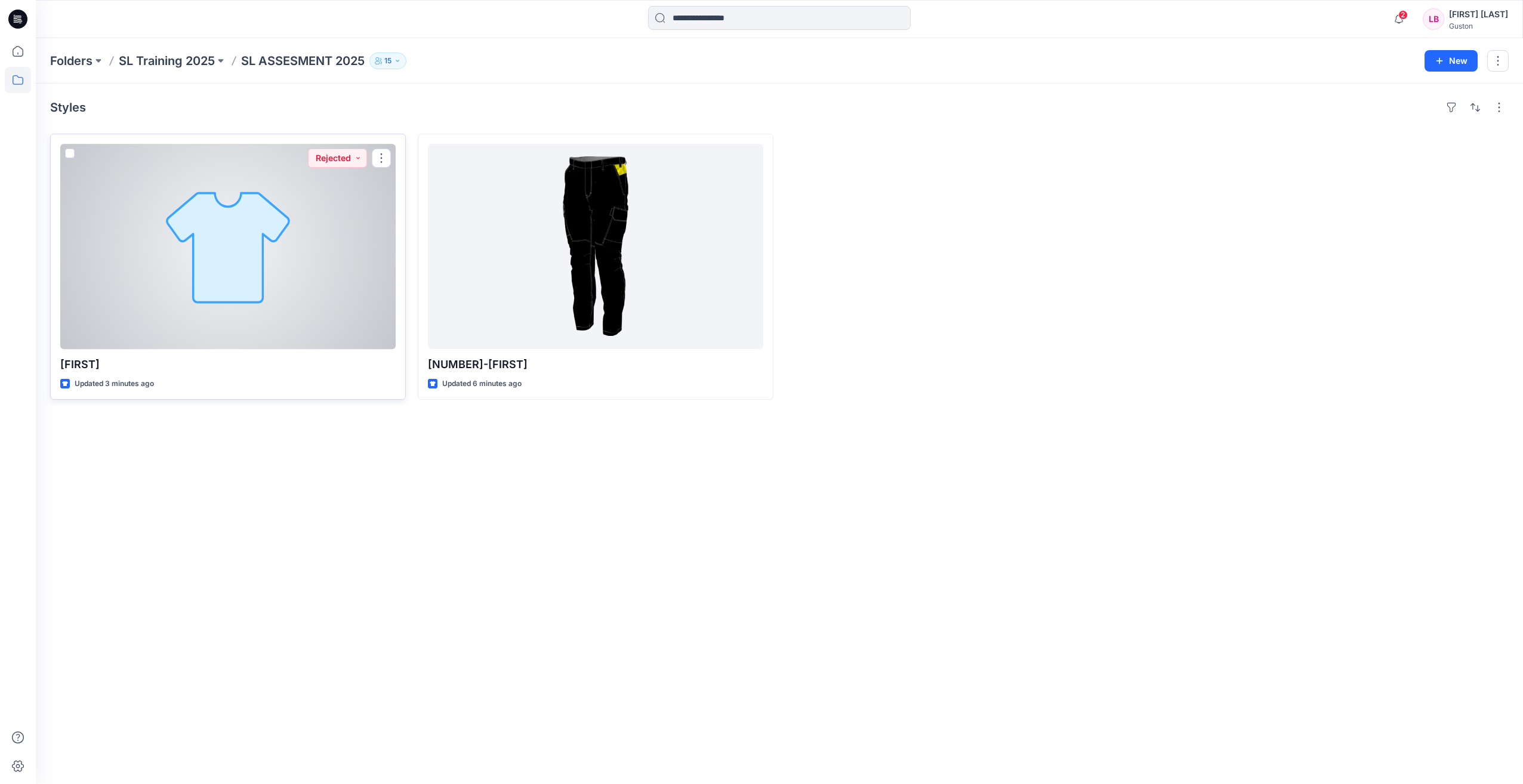 click at bounding box center [228, 246] 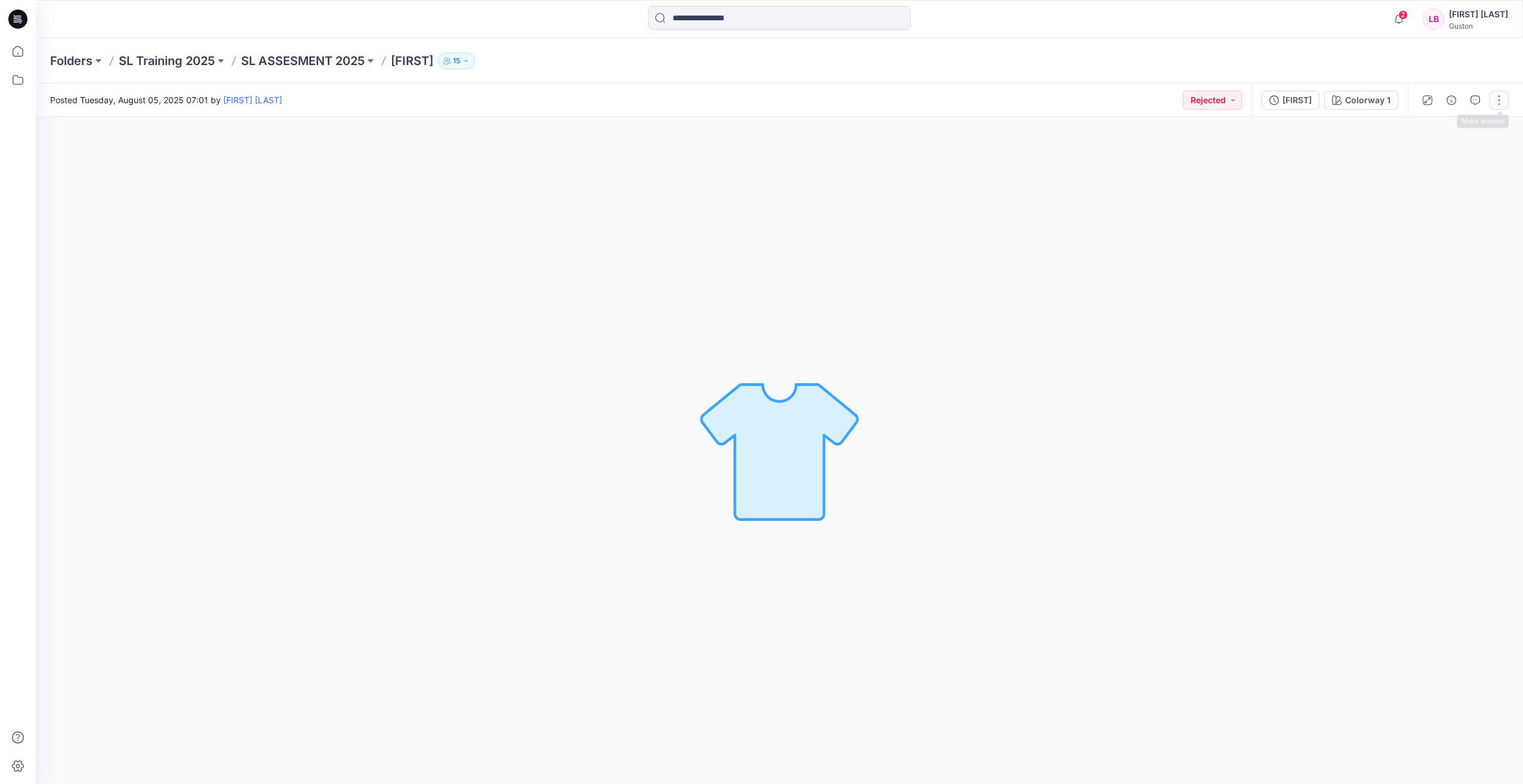 click at bounding box center [1499, 100] 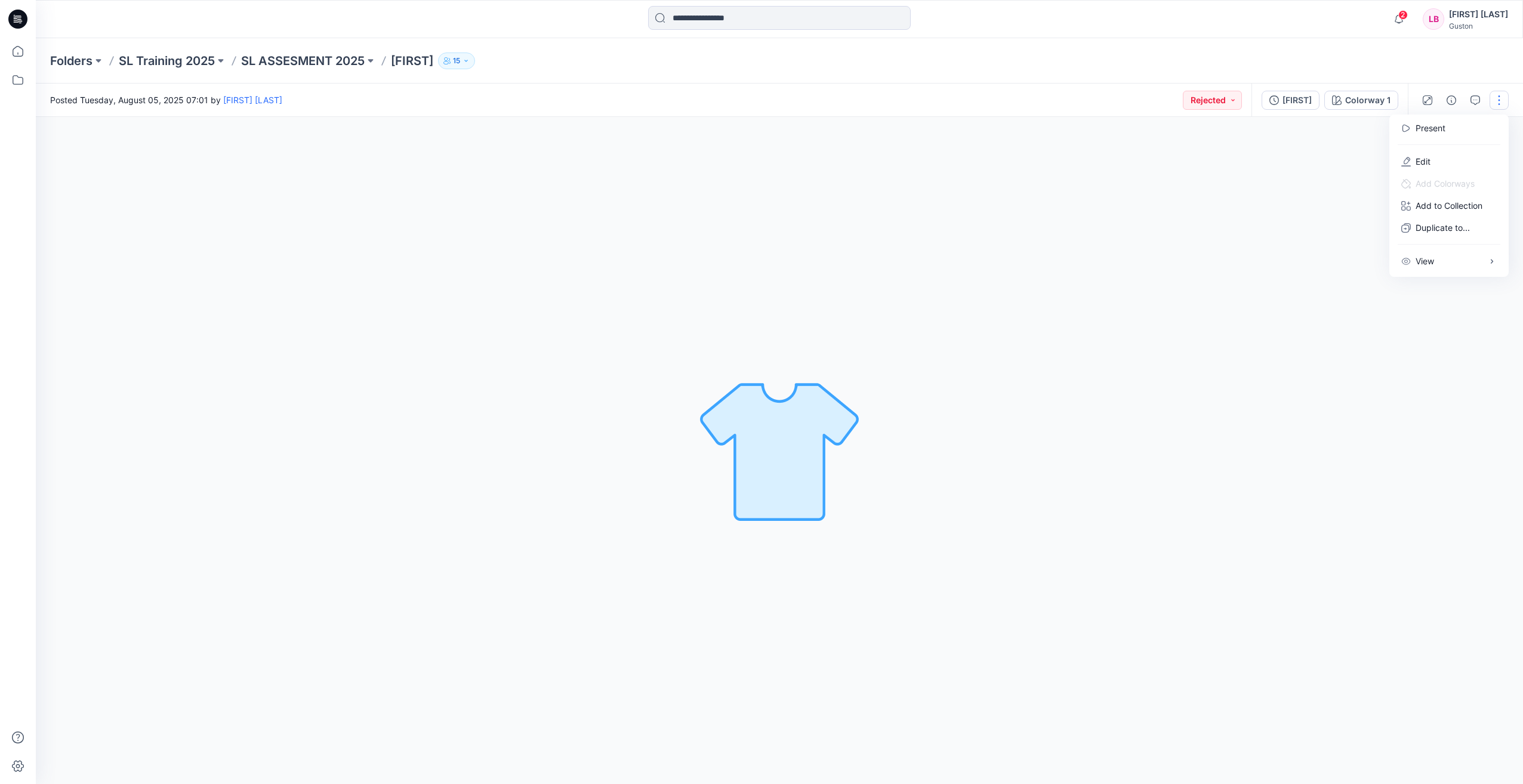 click at bounding box center (1499, 100) 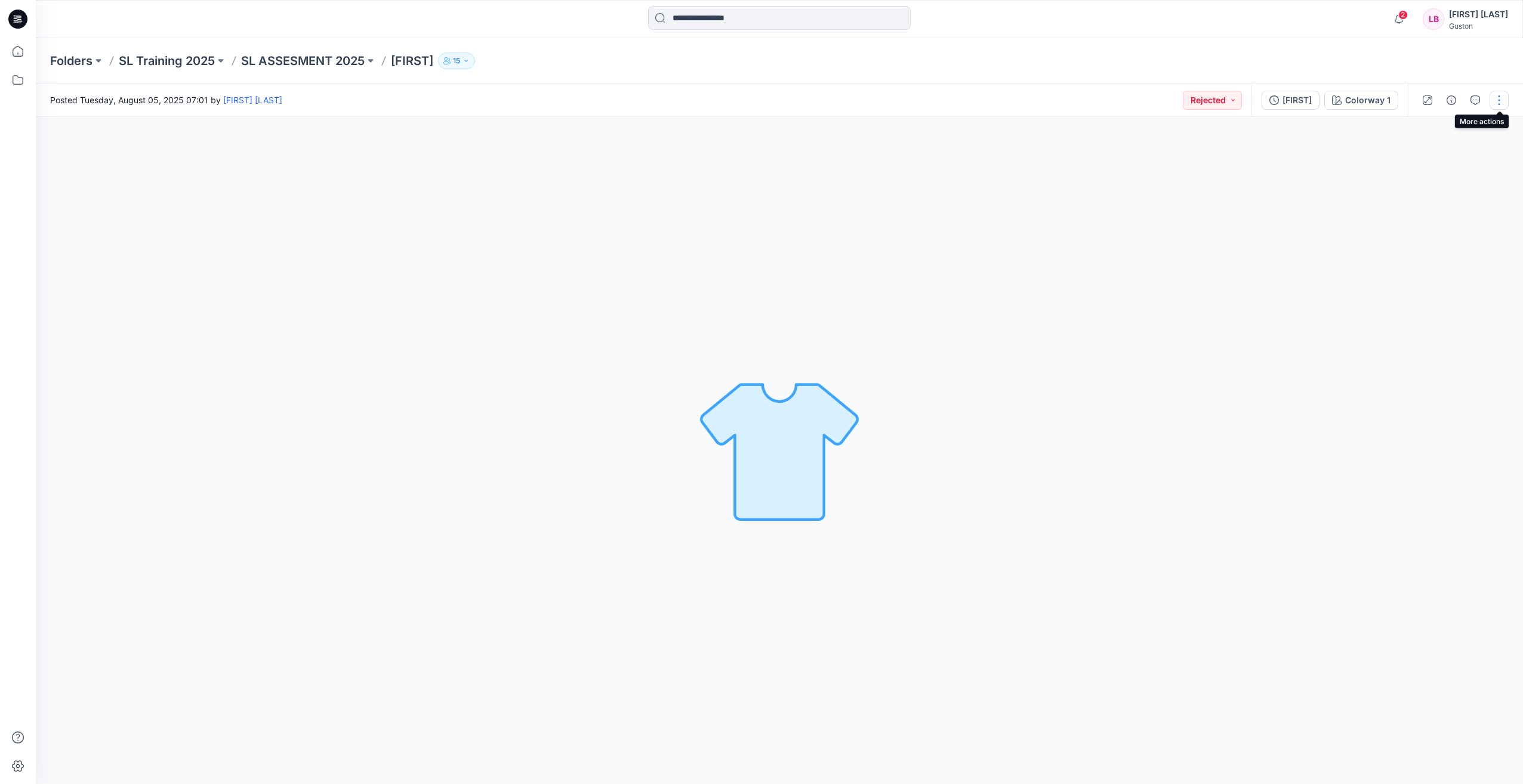 click at bounding box center [1499, 100] 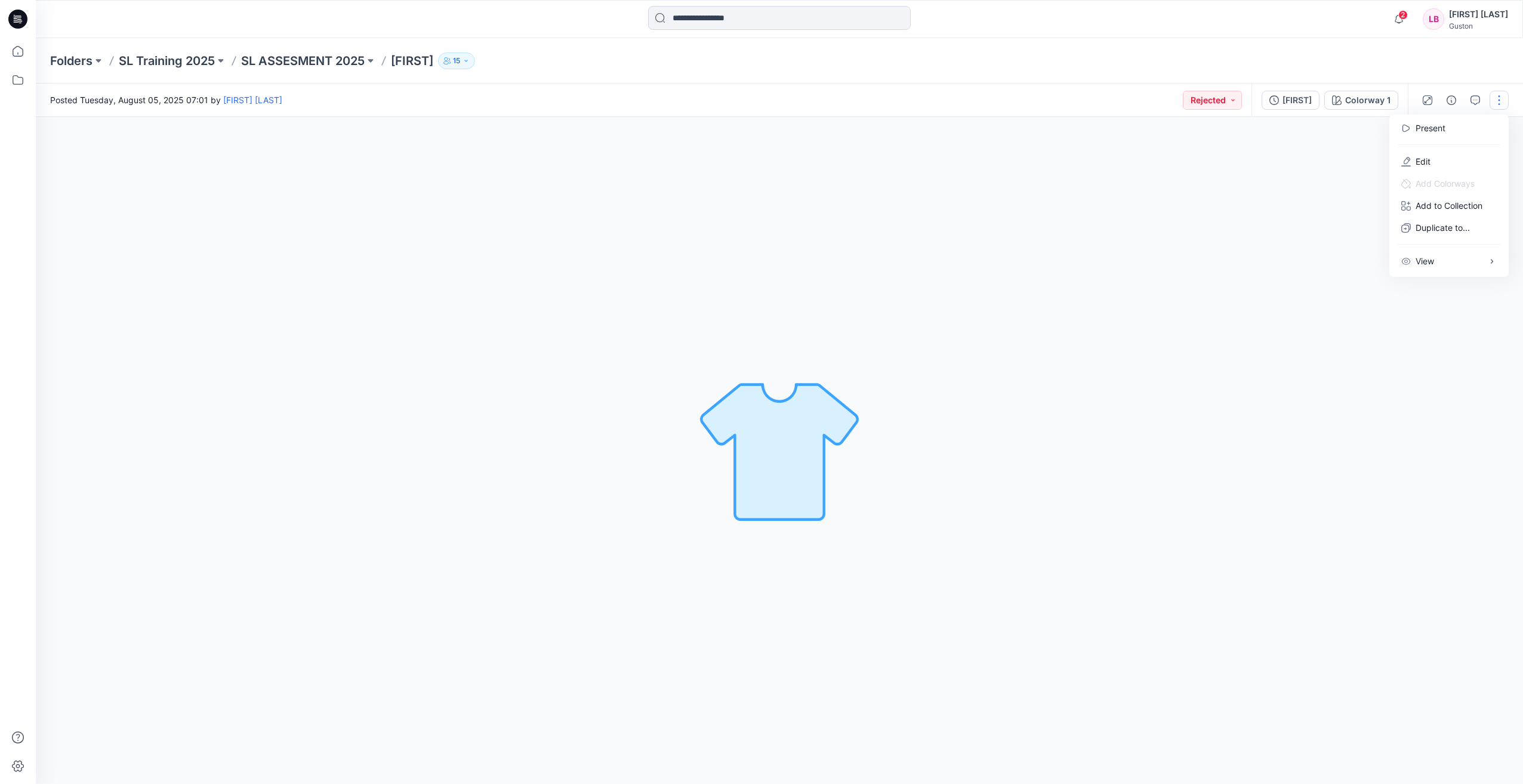 click on "Colorway 1 Loading... Material Properties Loading..." at bounding box center (779, 450) 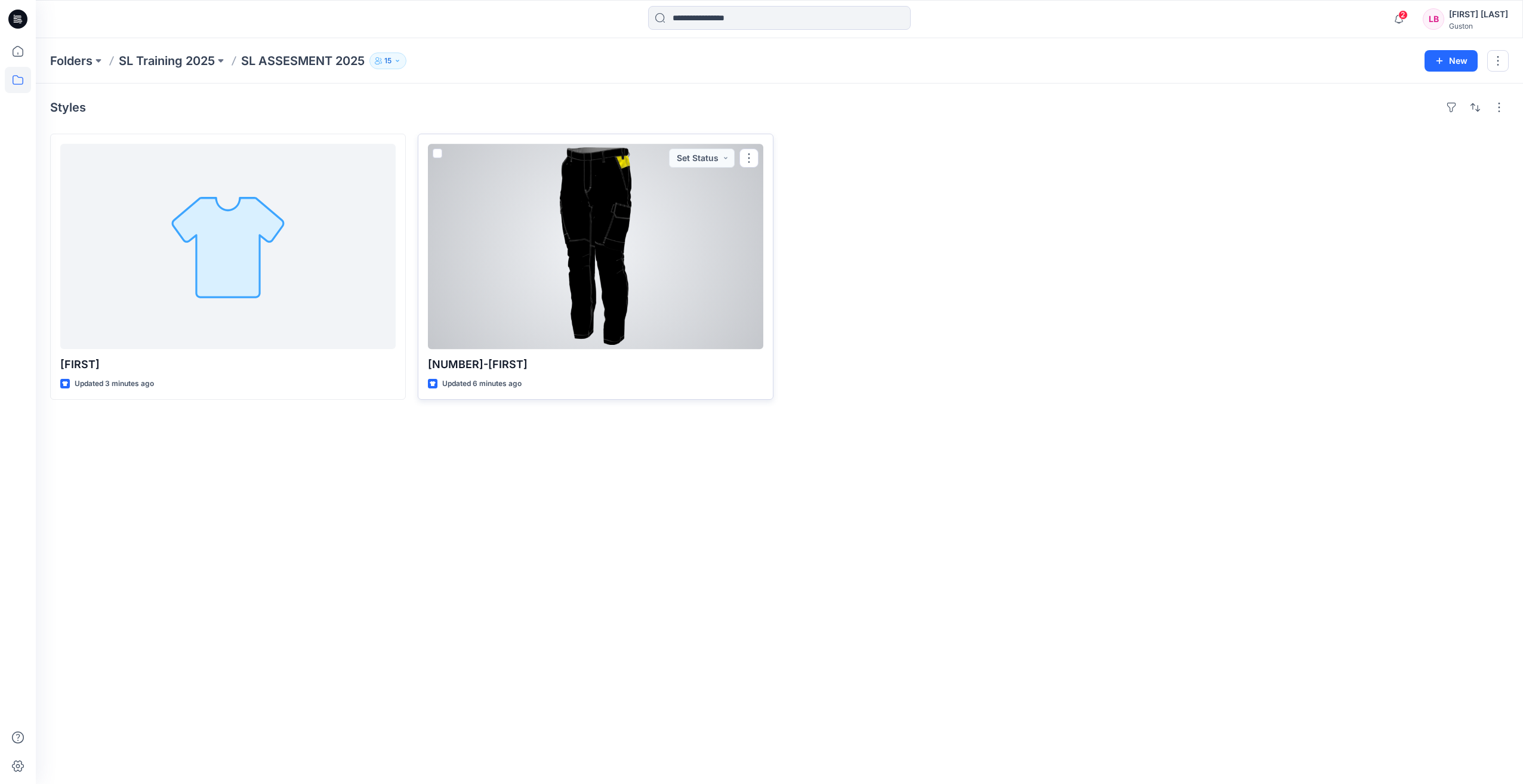 click at bounding box center [596, 246] 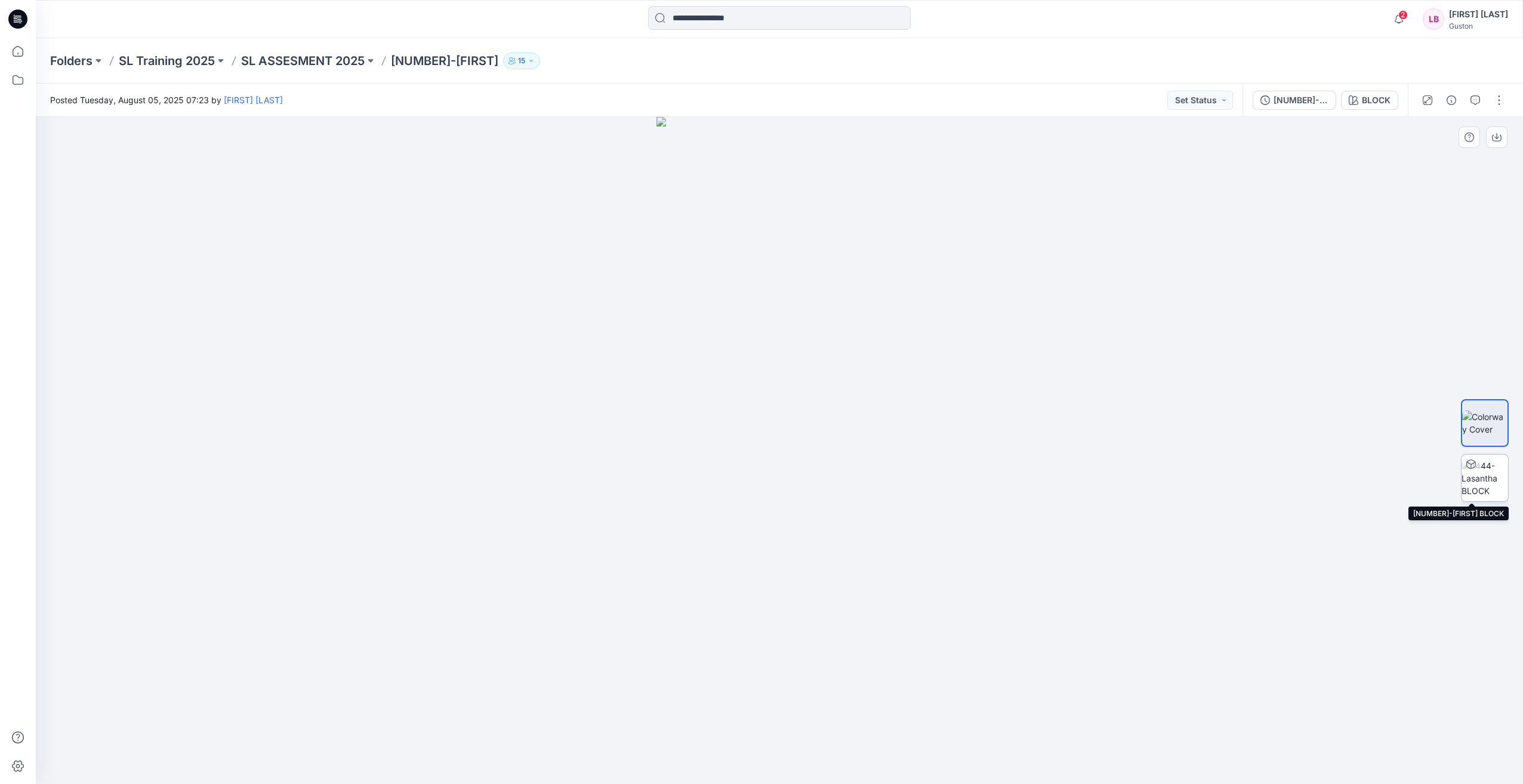 click at bounding box center (1485, 478) 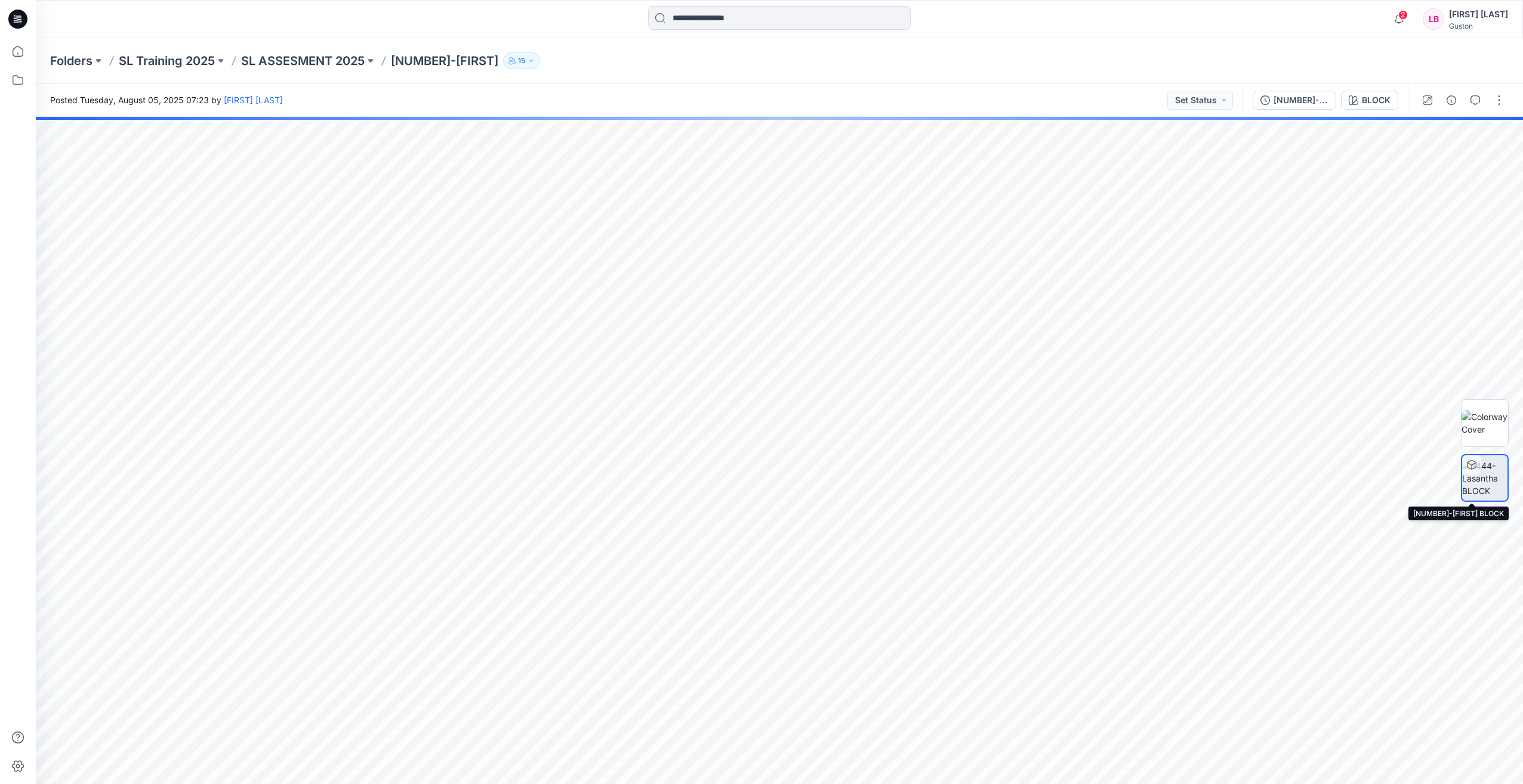 click at bounding box center (1485, 478) 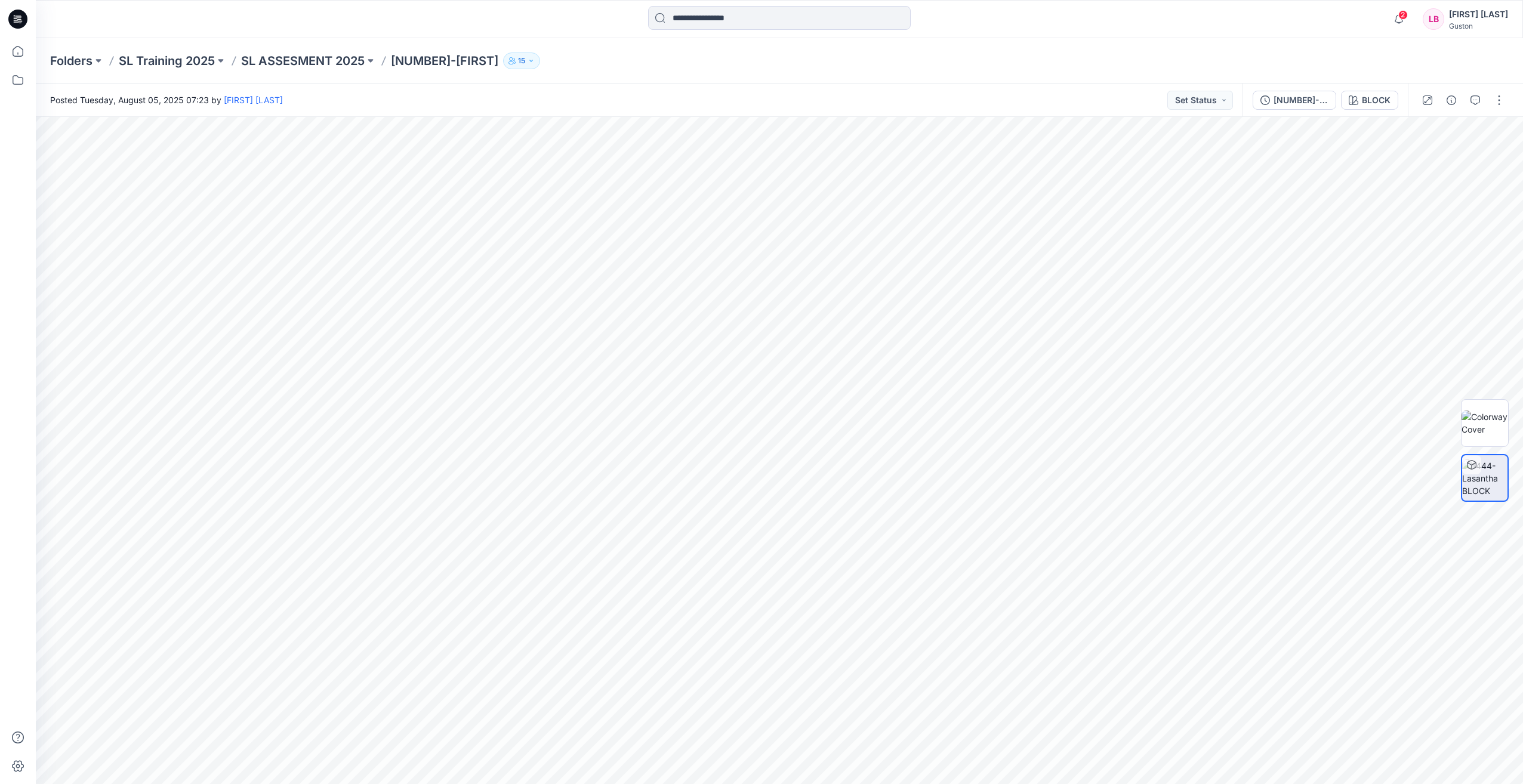 click at bounding box center [1485, 478] 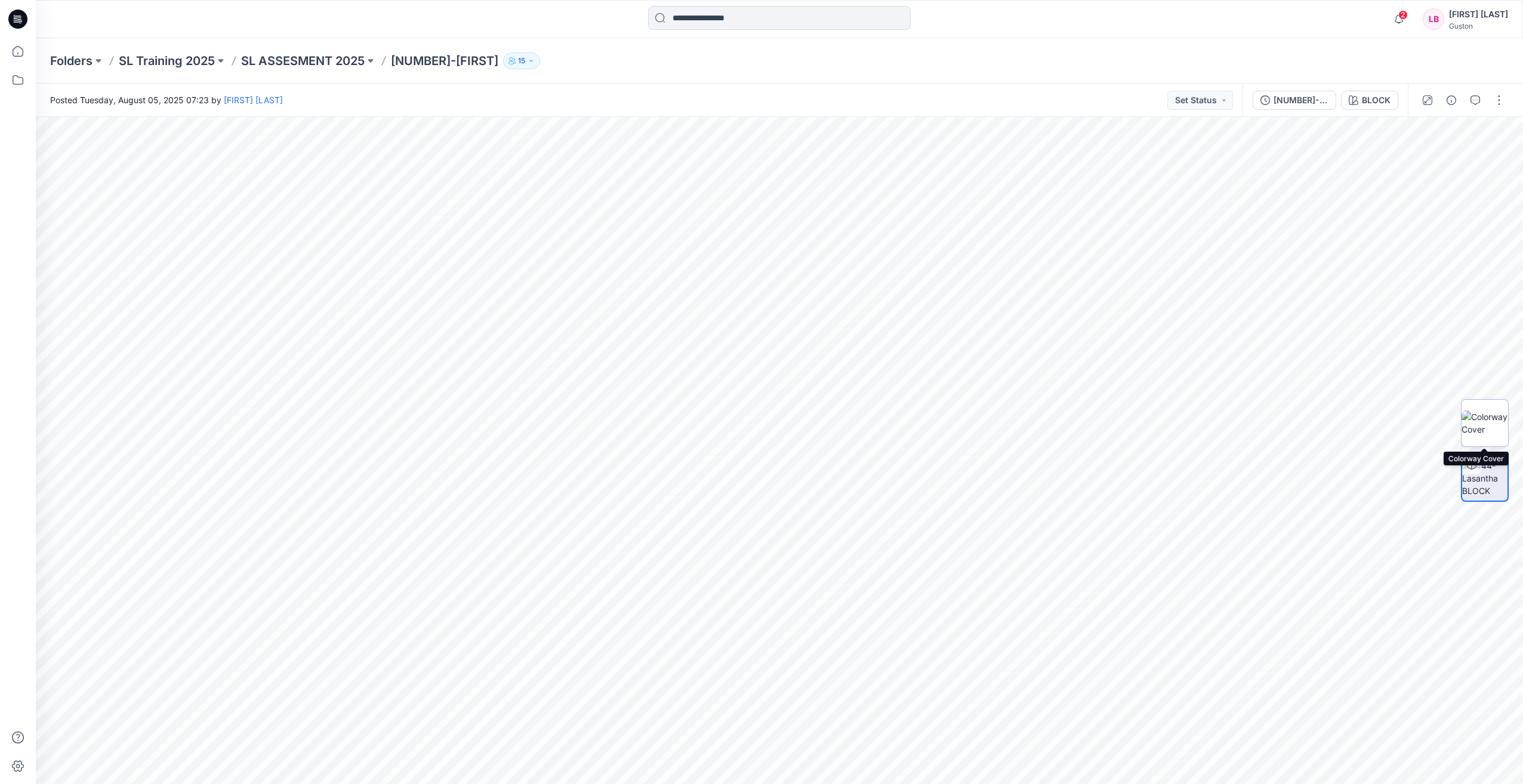 click at bounding box center [1485, 423] 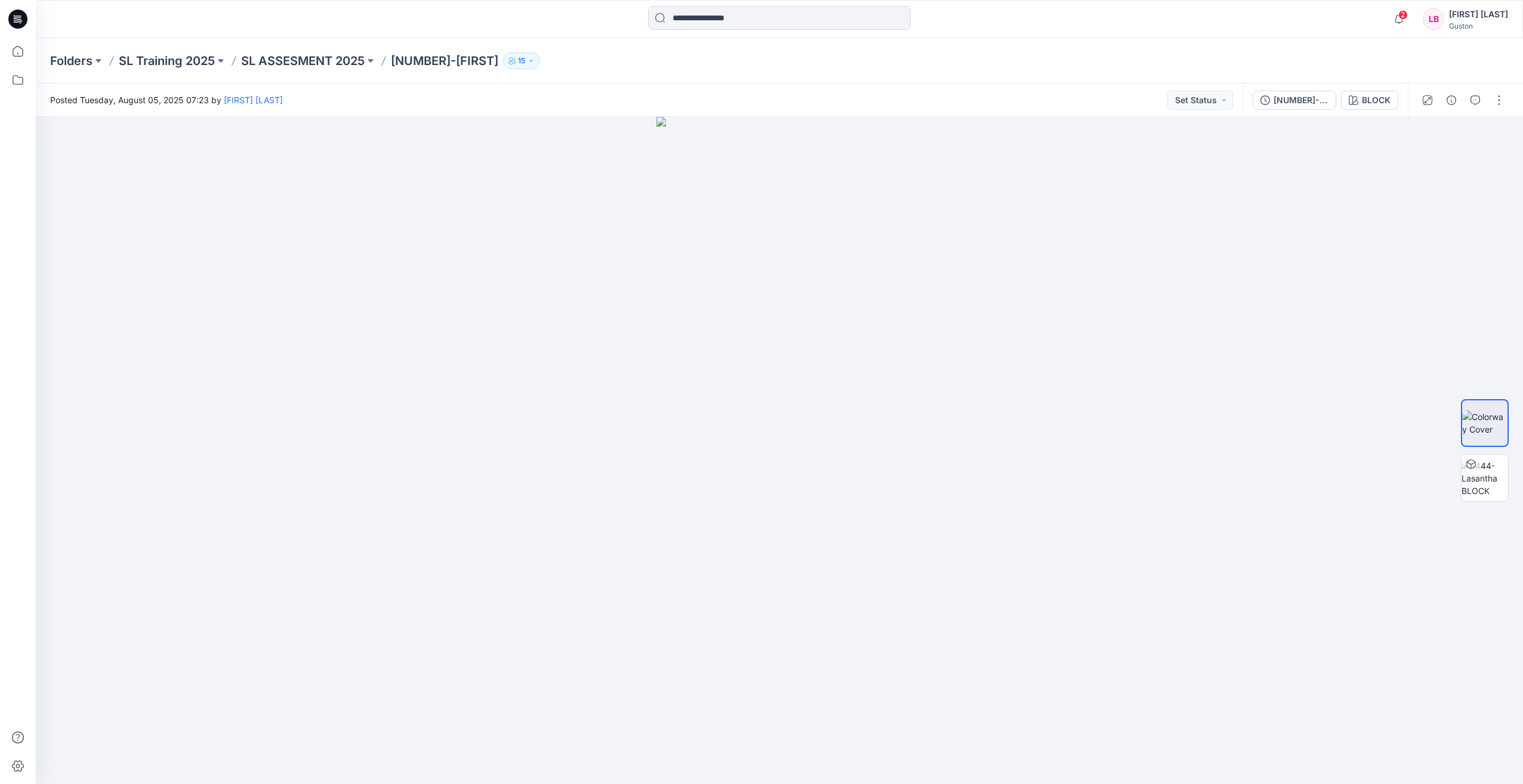 click at bounding box center [779, 450] 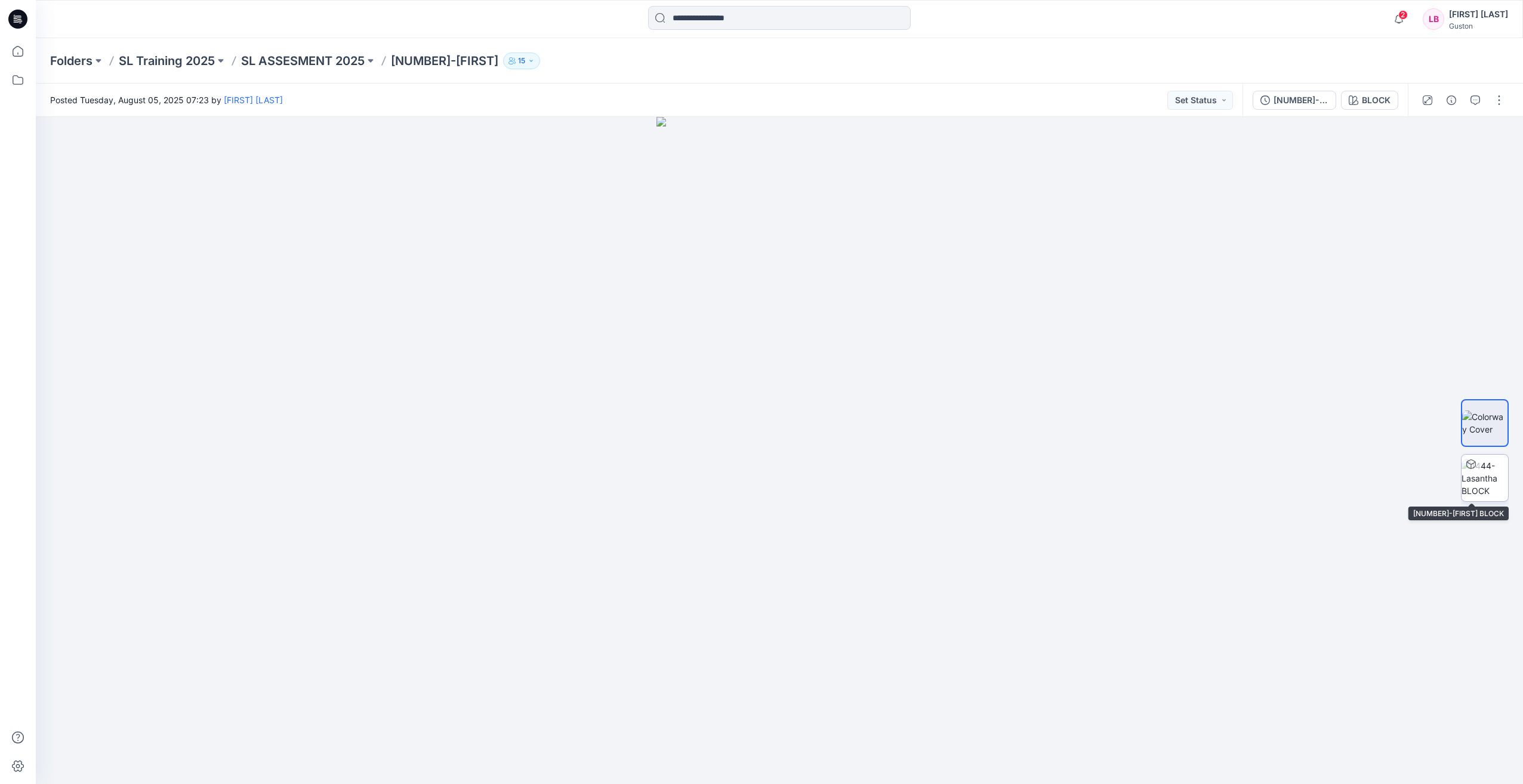 click at bounding box center (1485, 478) 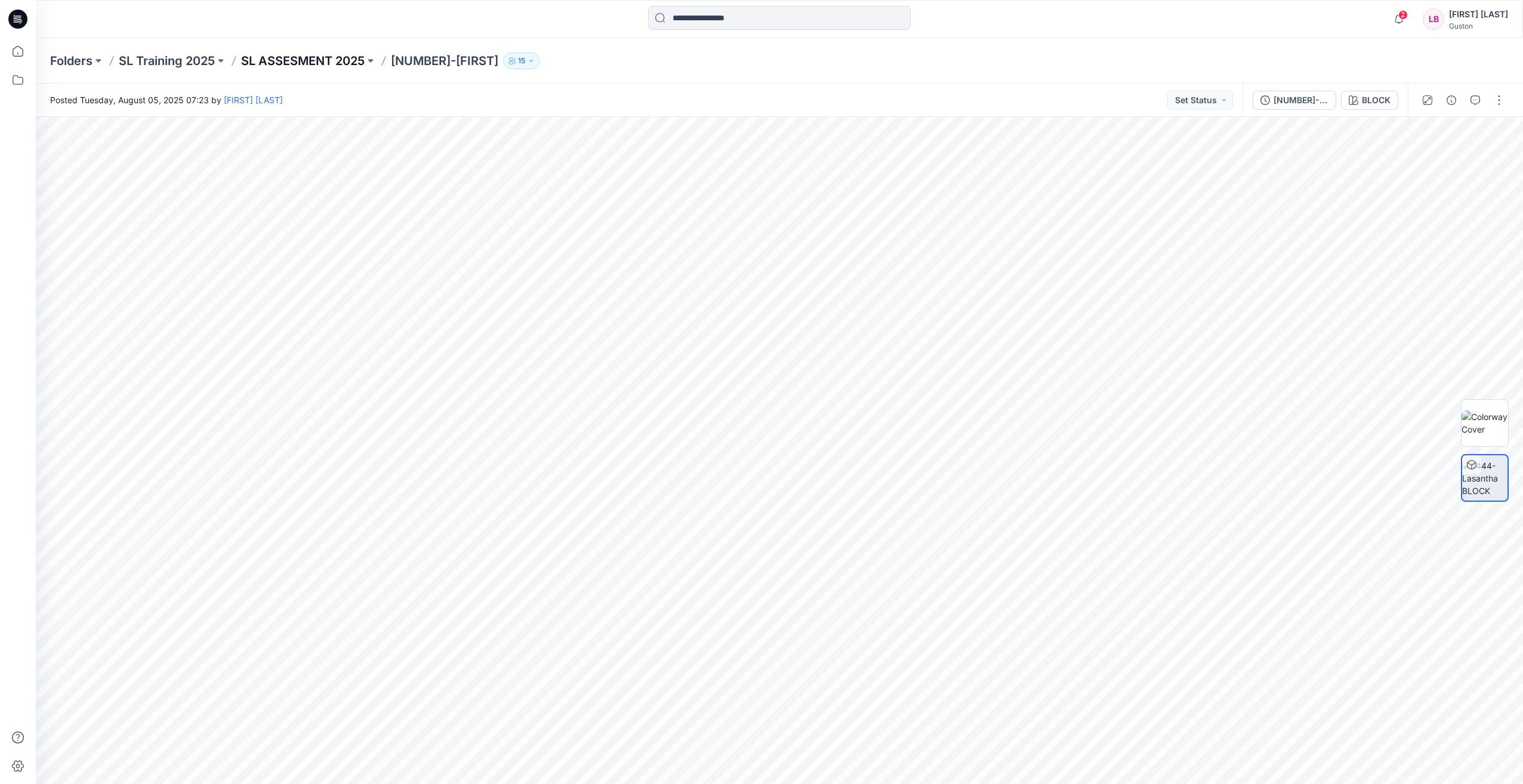 click on "SL ASSESMENT 2025" at bounding box center (303, 61) 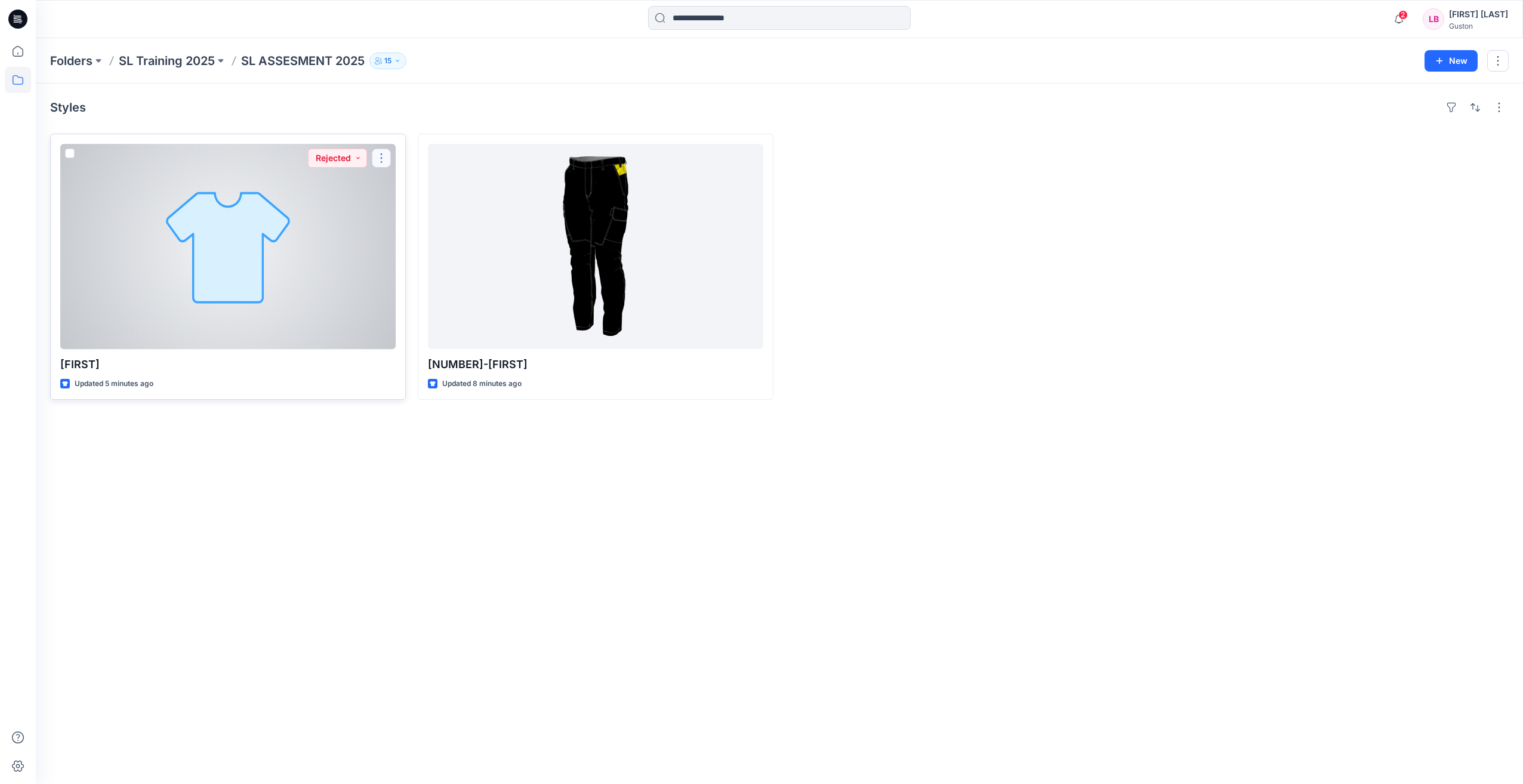 click at bounding box center [381, 158] 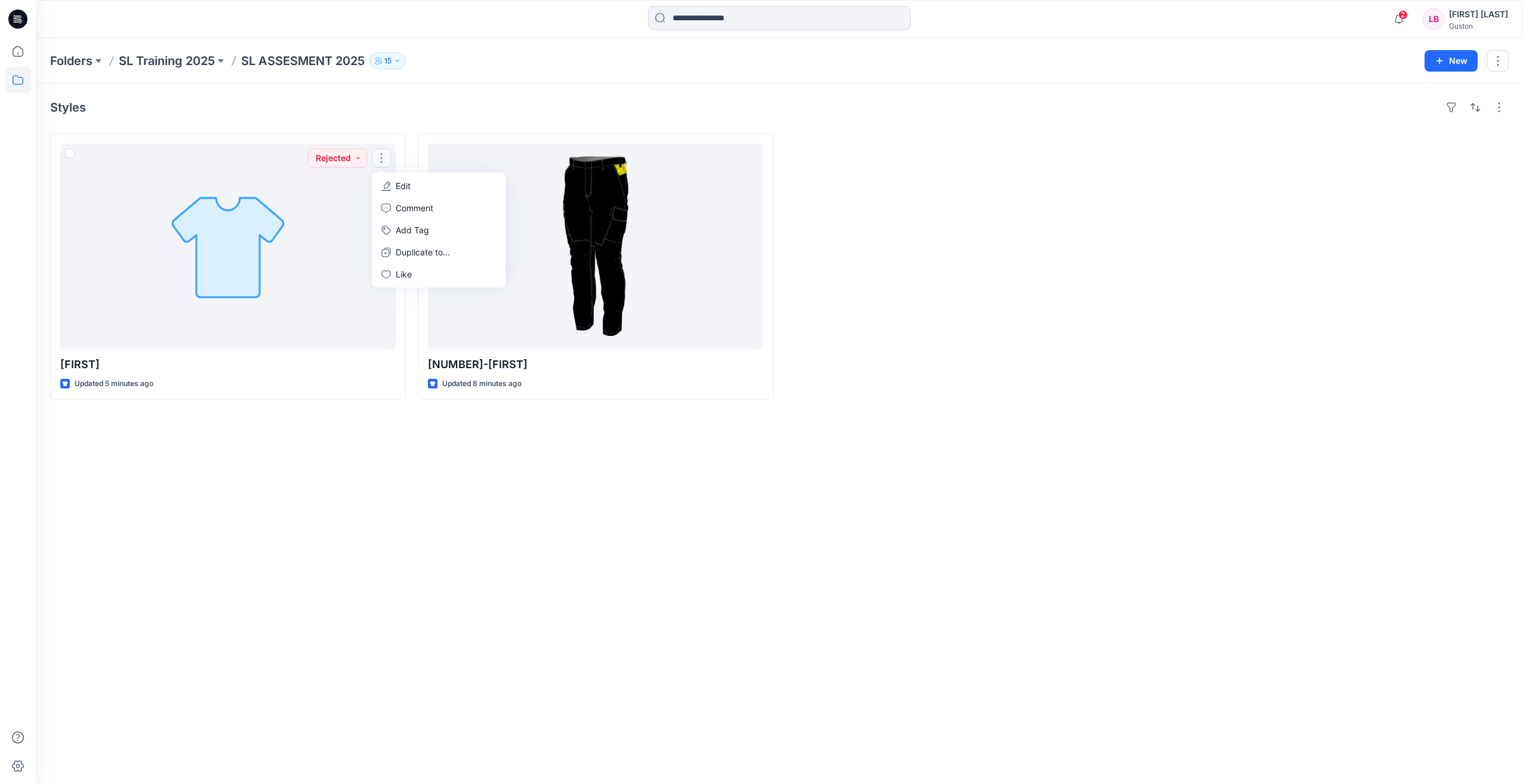 click on "Styles Lasantha Updated 5 minutes ago Rejected Edit Comment Add Tag Duplicate to...     Like 1444-Lasantha Updated 8 minutes ago" at bounding box center [779, 434] 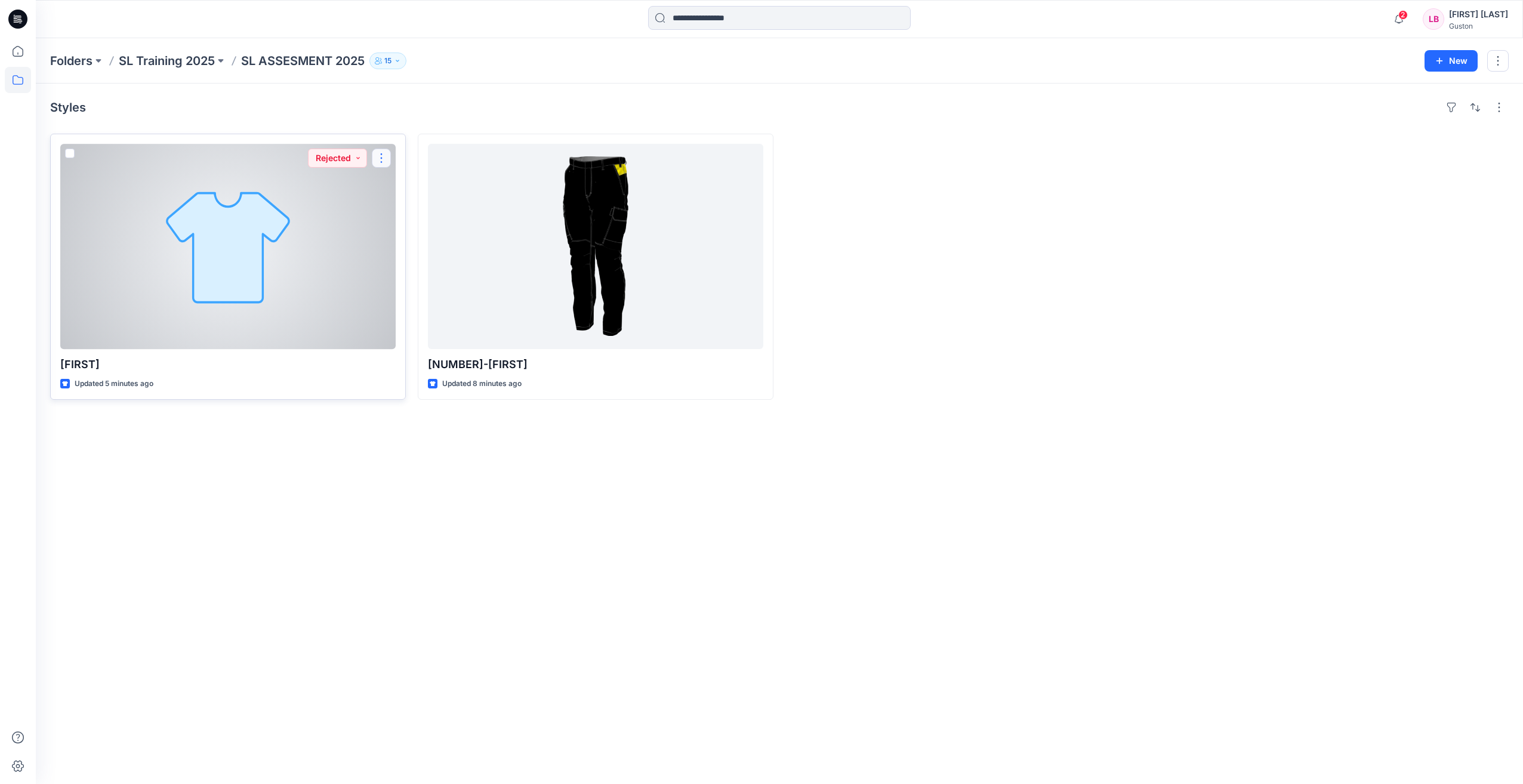 click at bounding box center (381, 158) 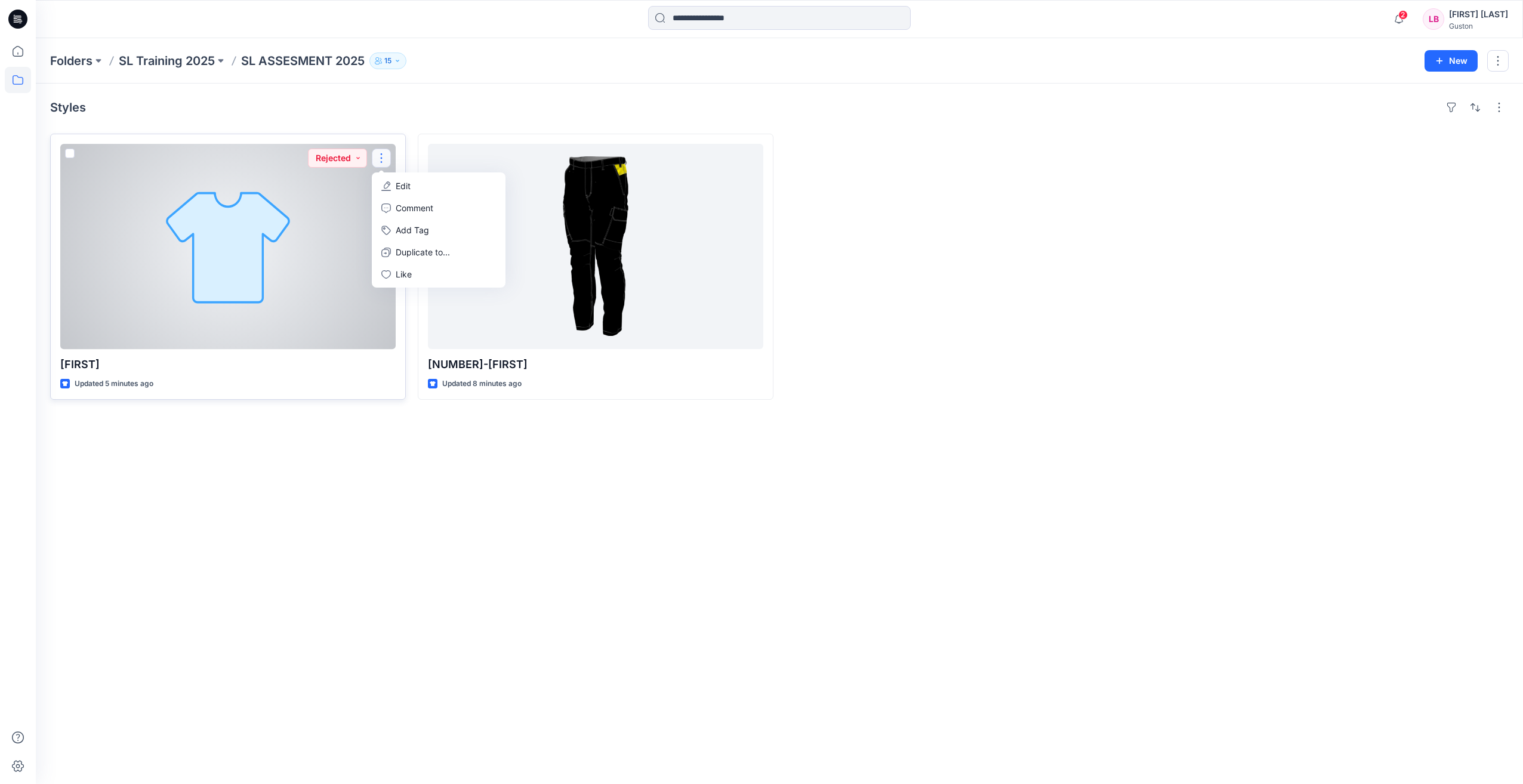 click at bounding box center [381, 158] 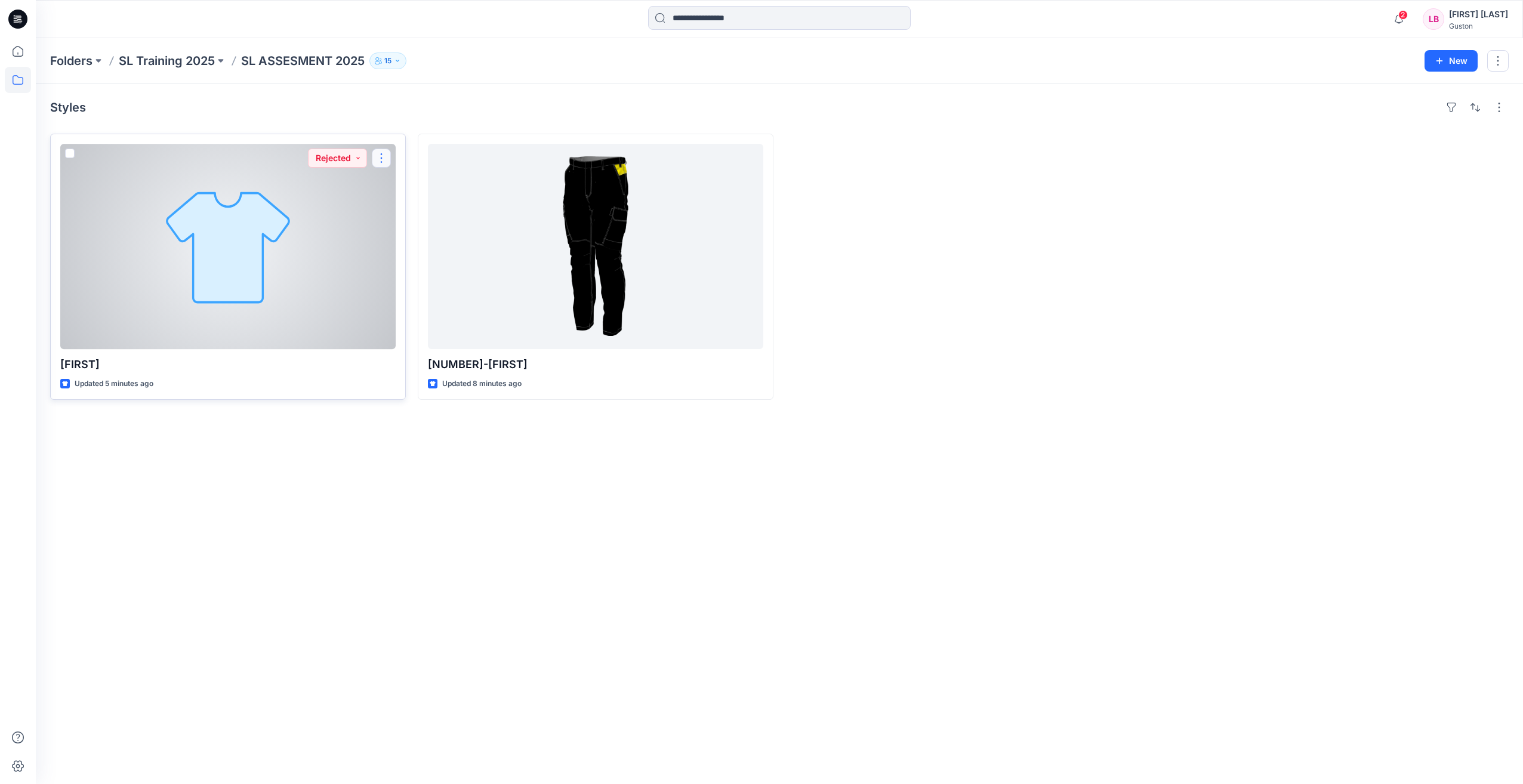 click at bounding box center [381, 158] 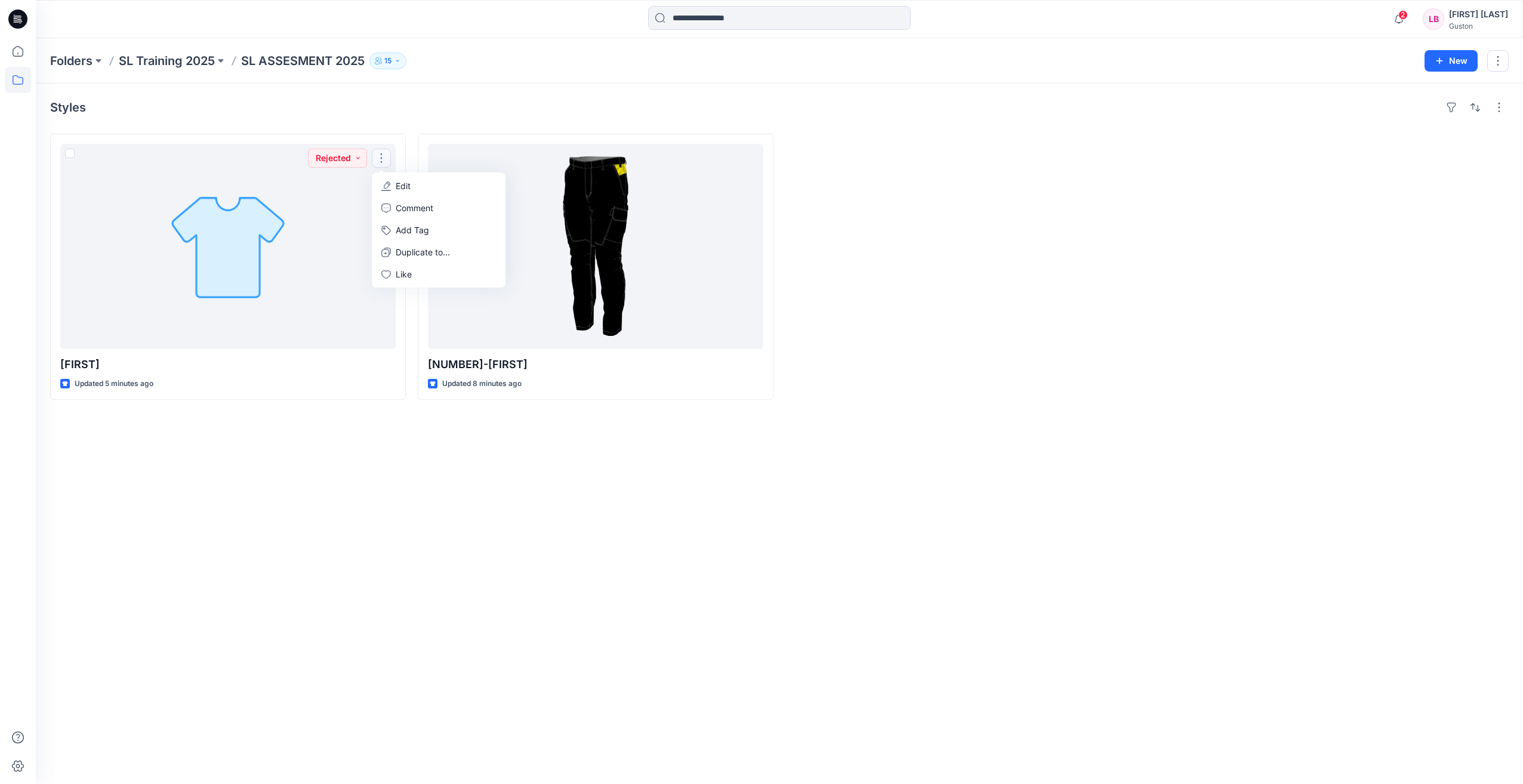 click at bounding box center [963, 267] 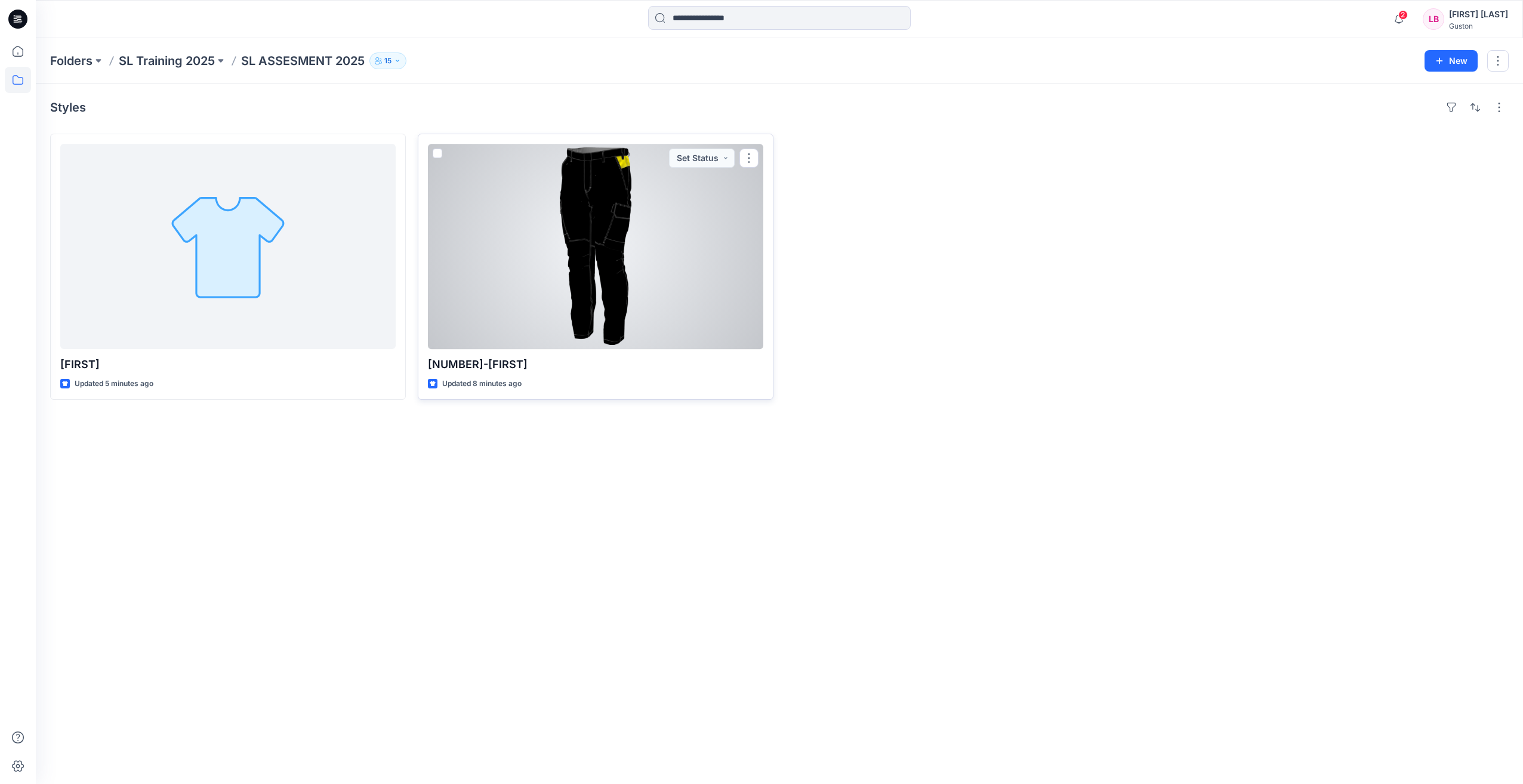 click at bounding box center [596, 246] 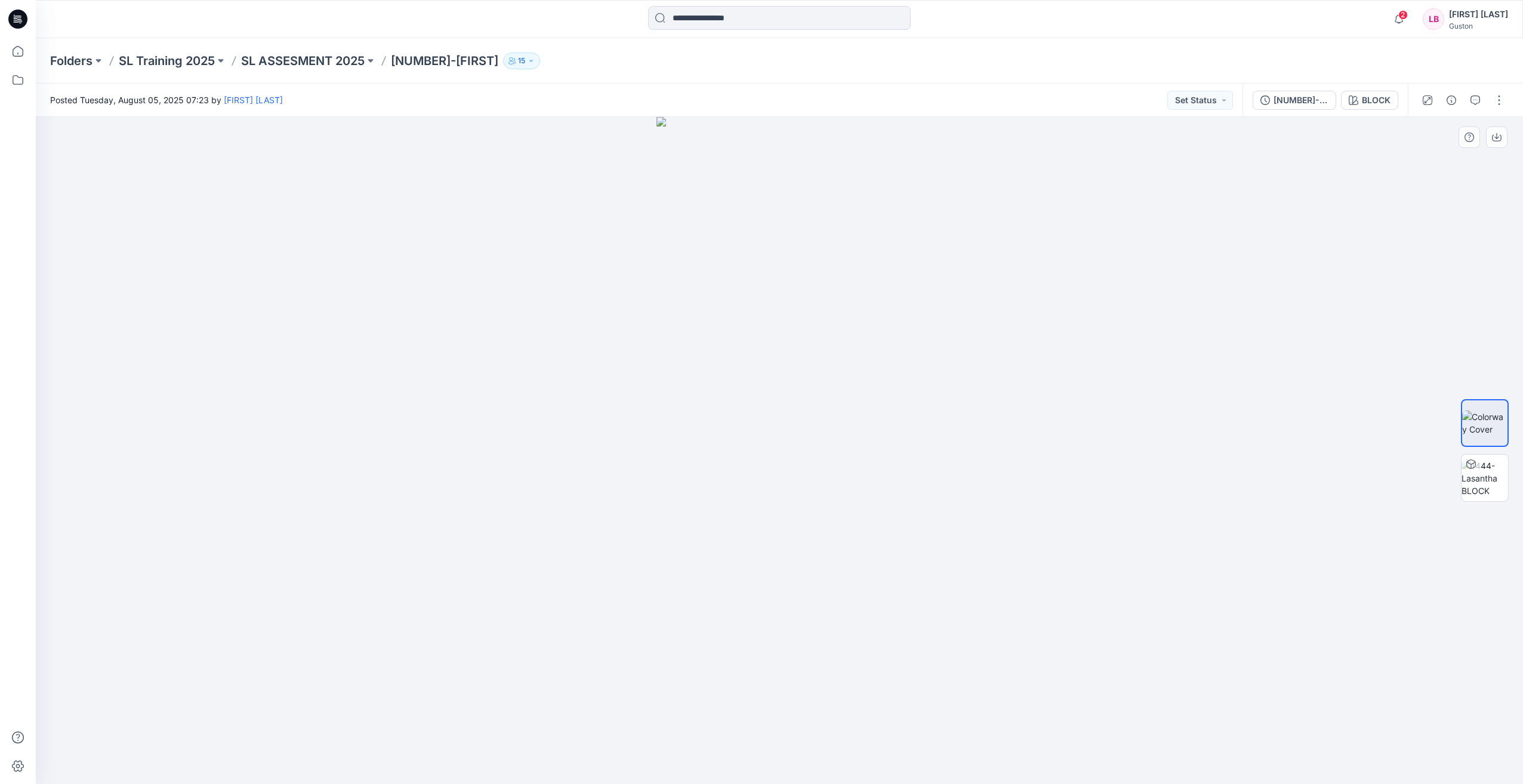 click at bounding box center [779, 450] 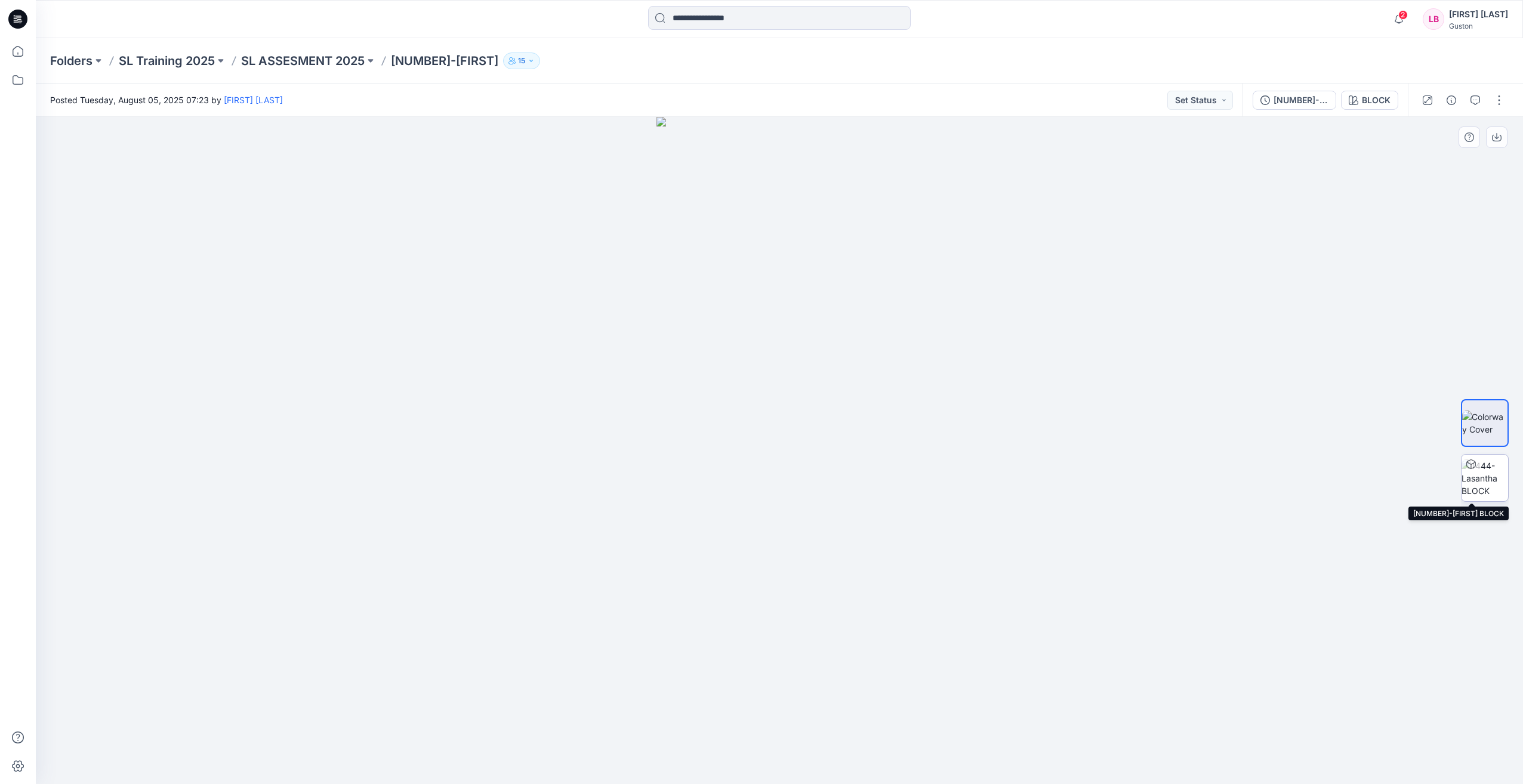 click at bounding box center [1485, 478] 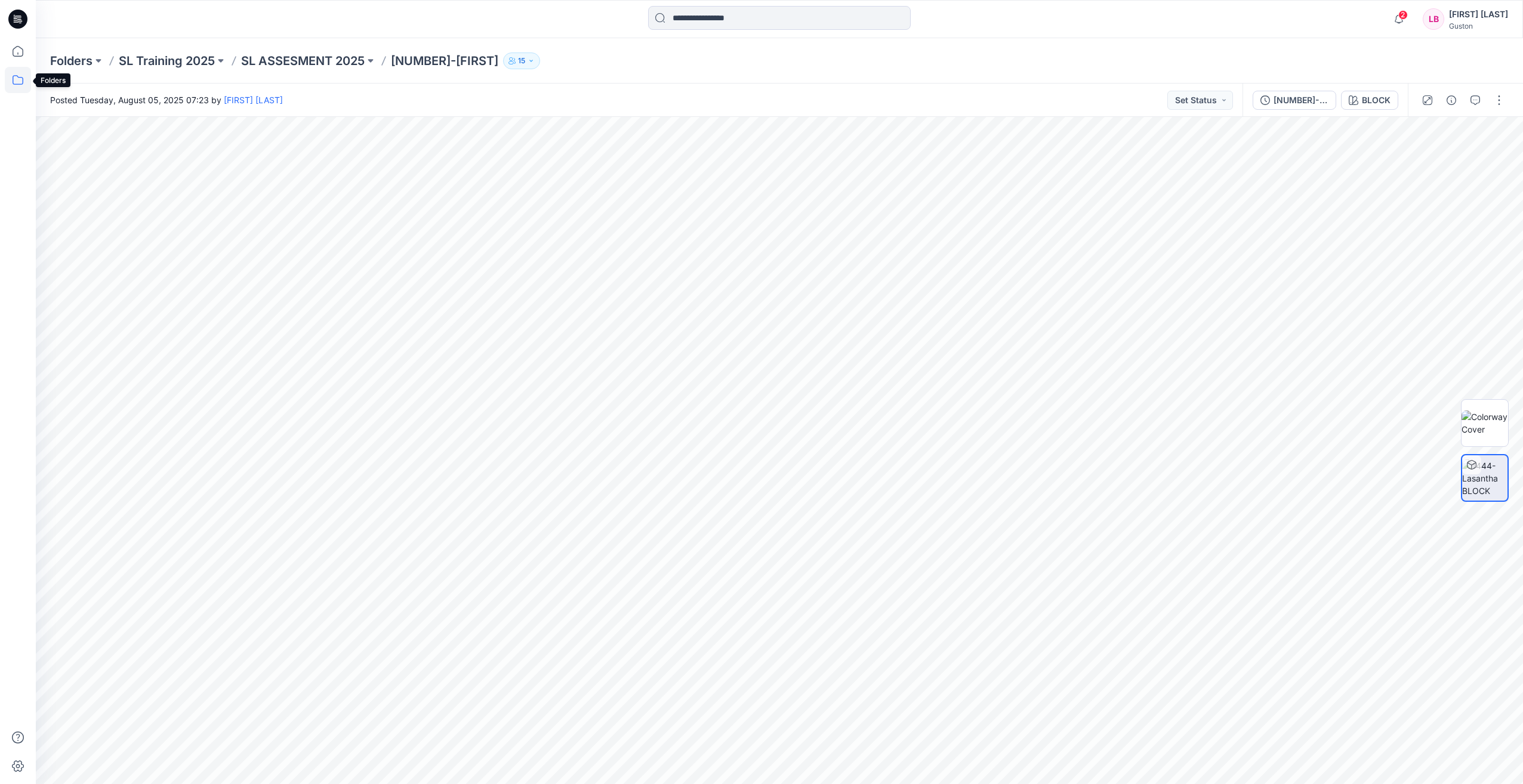 click 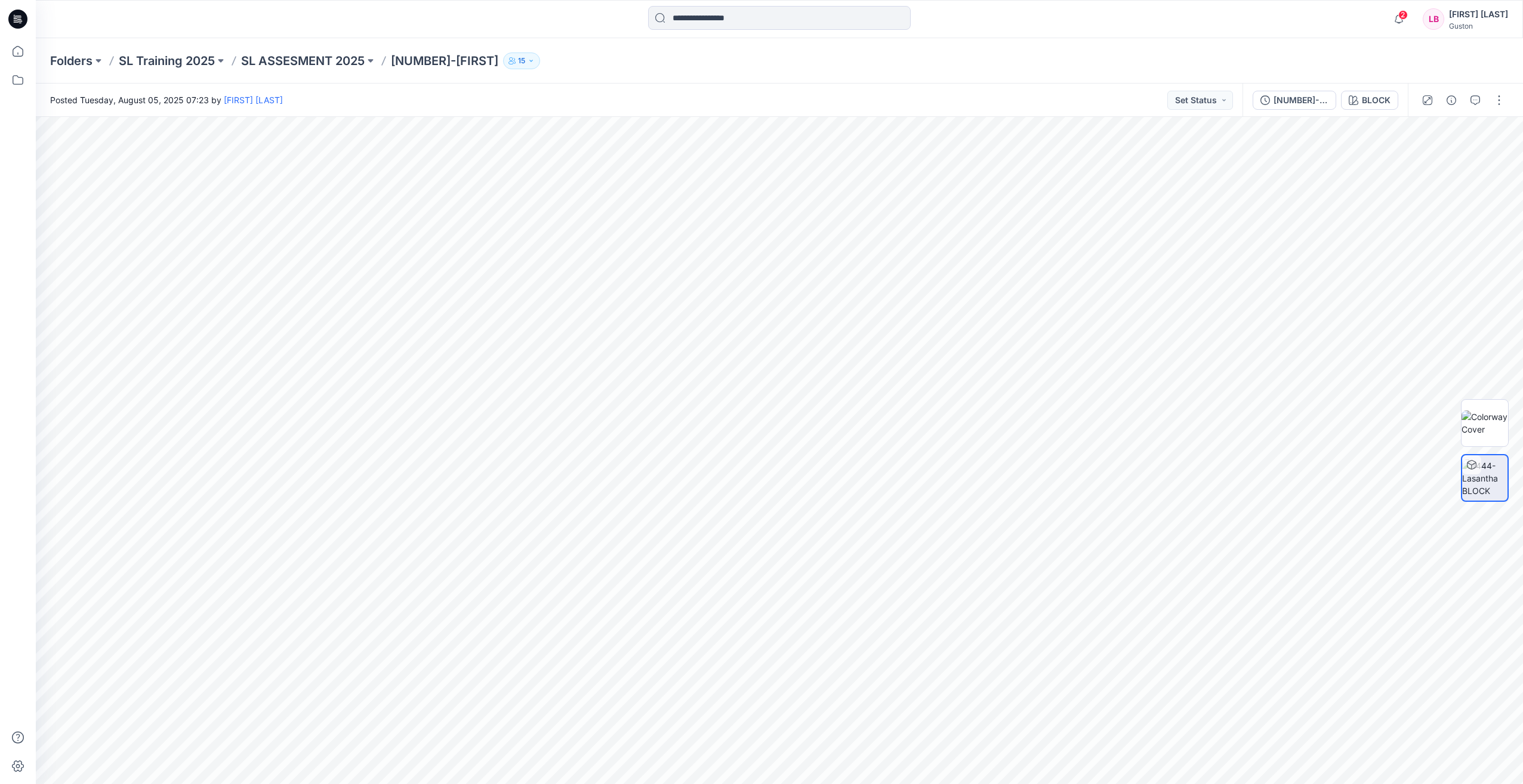 click on "1444-[NAME]" at bounding box center (445, 61) 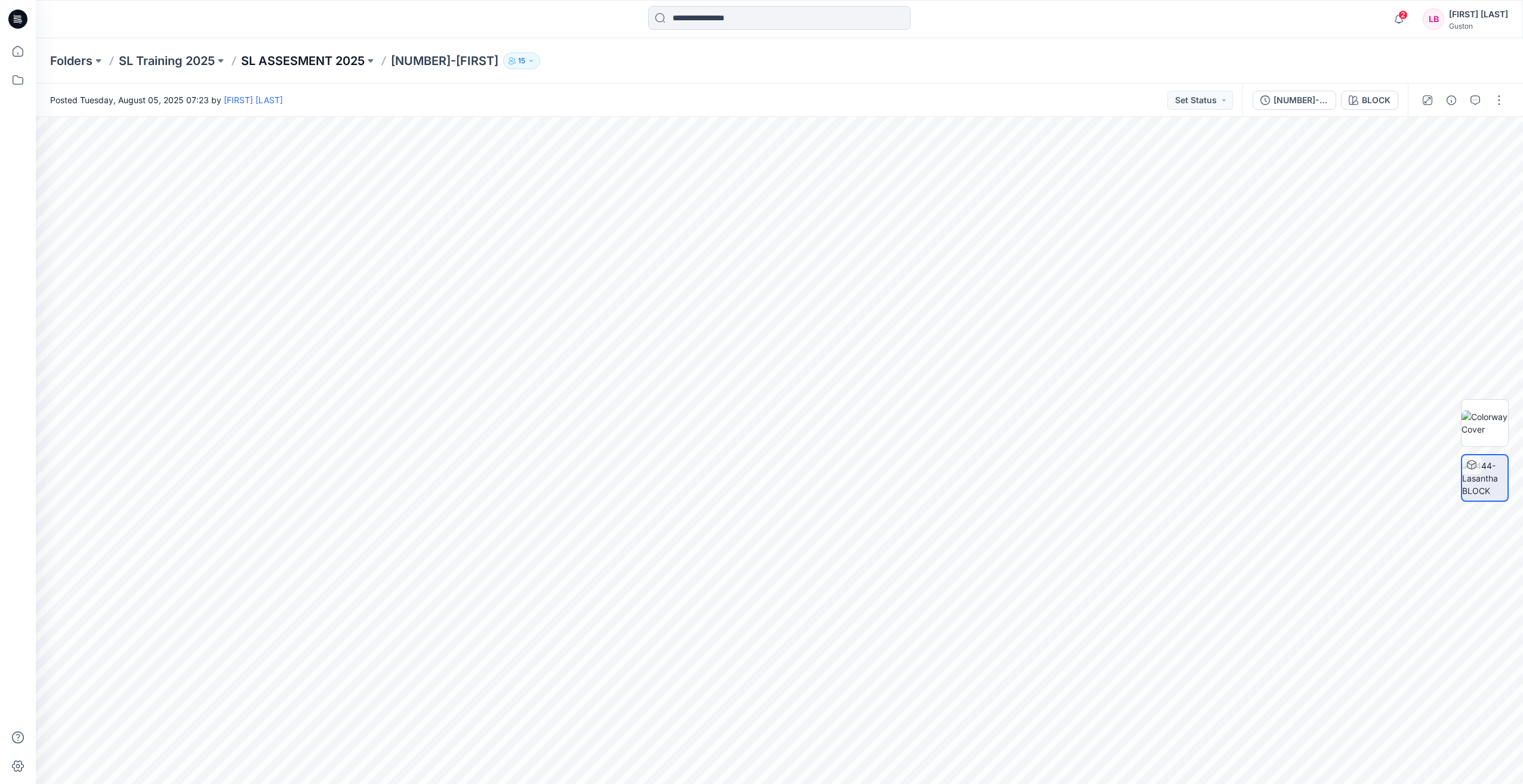 click on "SL ASSESMENT 2025" at bounding box center (303, 61) 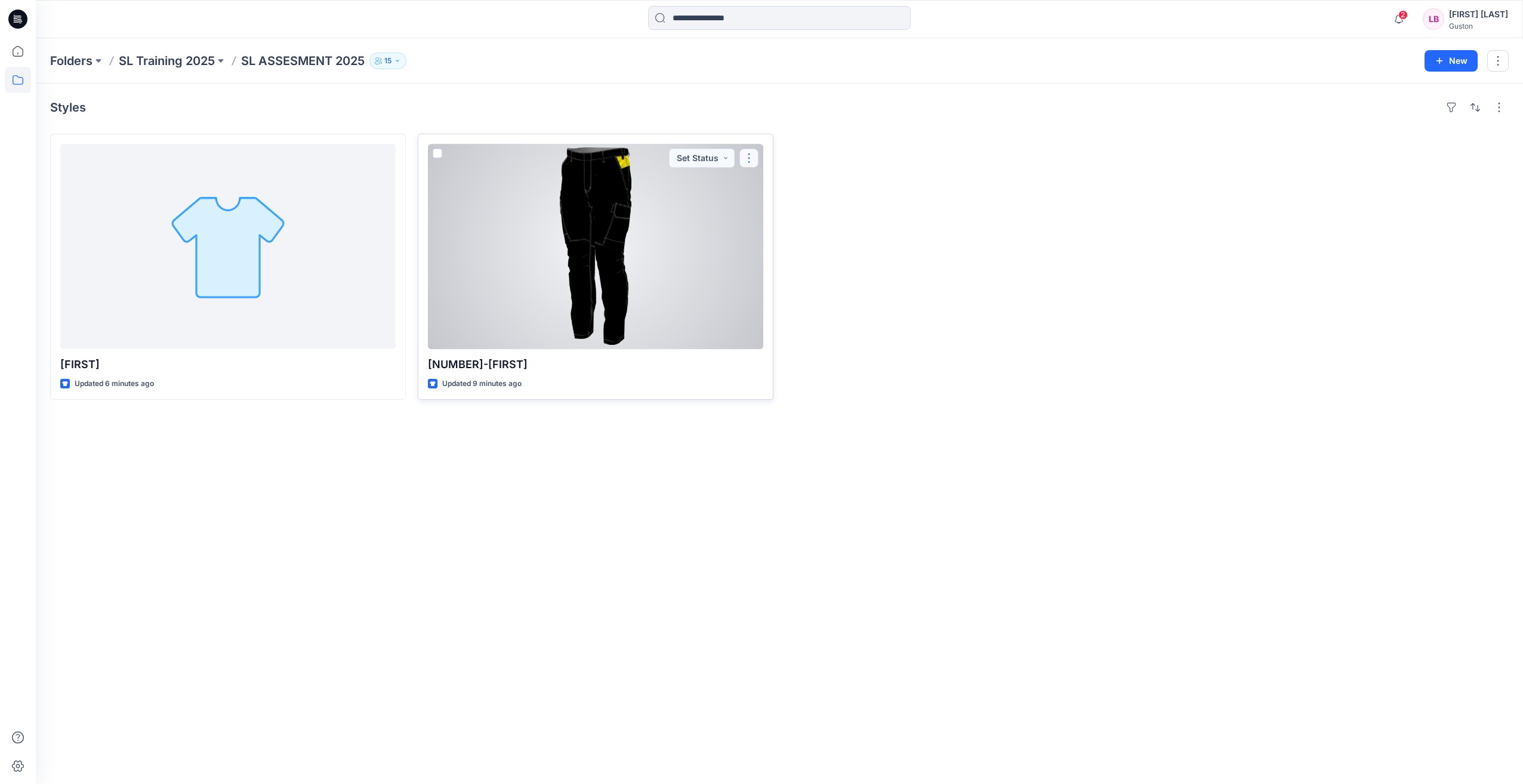 click at bounding box center [749, 158] 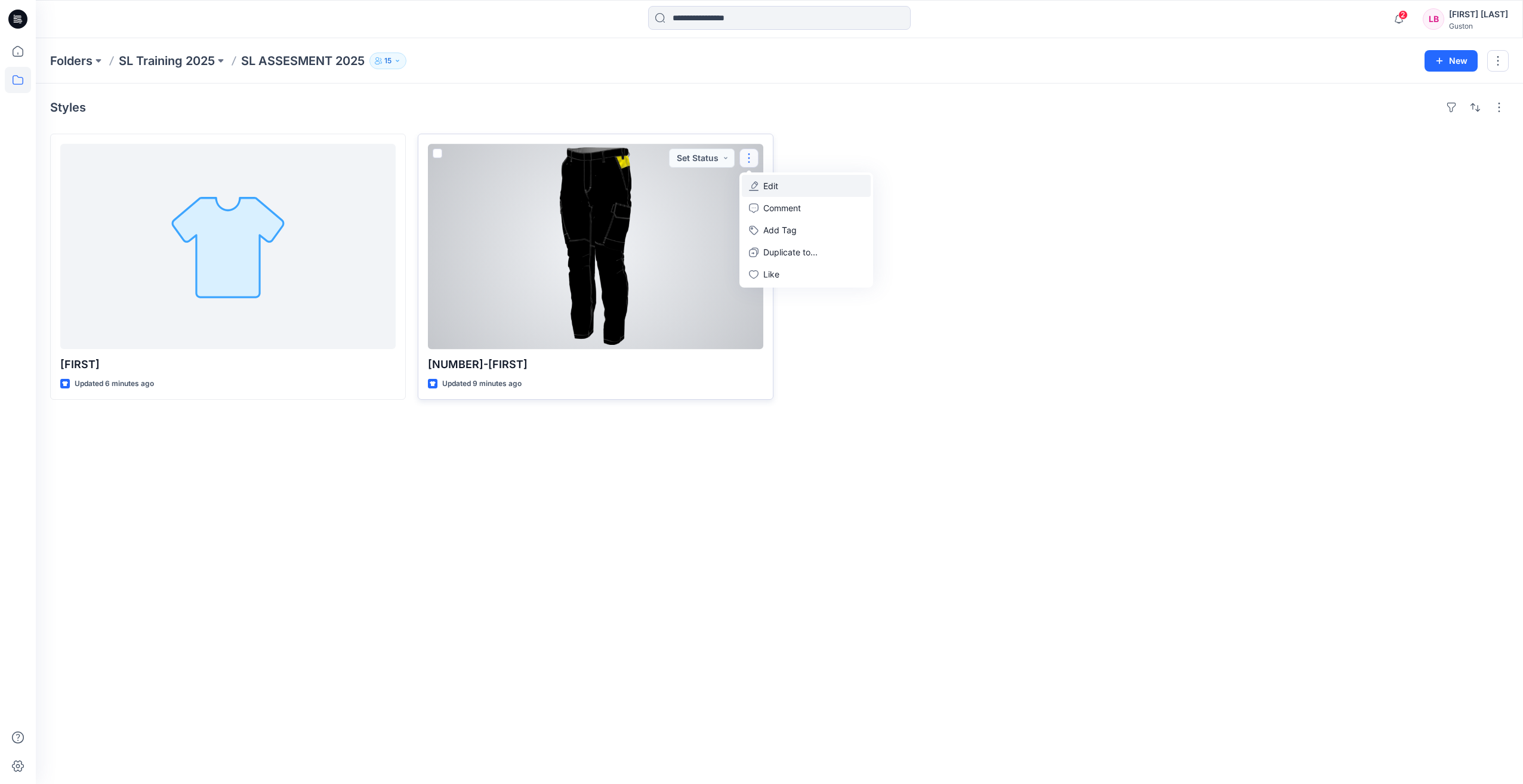 click on "Edit" at bounding box center (806, 186) 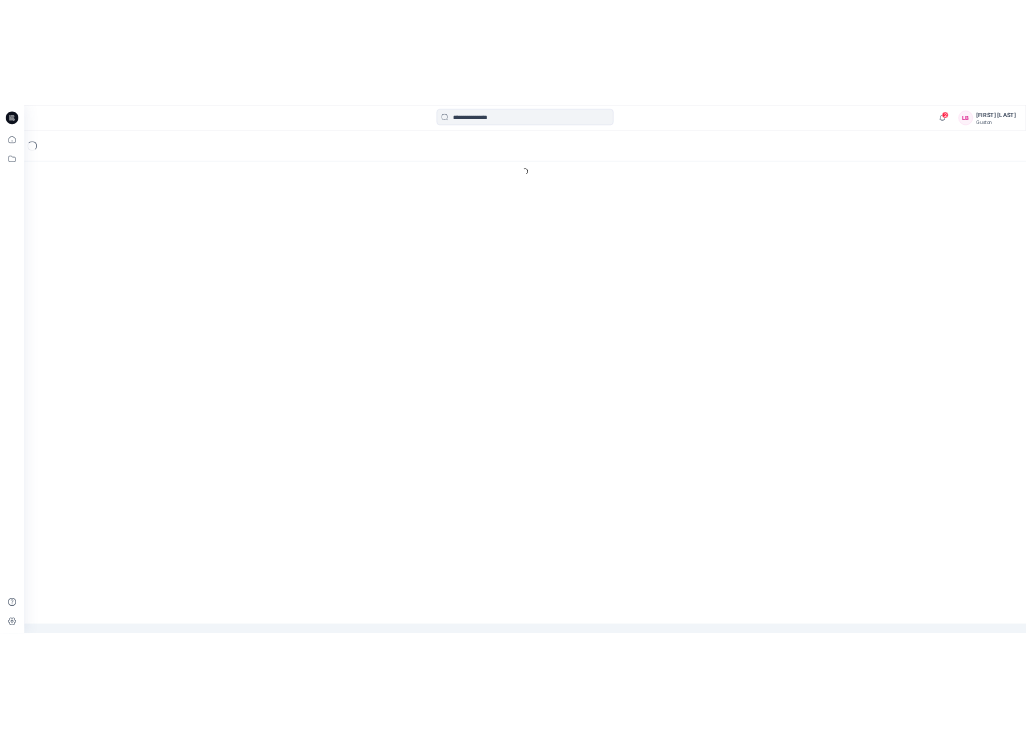 scroll, scrollTop: 0, scrollLeft: 0, axis: both 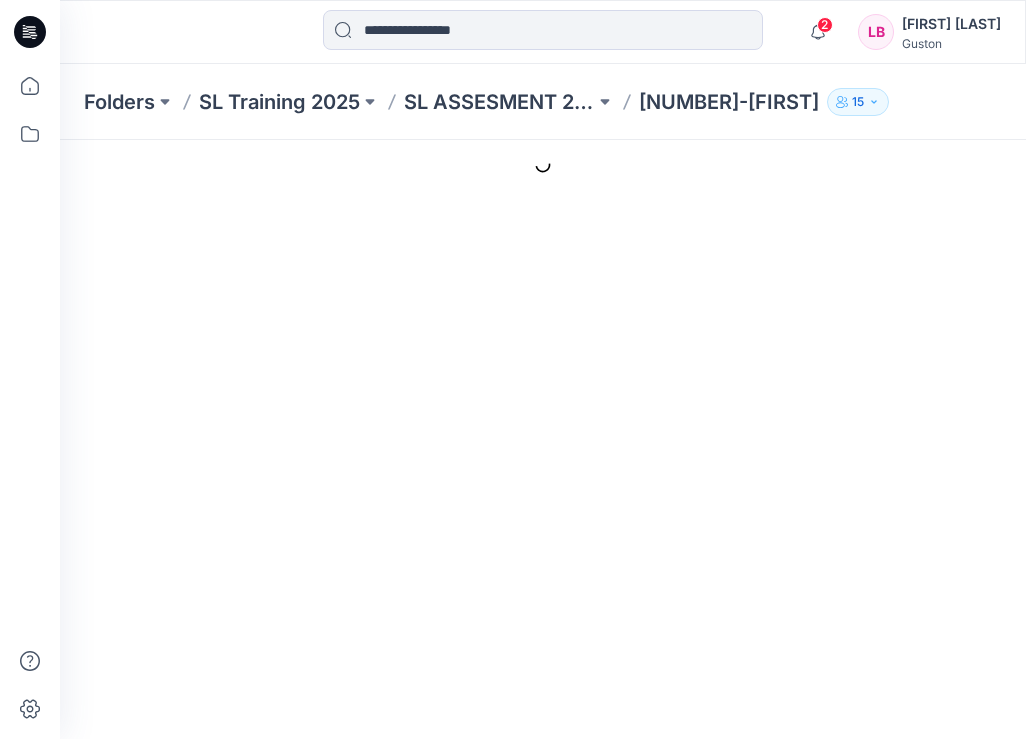 click on "General
Cover Image
Current Version
Colorways
Packed Turntable
Style
Present
Changes Saved
Delete
General
Name
Description
Status Label
Set Status
Set Status
In progres
Accepted
Rejected" at bounding box center [531, 751] 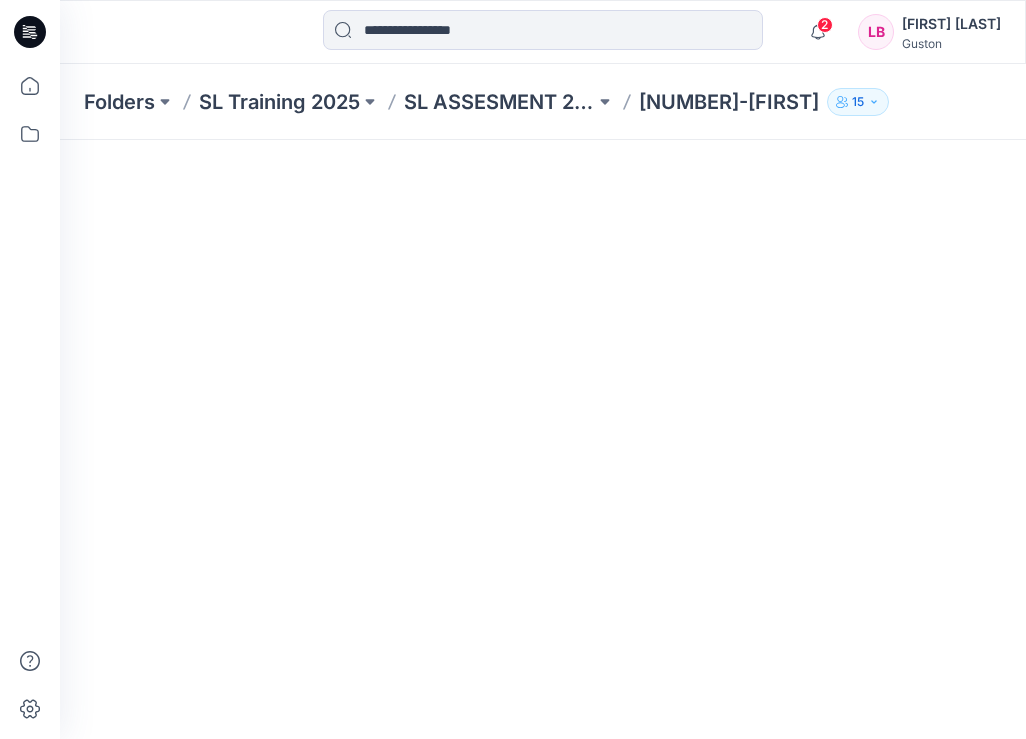 scroll, scrollTop: 0, scrollLeft: 0, axis: both 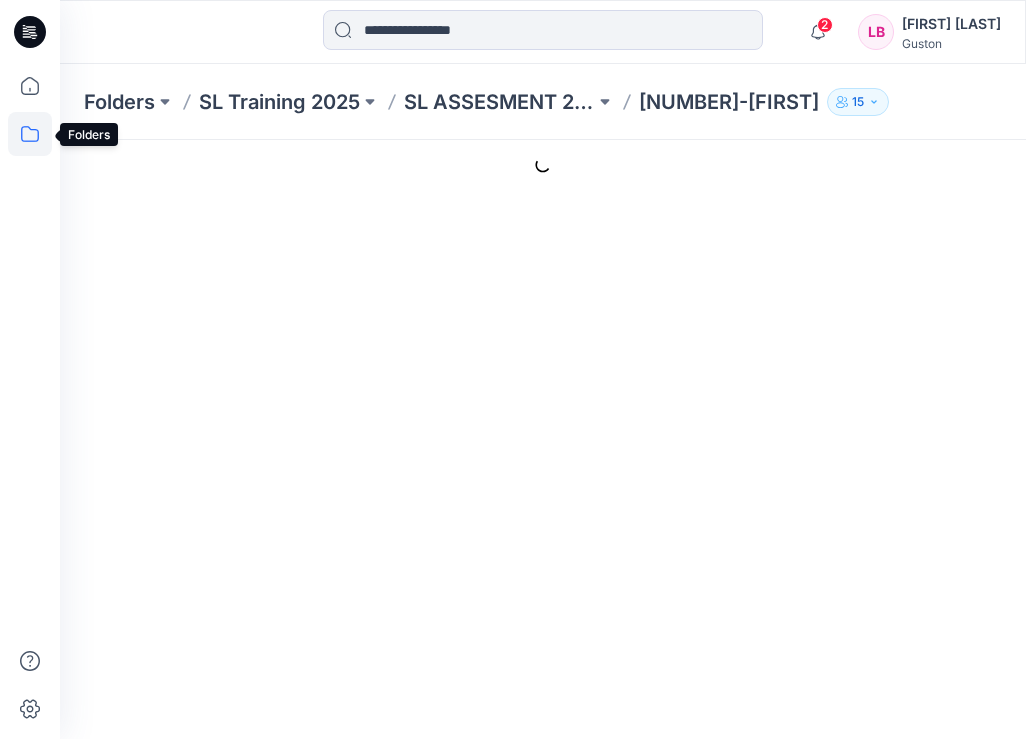 click 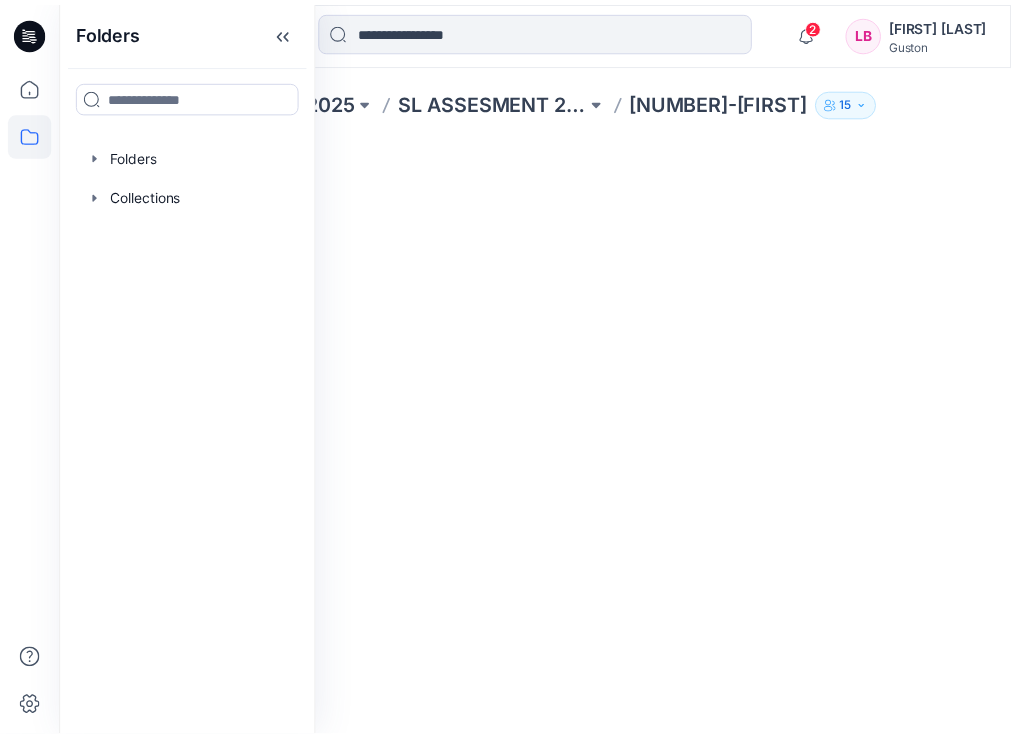 scroll, scrollTop: 594, scrollLeft: 0, axis: vertical 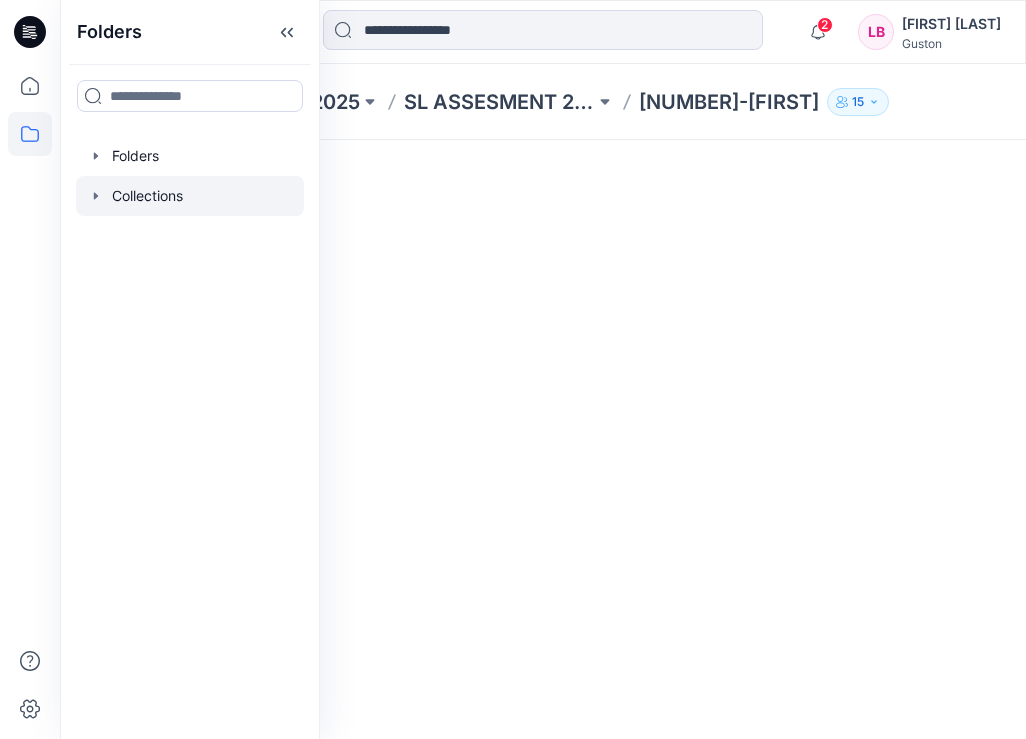 click 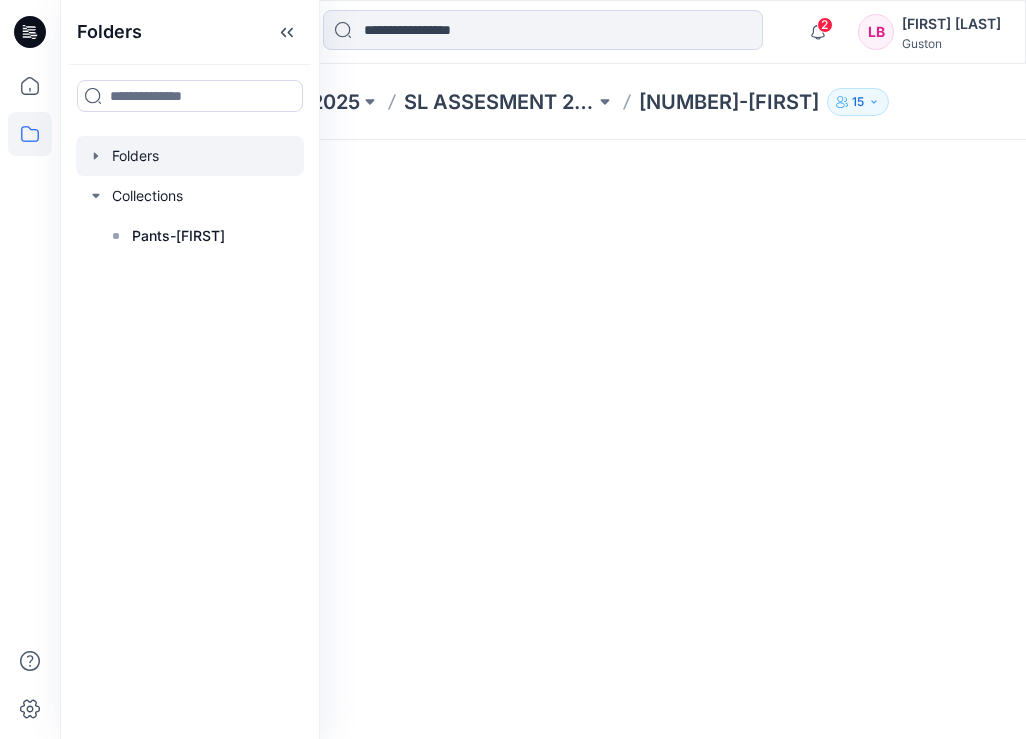 click 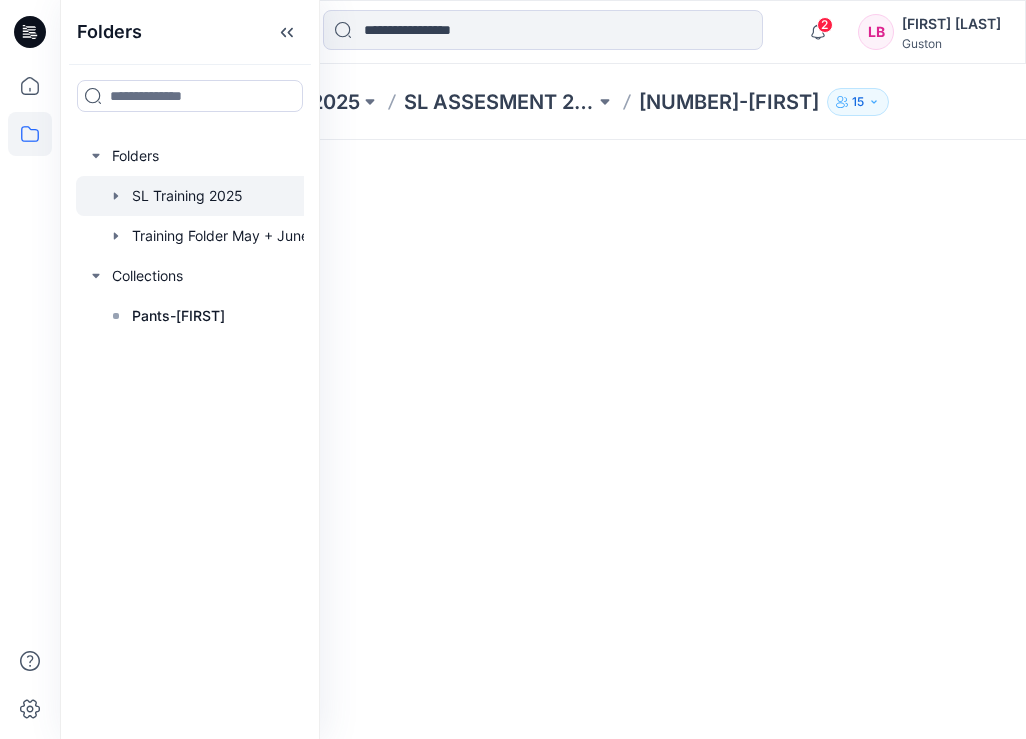 click at bounding box center [216, 196] 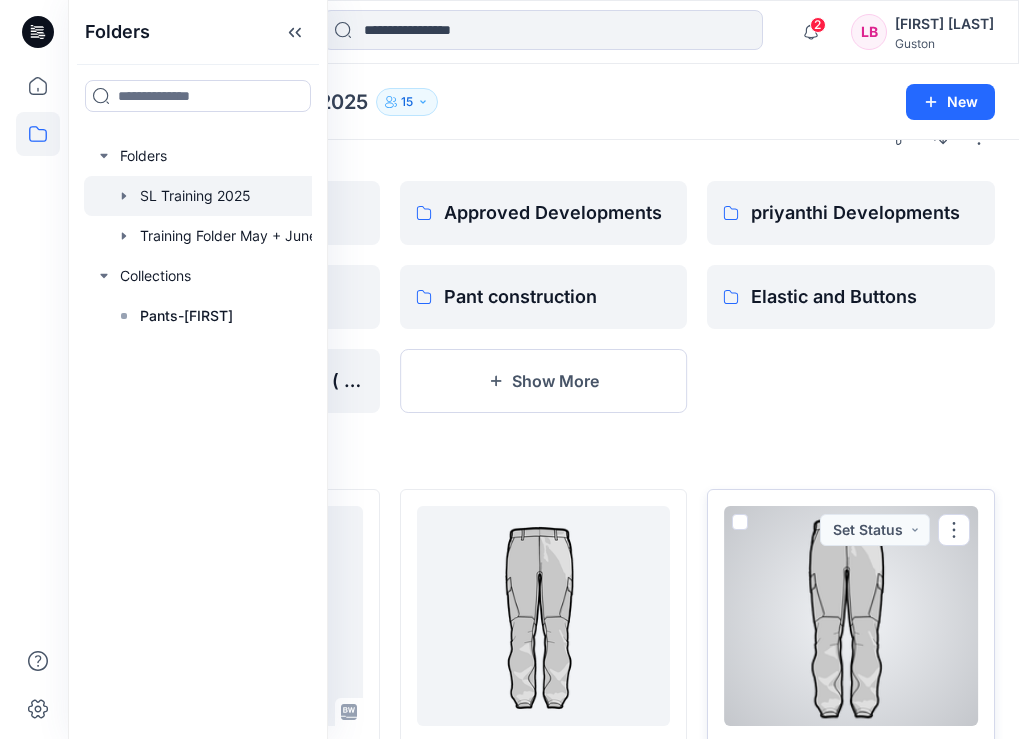 scroll, scrollTop: 0, scrollLeft: 0, axis: both 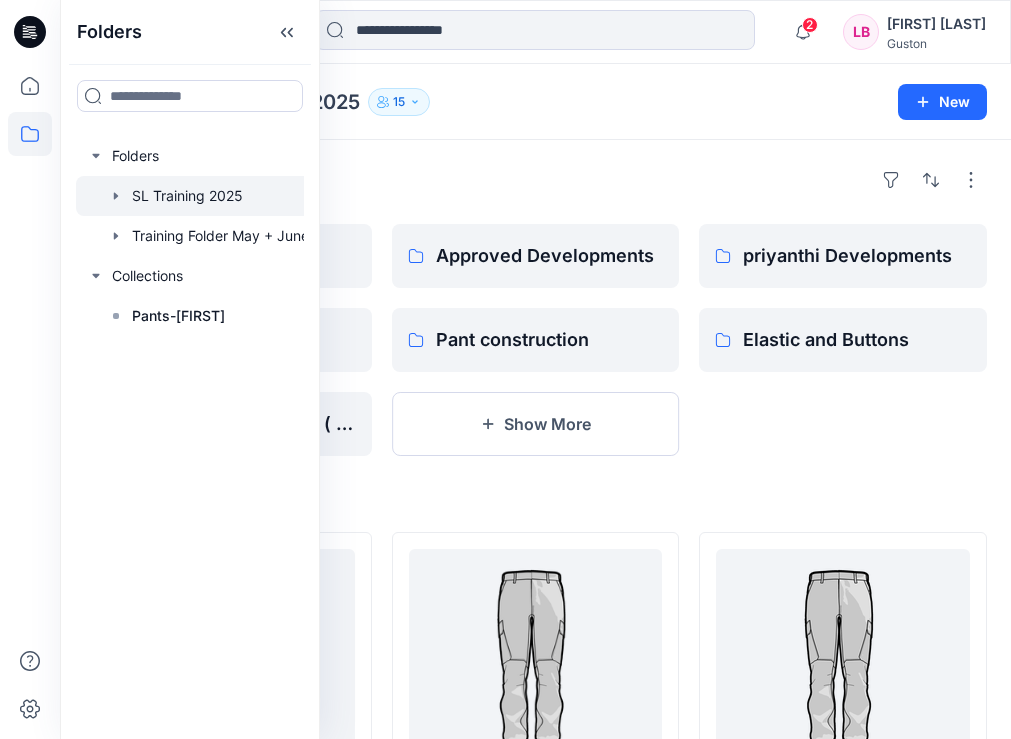 click 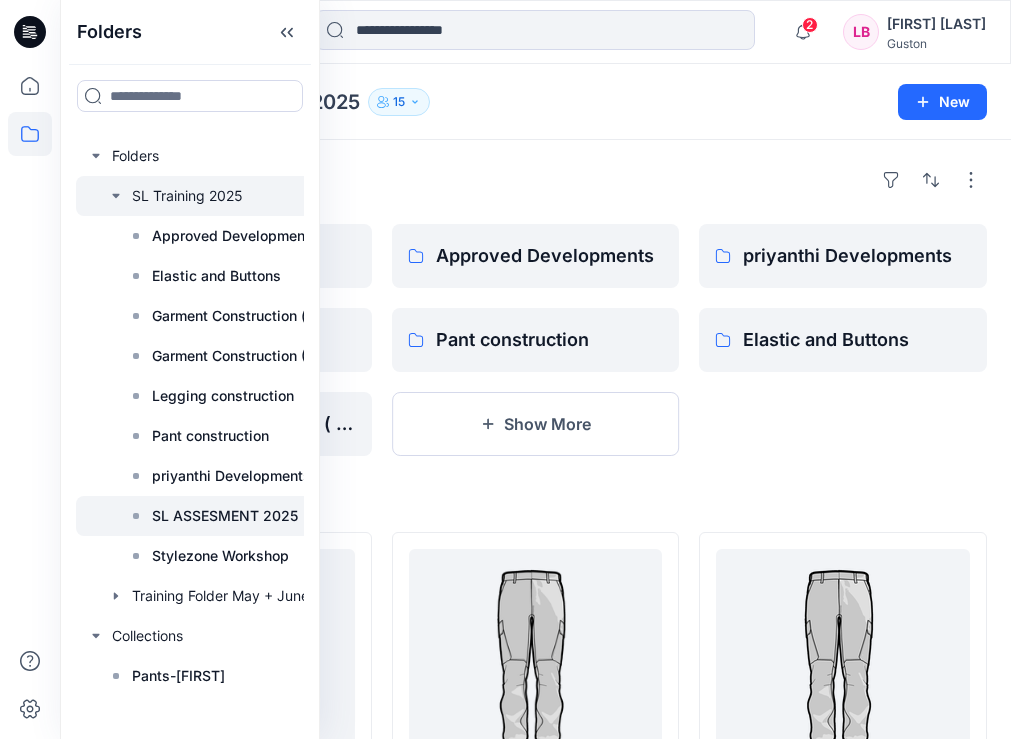 click on "SL ASSESMENT 2025" at bounding box center (225, 516) 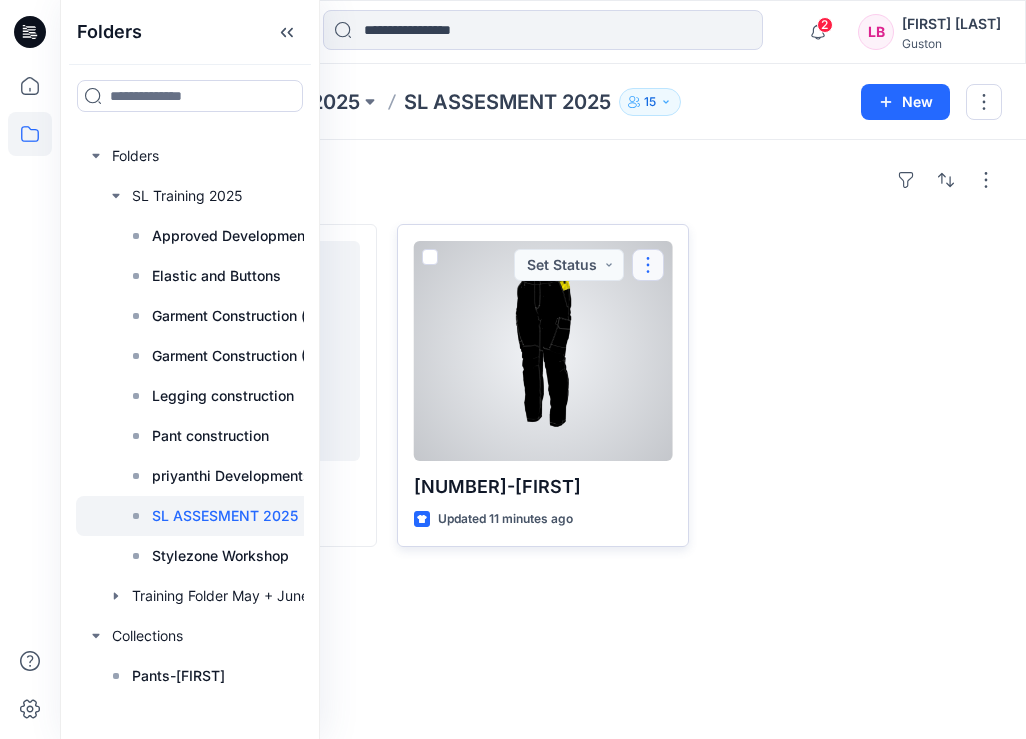 click at bounding box center [648, 265] 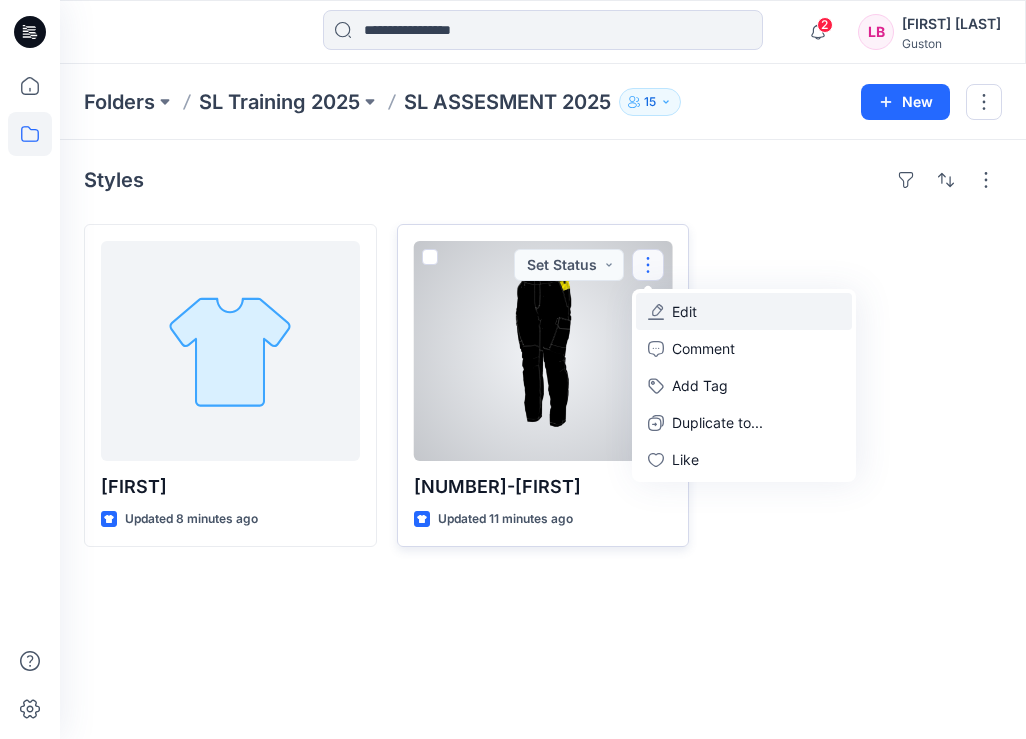 click on "Edit" at bounding box center (744, 311) 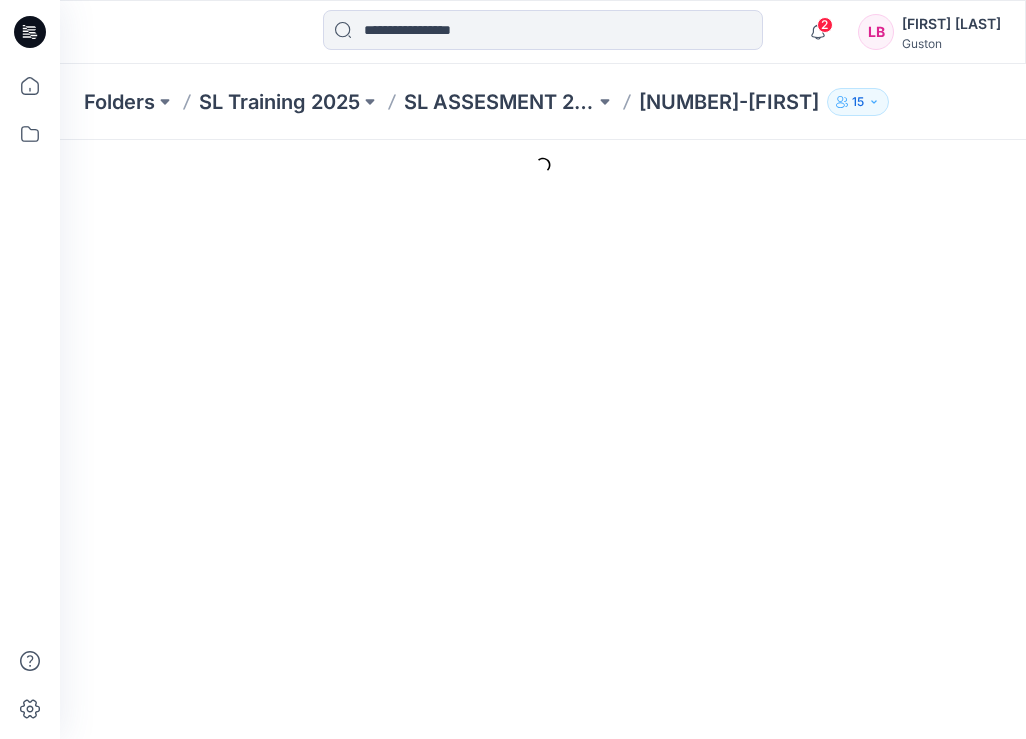 scroll, scrollTop: 0, scrollLeft: 0, axis: both 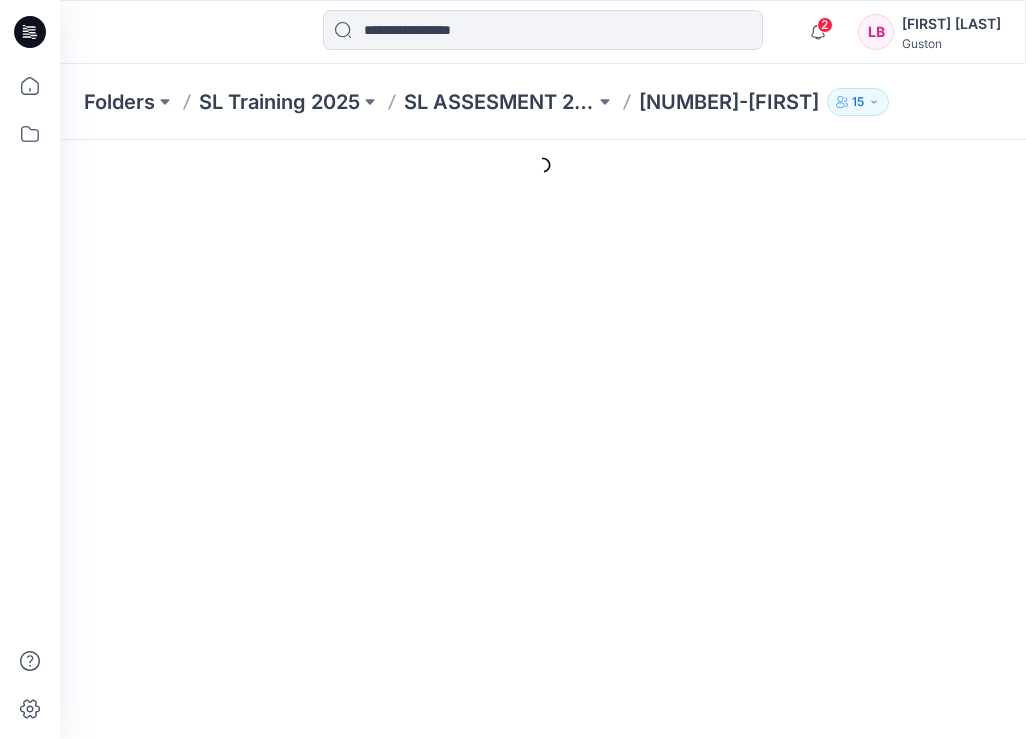 click on "1444-[NAME]" at bounding box center [729, 102] 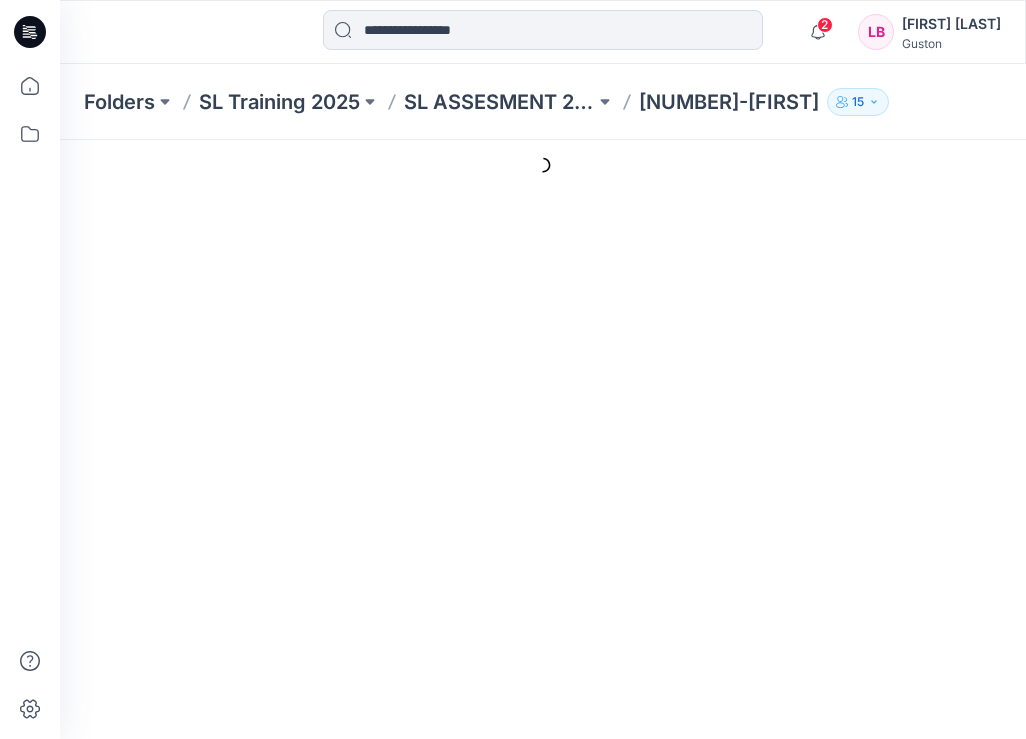 click on "1444-[NAME]" at bounding box center [729, 102] 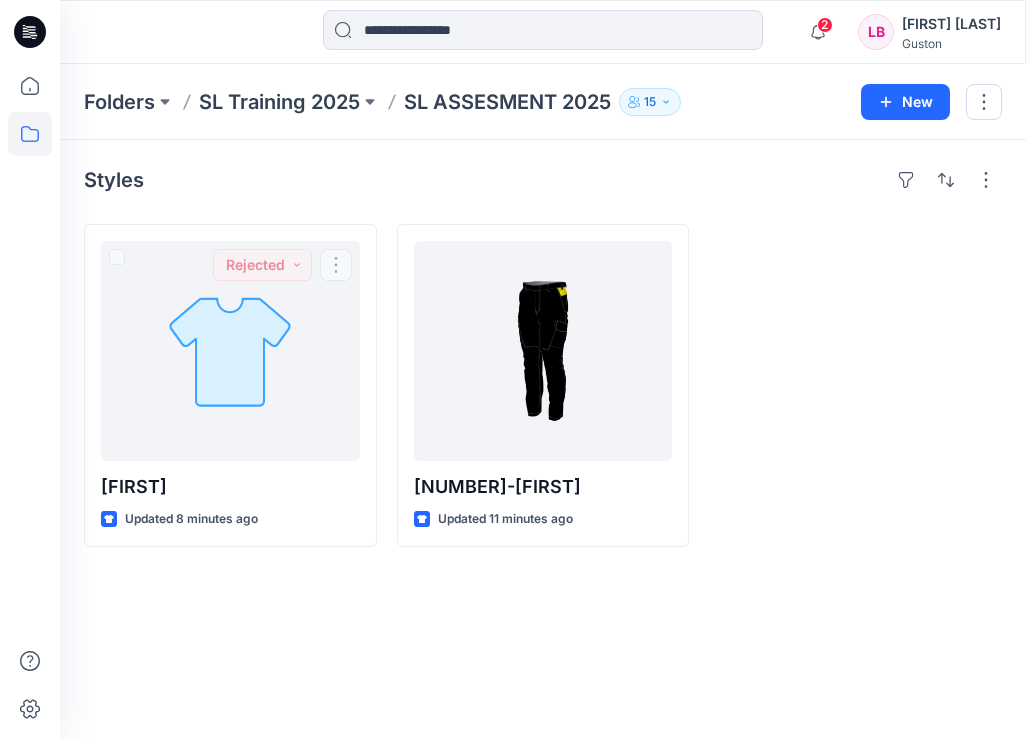 drag, startPoint x: 162, startPoint y: 311, endPoint x: 760, endPoint y: 315, distance: 598.01337 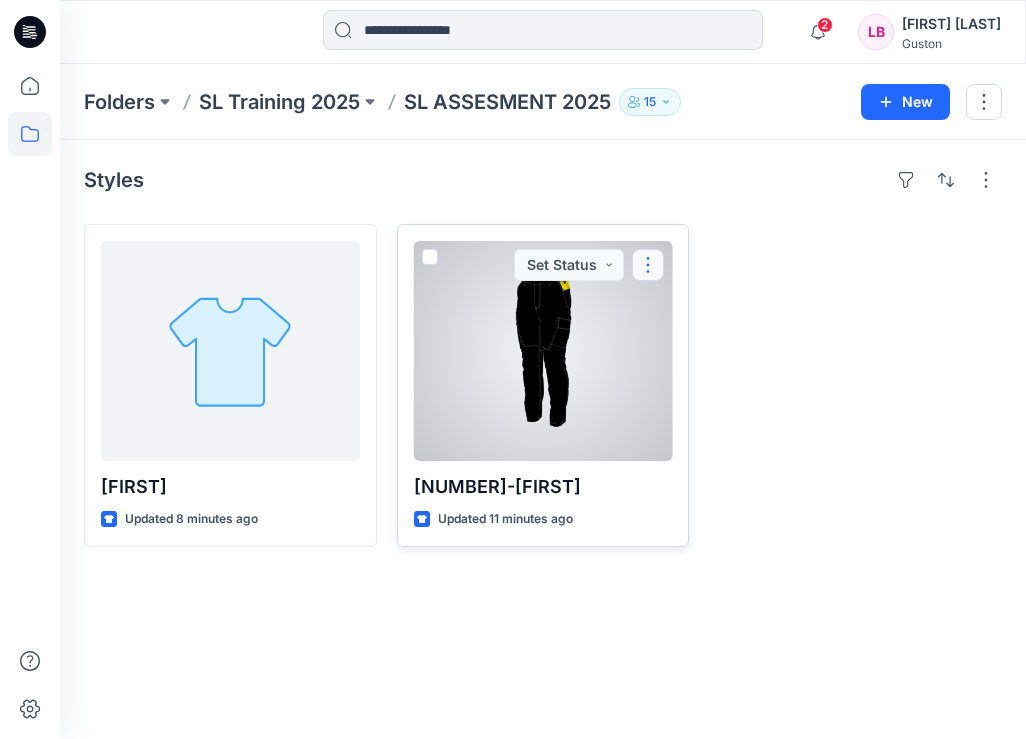 click at bounding box center [648, 265] 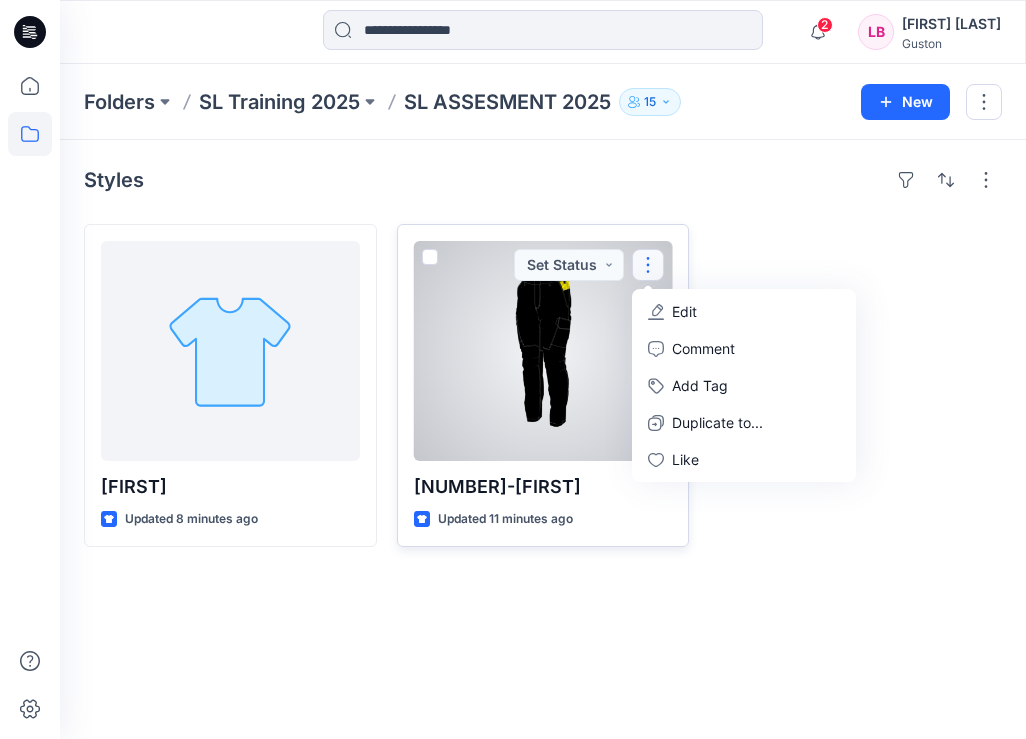 click on "Edit" at bounding box center [744, 311] 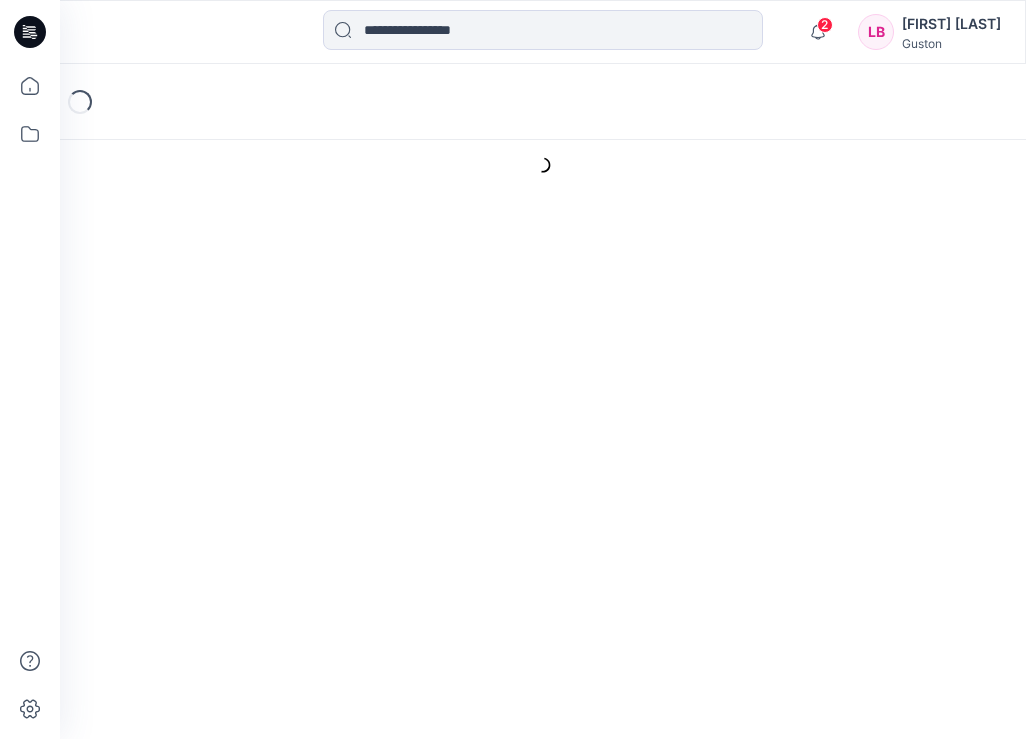 scroll, scrollTop: 0, scrollLeft: 0, axis: both 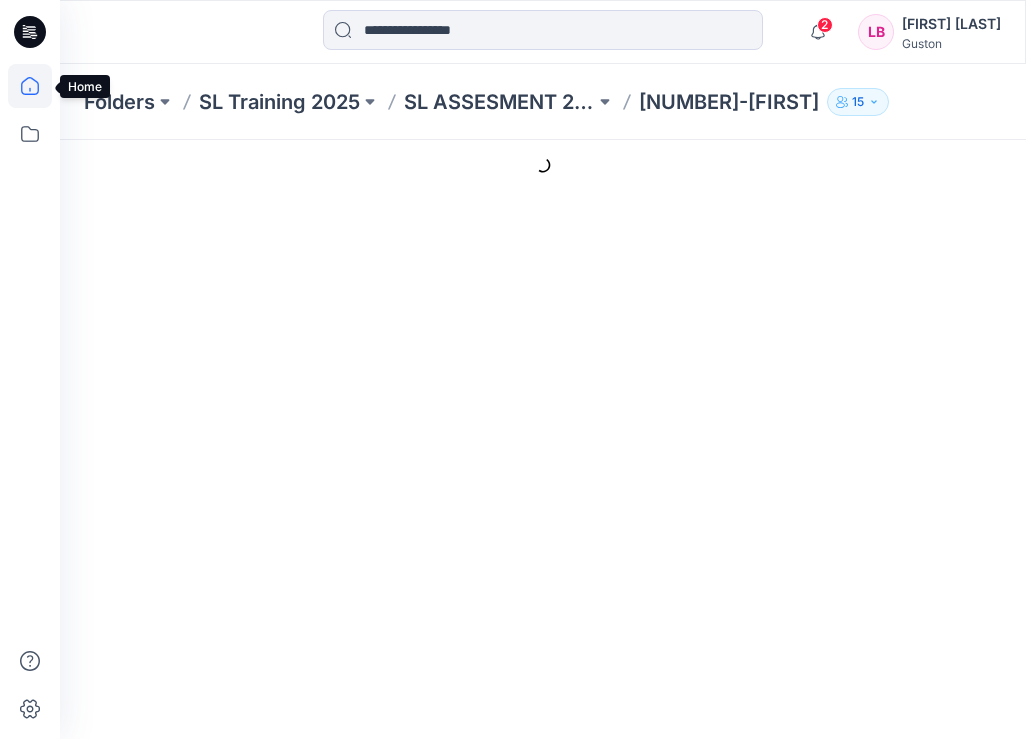 click 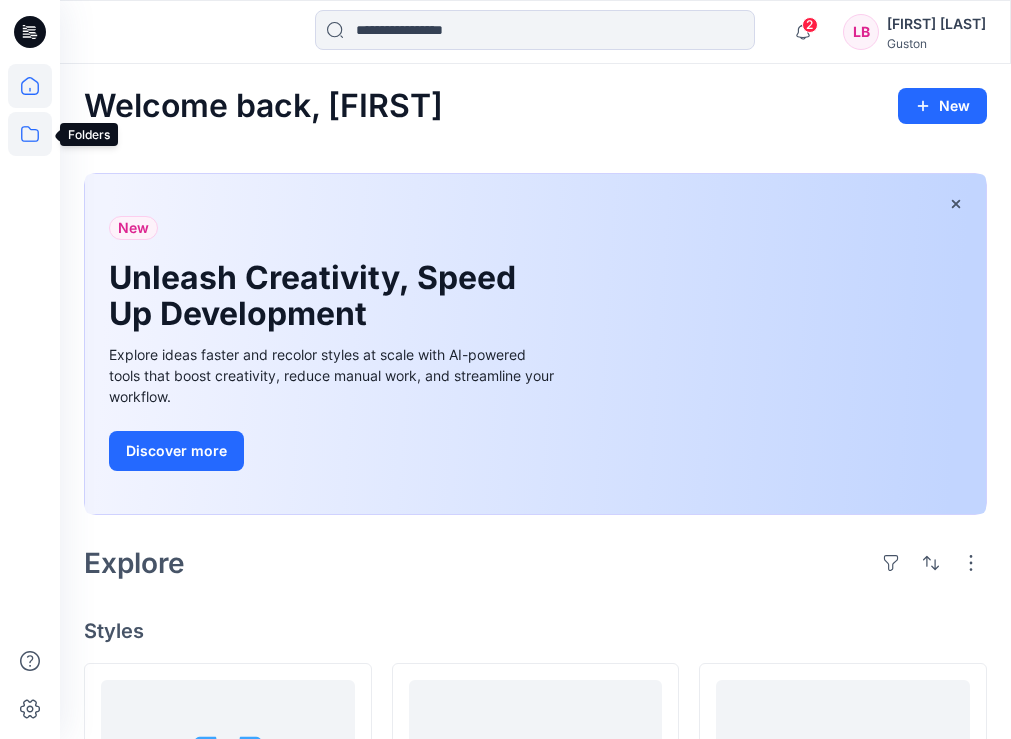 click 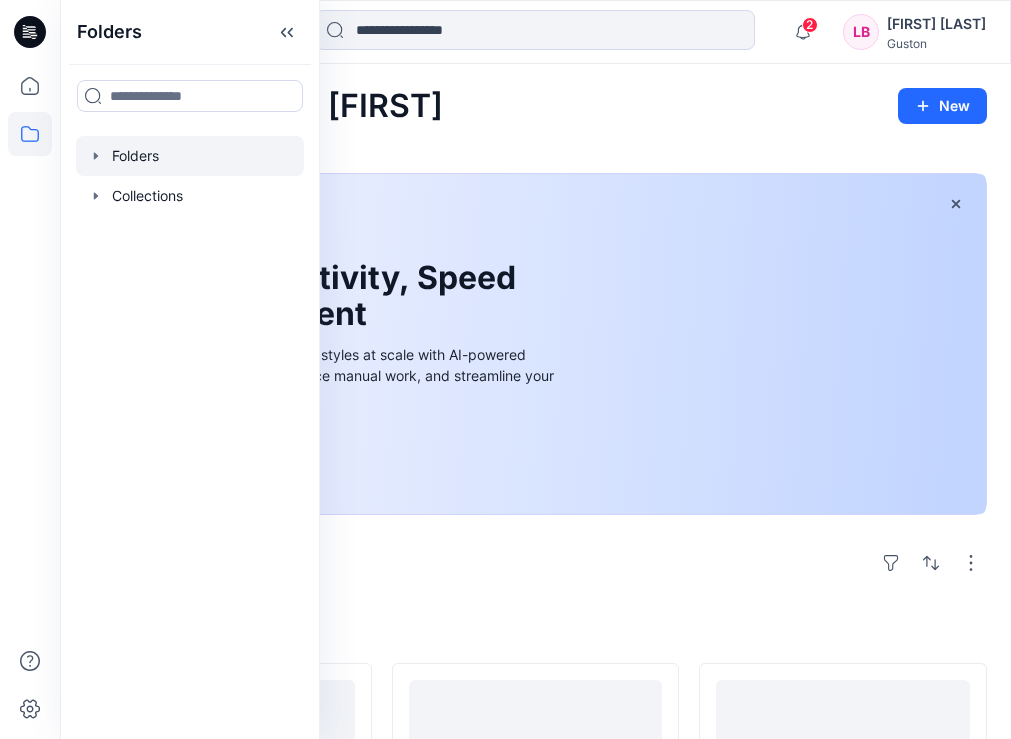 click 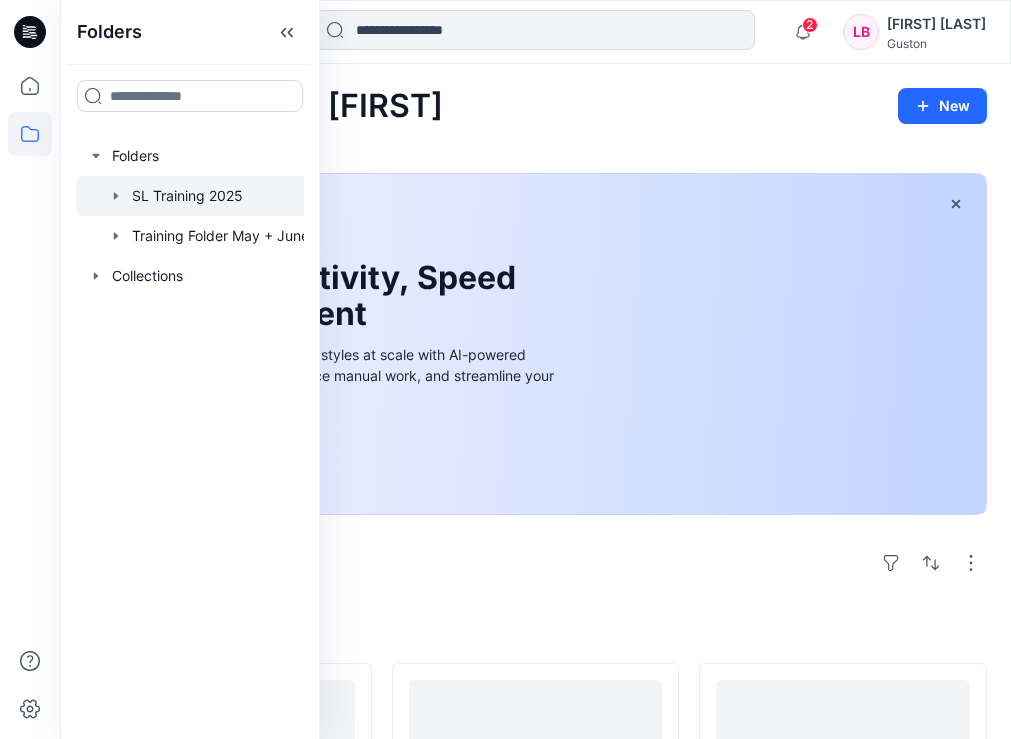 click at bounding box center (216, 196) 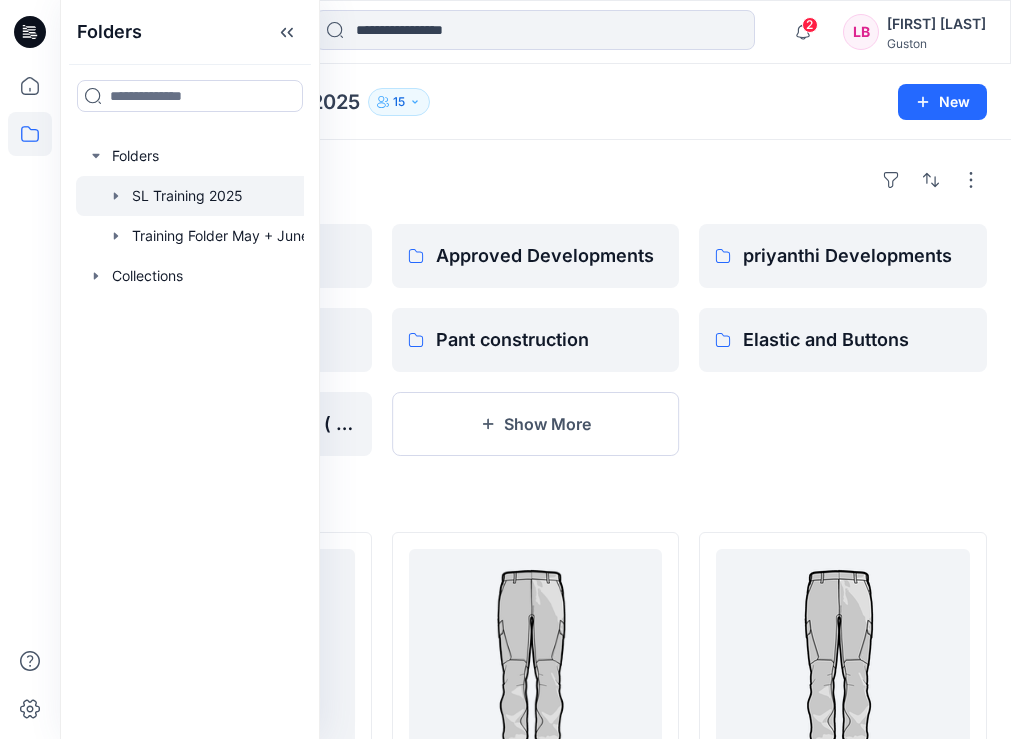 click 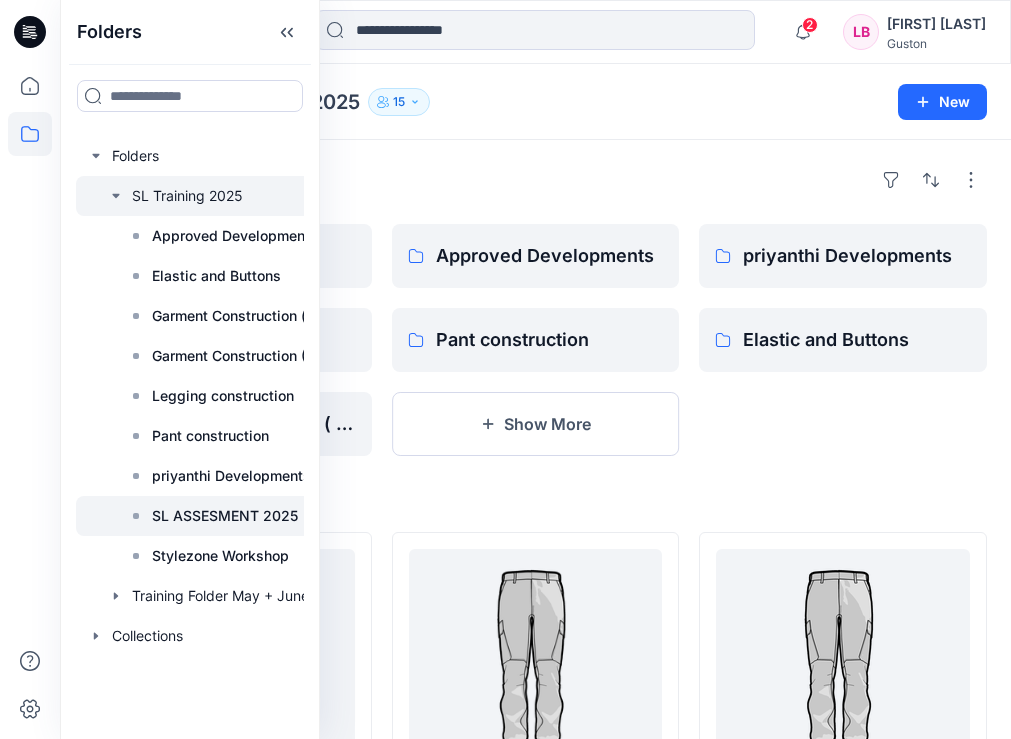 click on "SL ASSESMENT 2025" at bounding box center (225, 516) 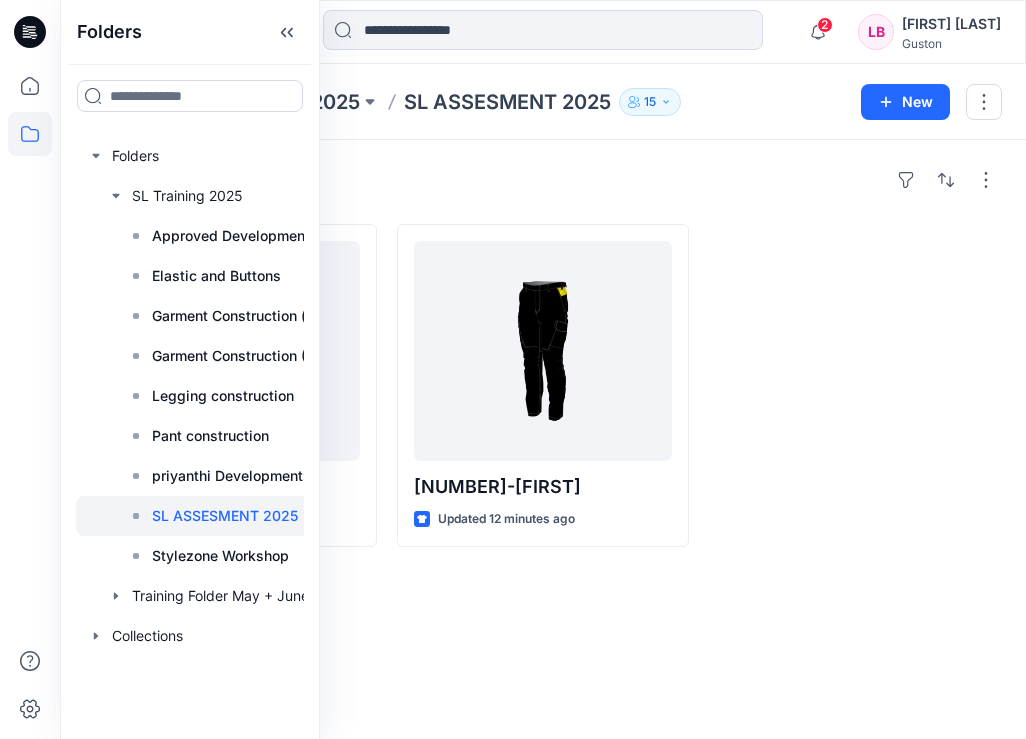 click at bounding box center [855, 385] 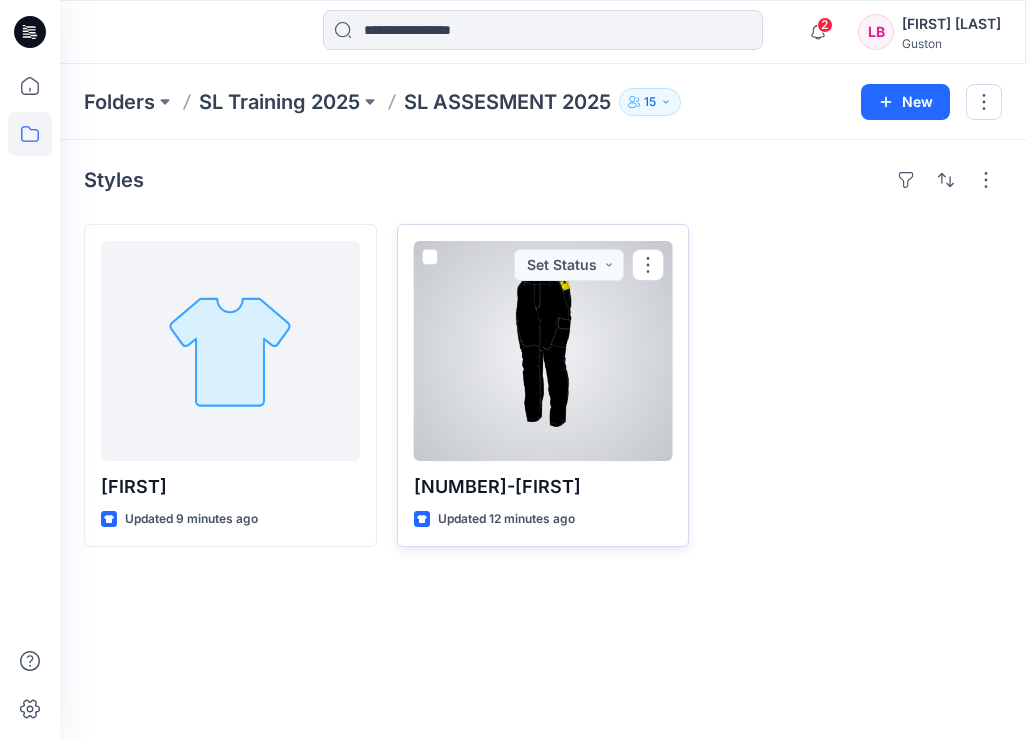 click at bounding box center [543, 351] 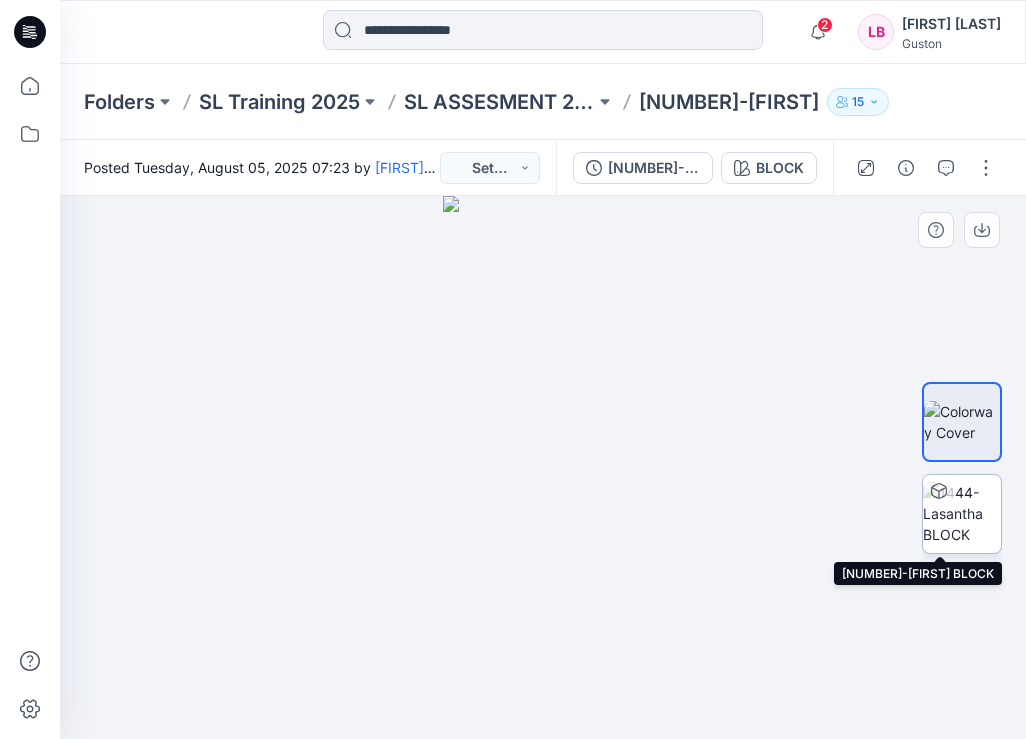 click at bounding box center (962, 513) 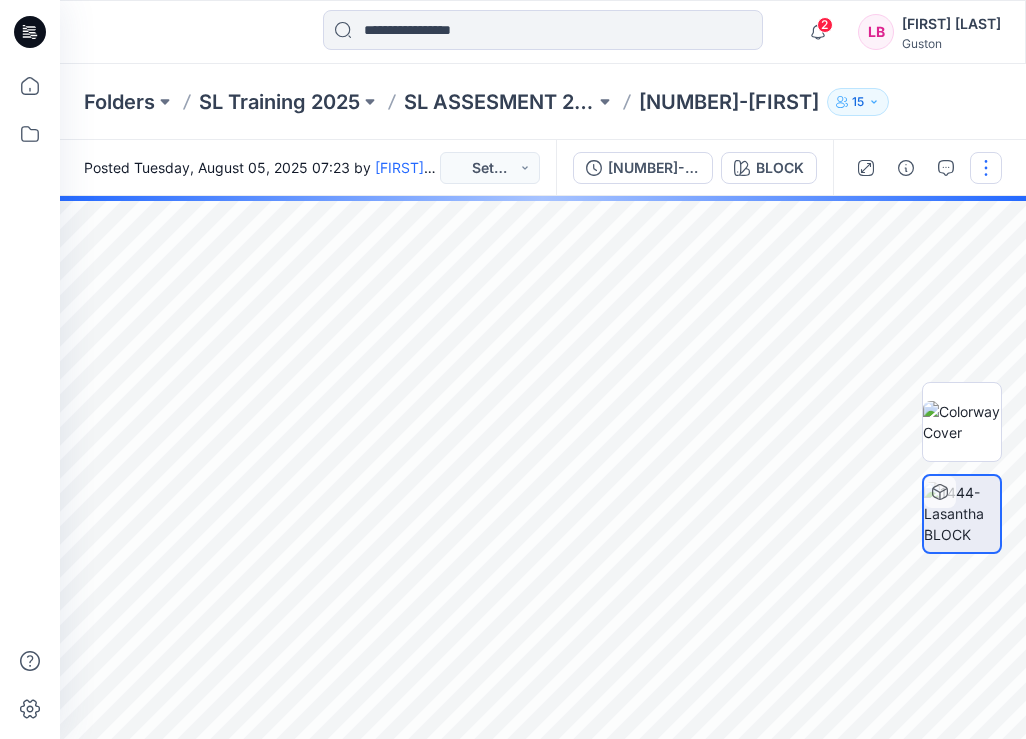 click at bounding box center [986, 168] 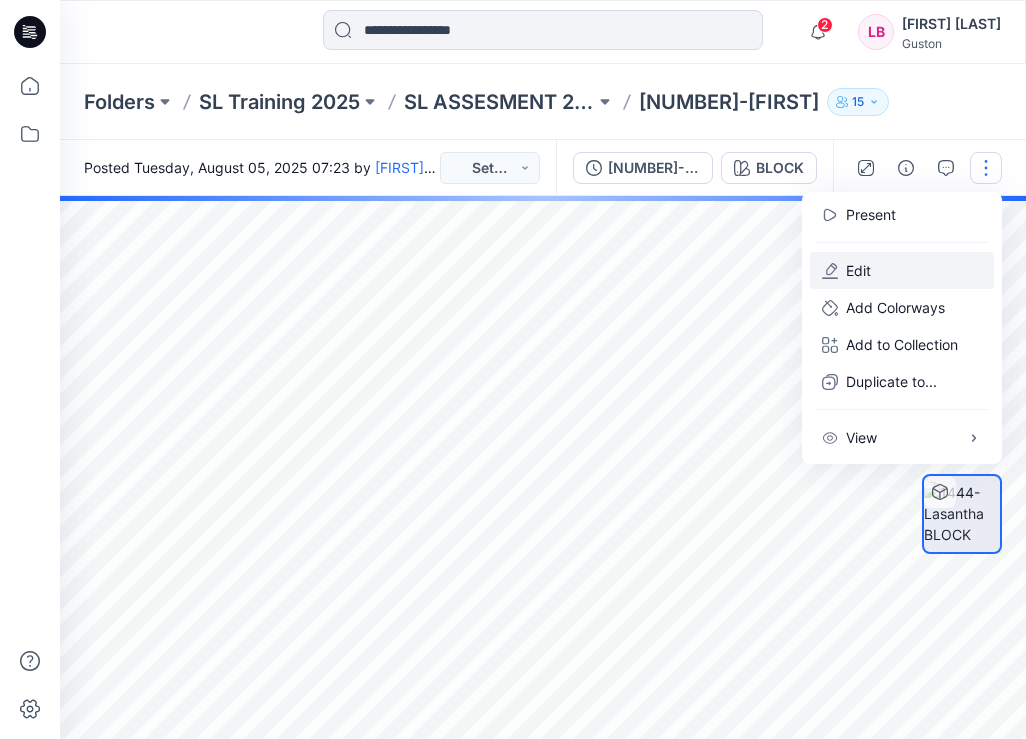 click on "Edit" at bounding box center (902, 270) 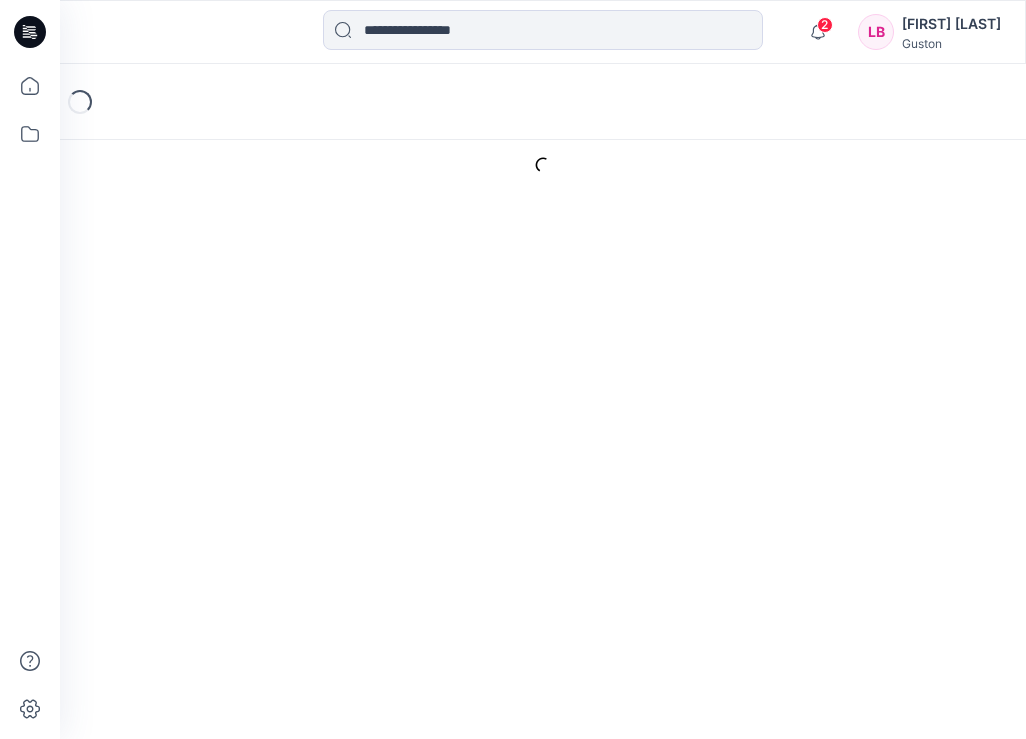 scroll, scrollTop: 0, scrollLeft: 0, axis: both 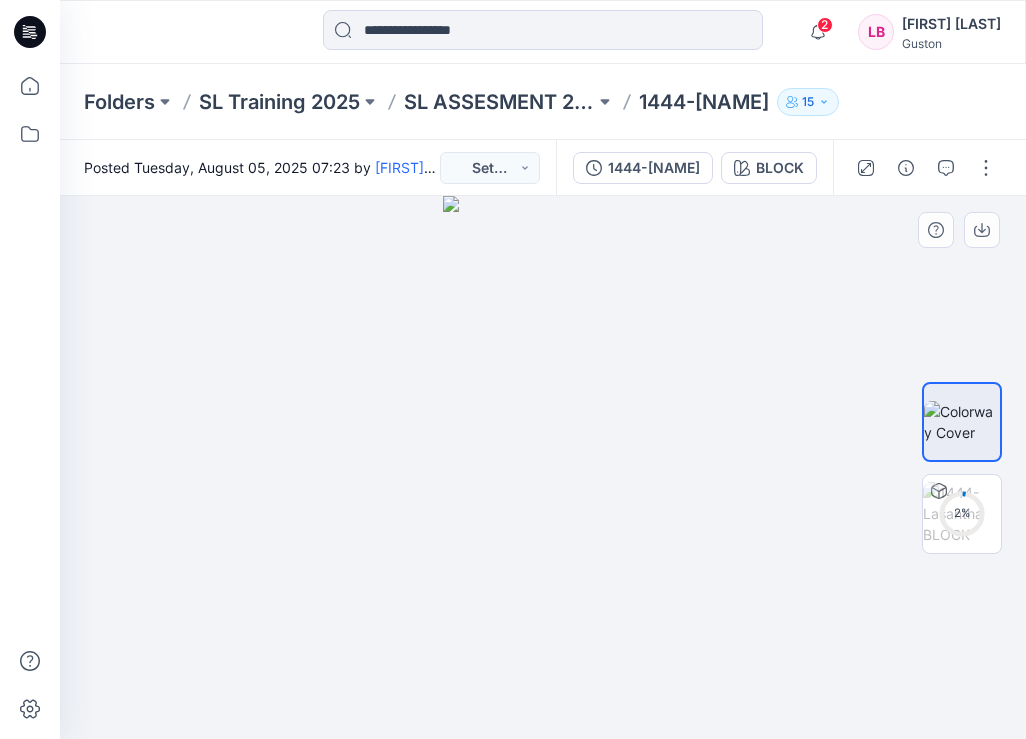 click at bounding box center (543, 467) 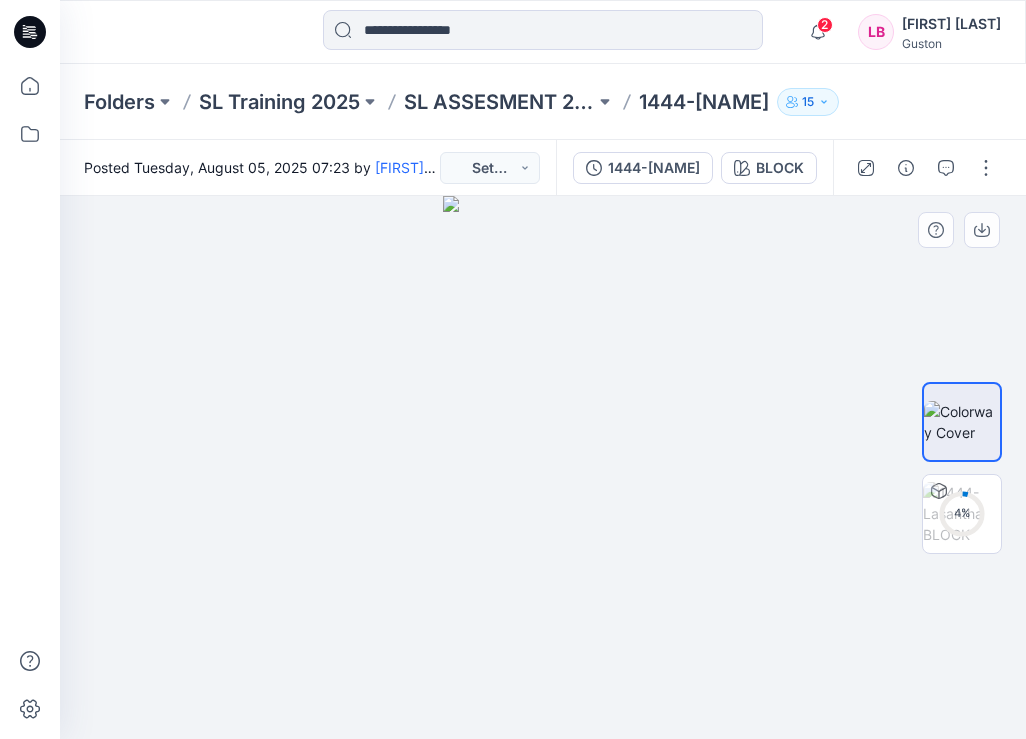 click at bounding box center [543, 467] 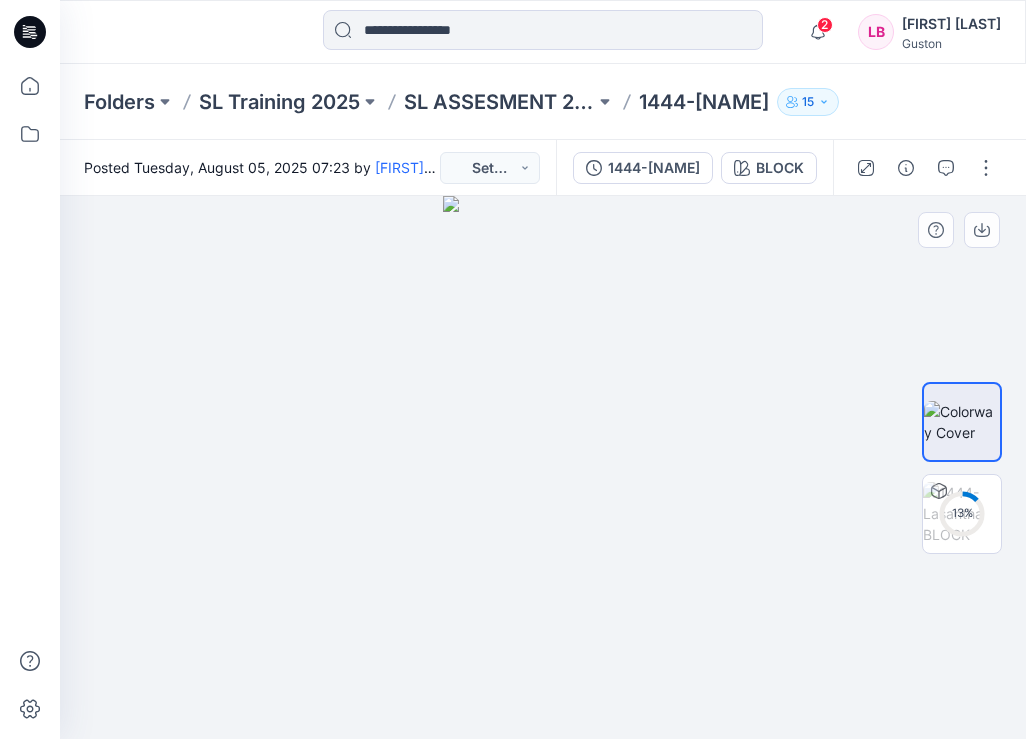 click at bounding box center (543, 467) 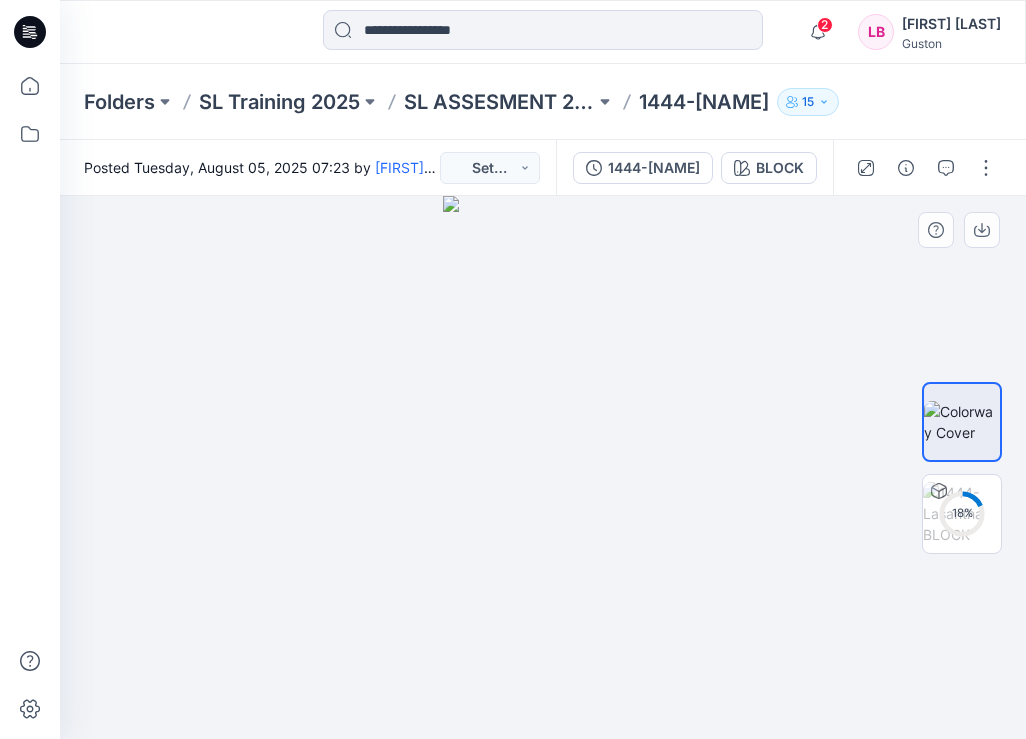 click at bounding box center (543, 467) 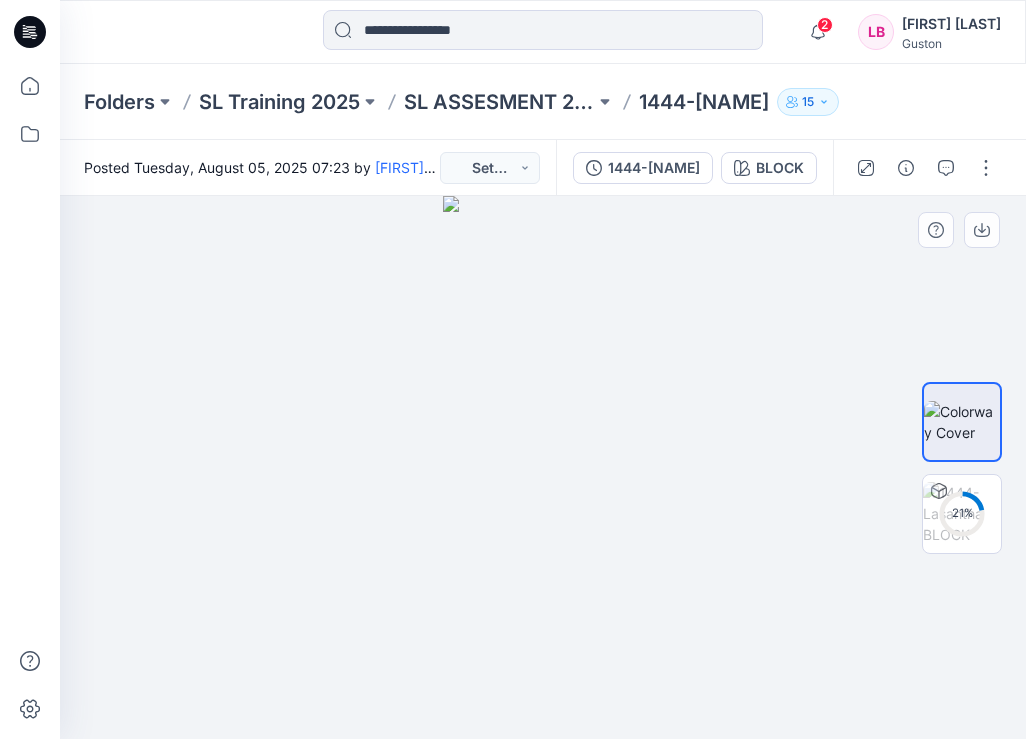 click at bounding box center (543, 467) 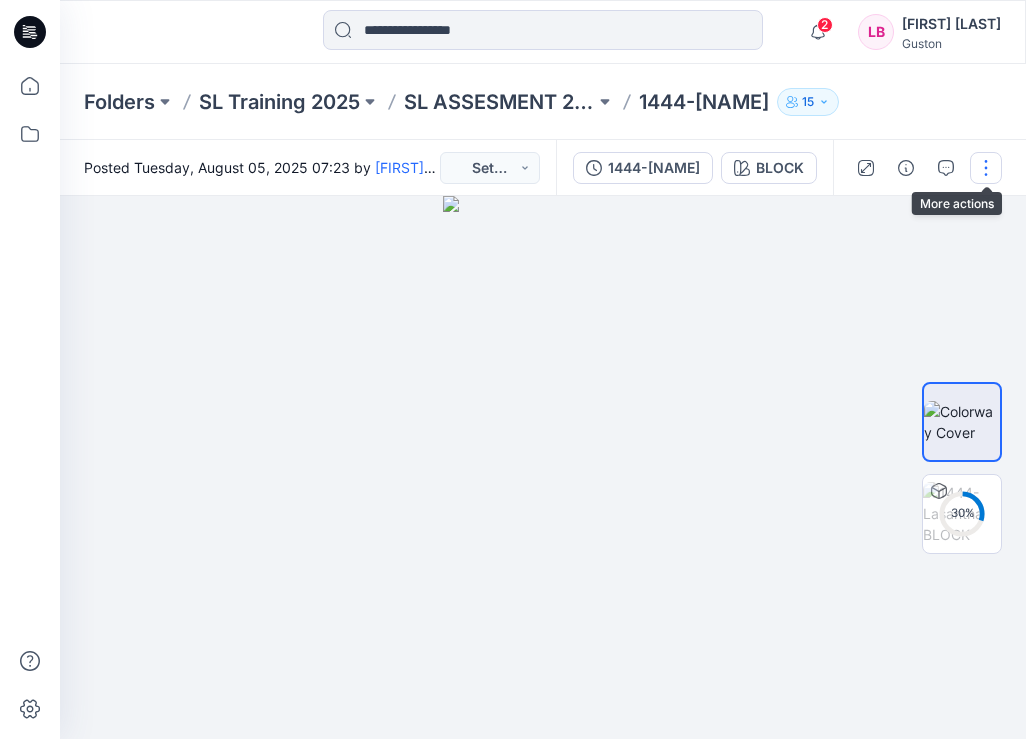 click at bounding box center (986, 168) 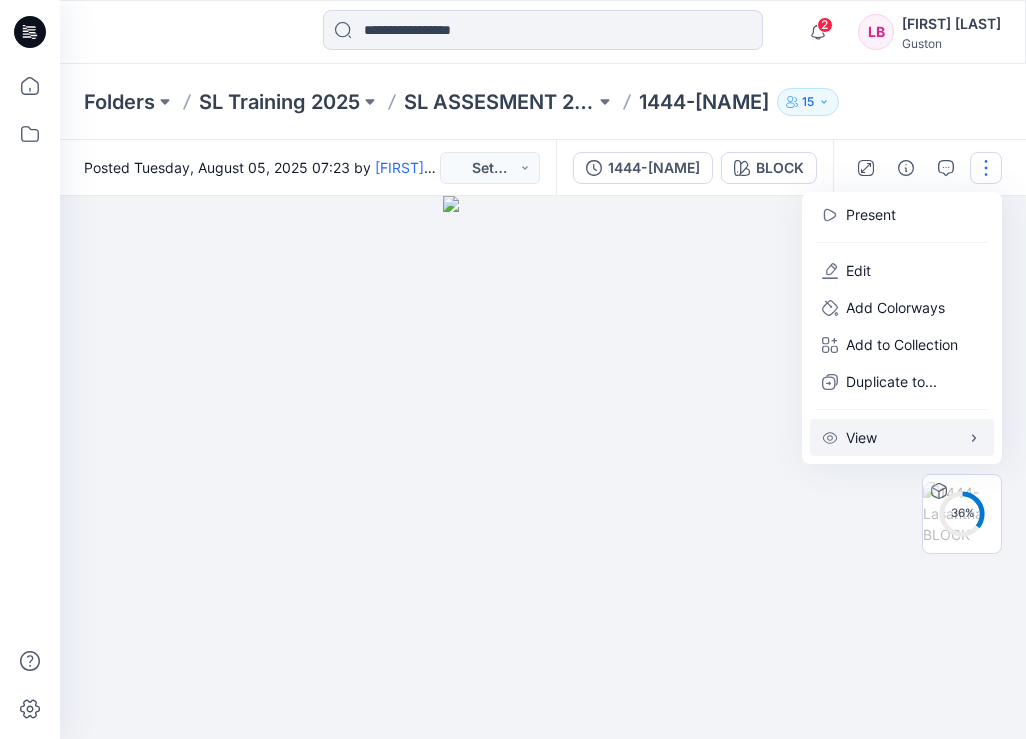 click on "View" at bounding box center [902, 437] 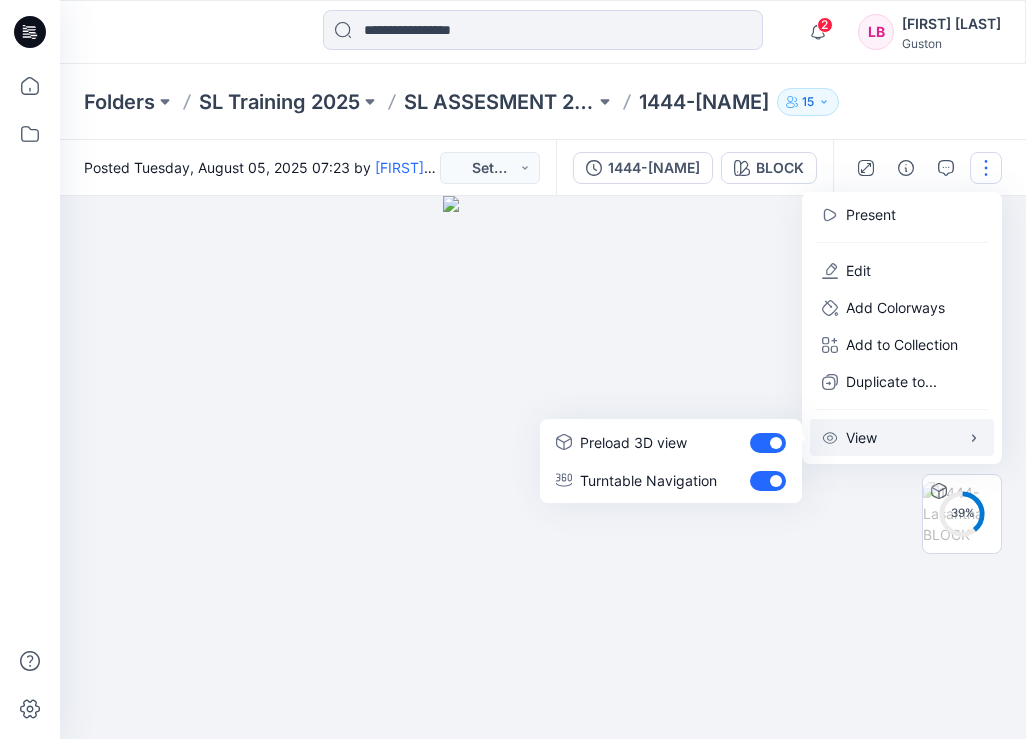 click at bounding box center (543, 467) 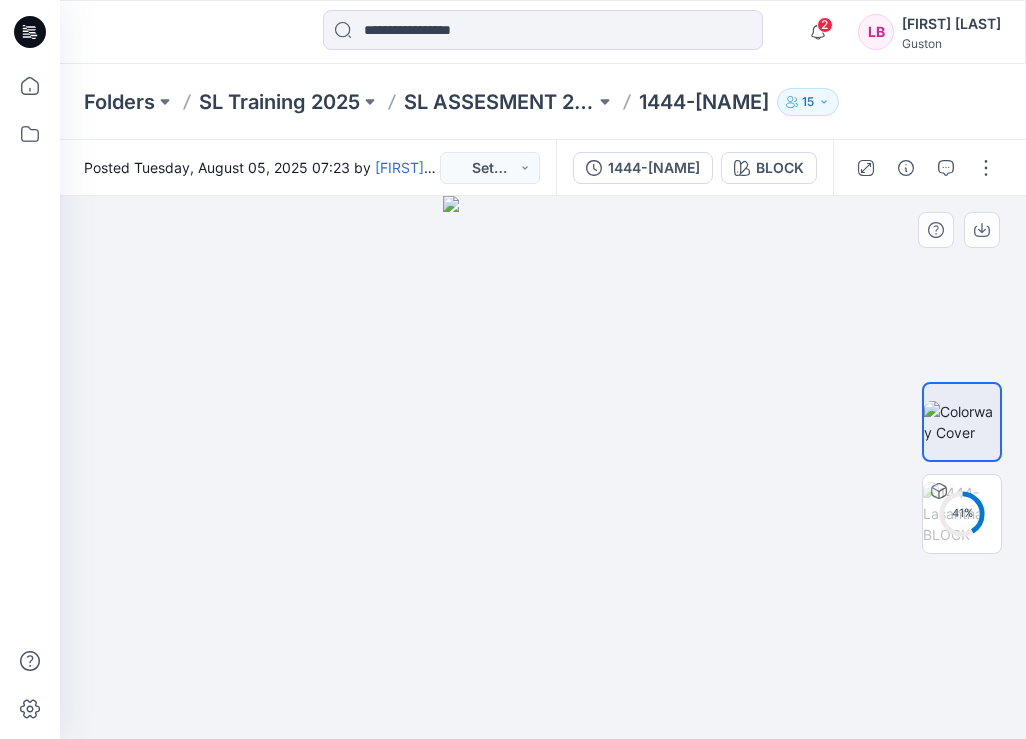click at bounding box center (543, 467) 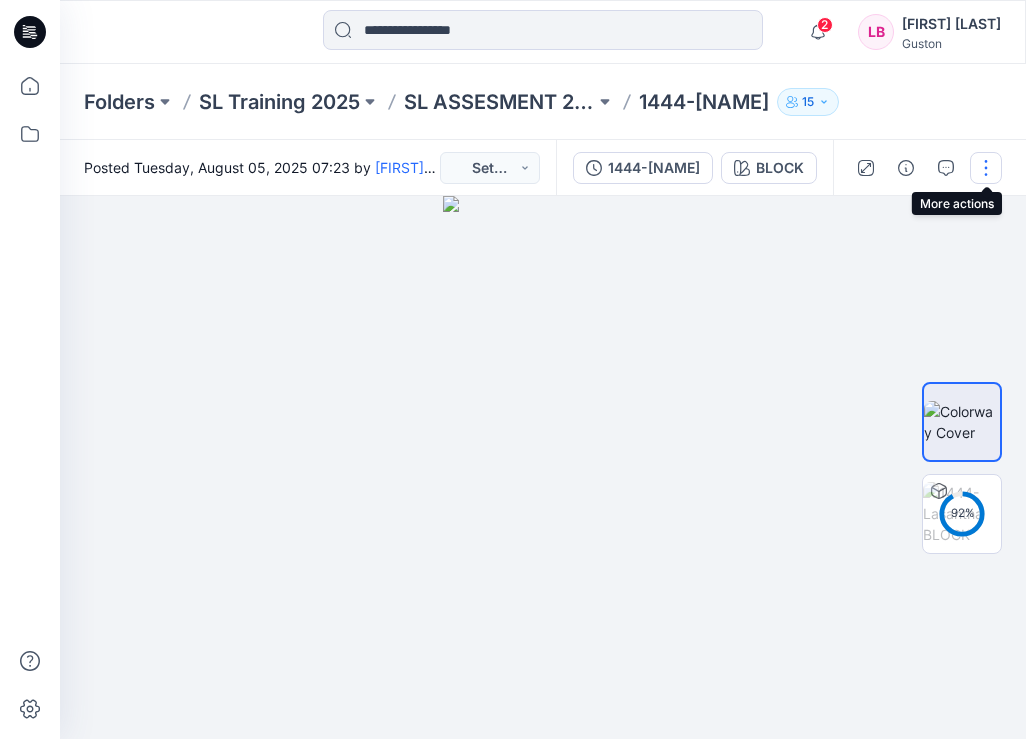 click at bounding box center [986, 168] 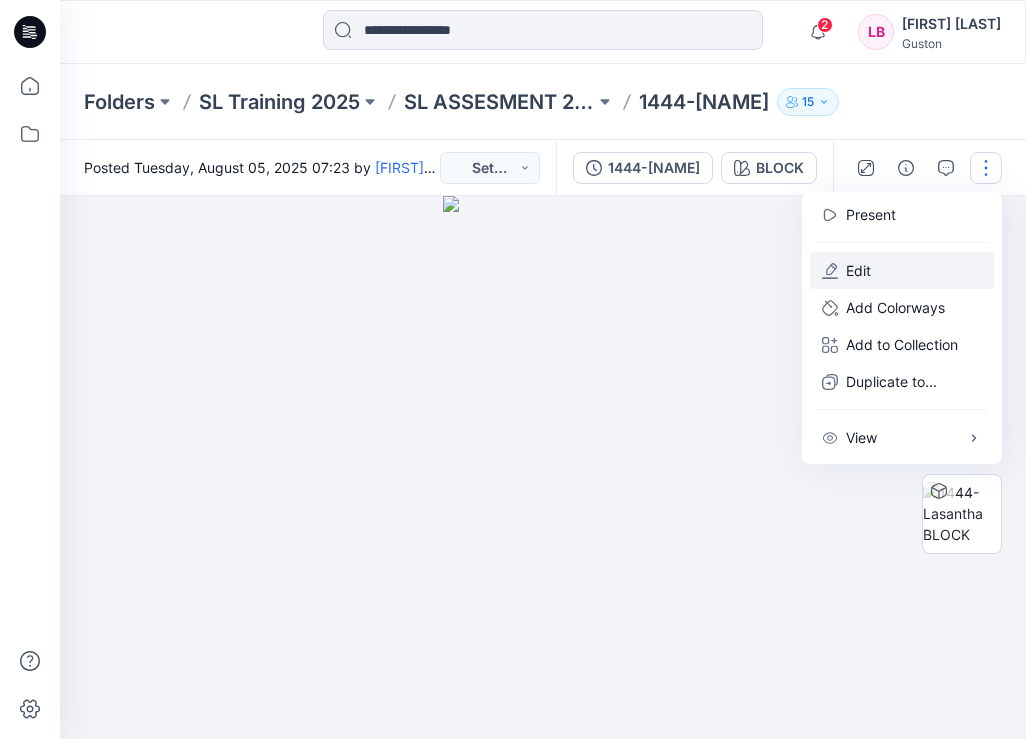 click on "Edit" at bounding box center (902, 270) 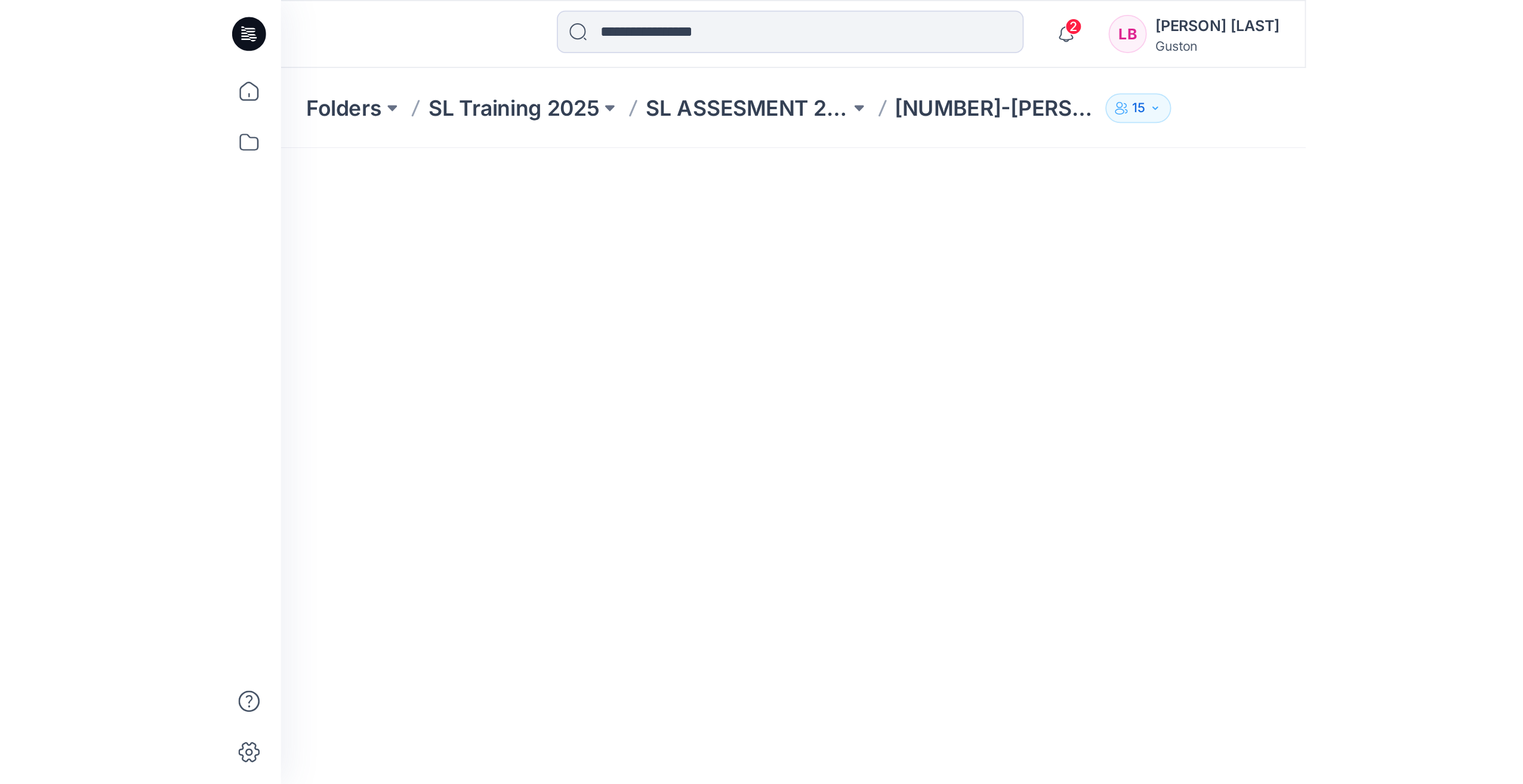 scroll, scrollTop: 0, scrollLeft: 0, axis: both 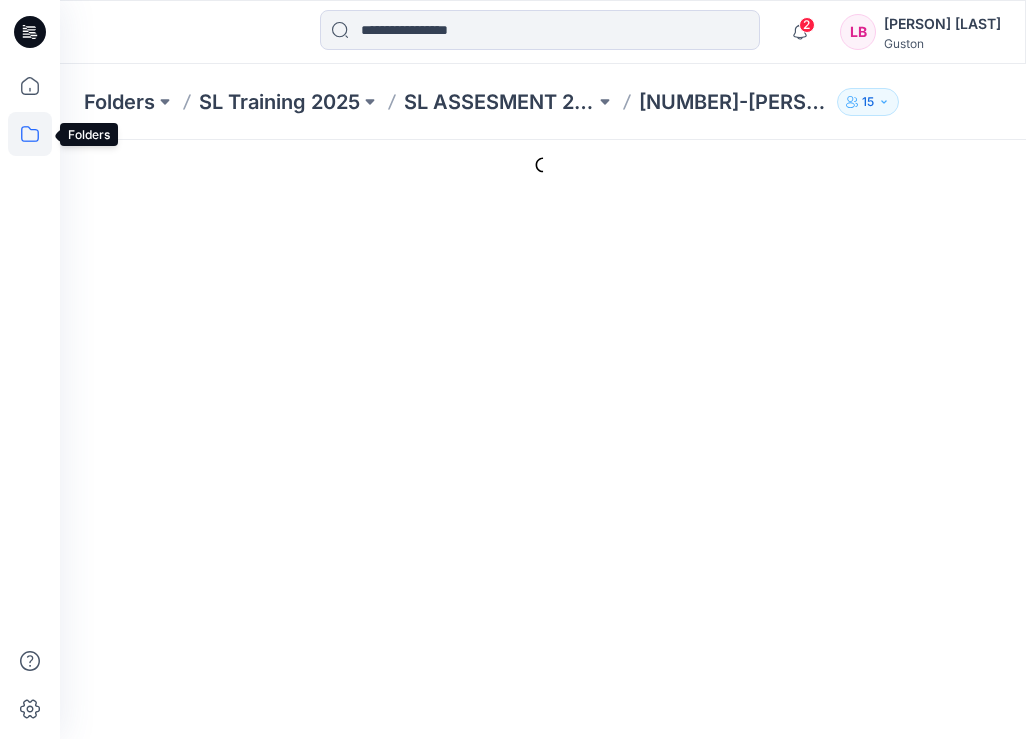 click 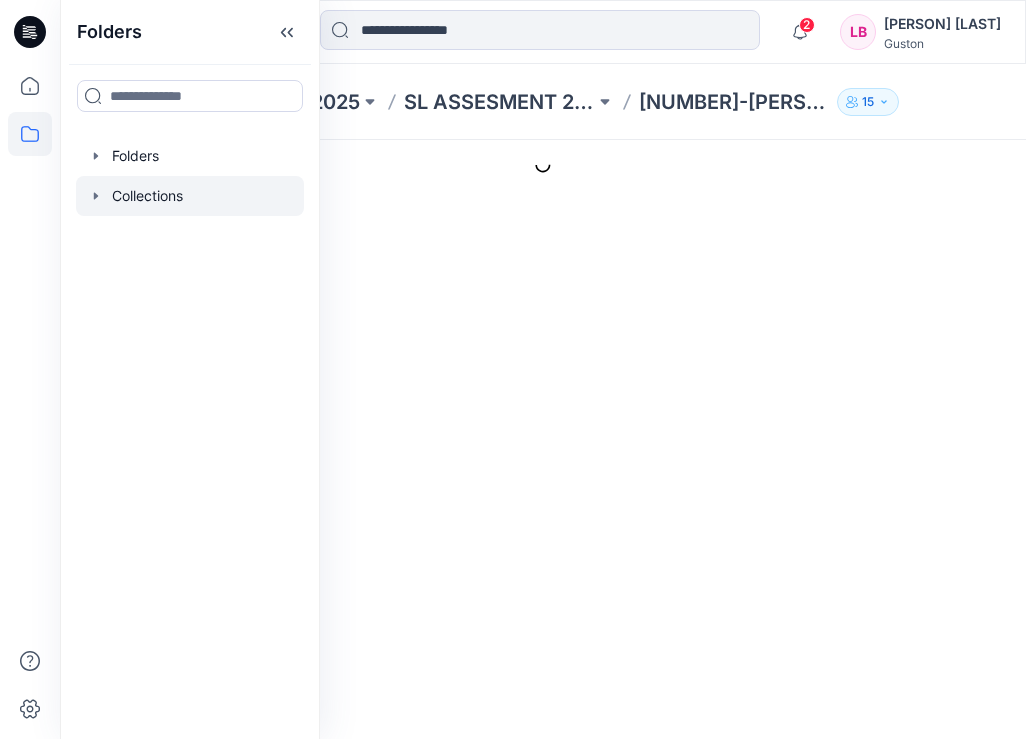 click 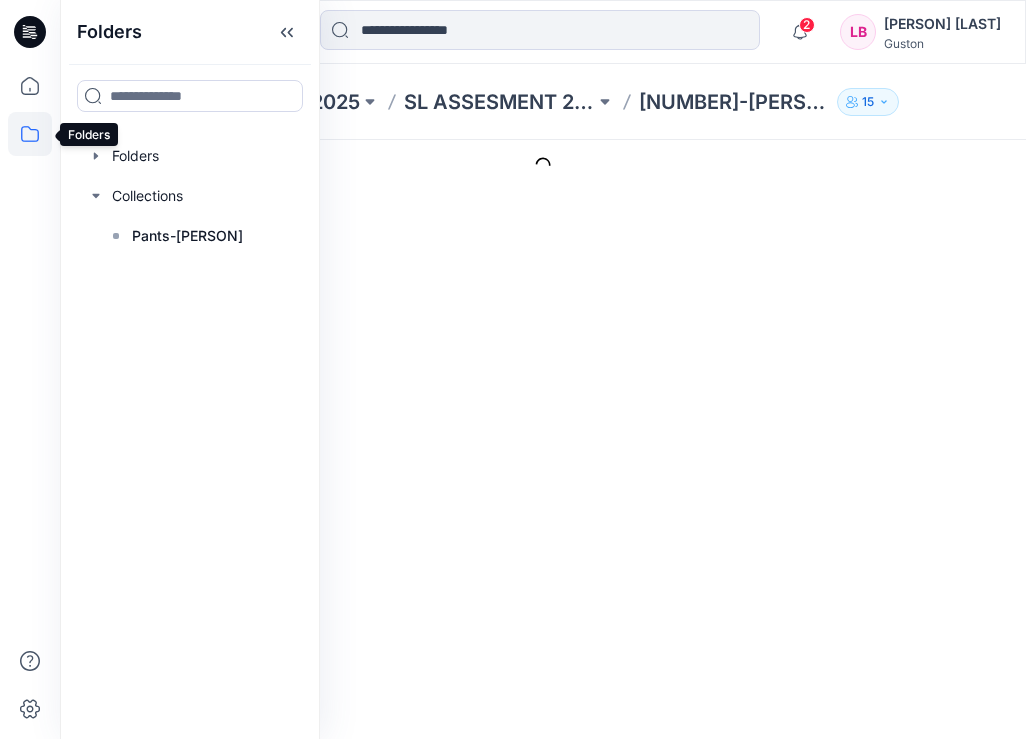 click 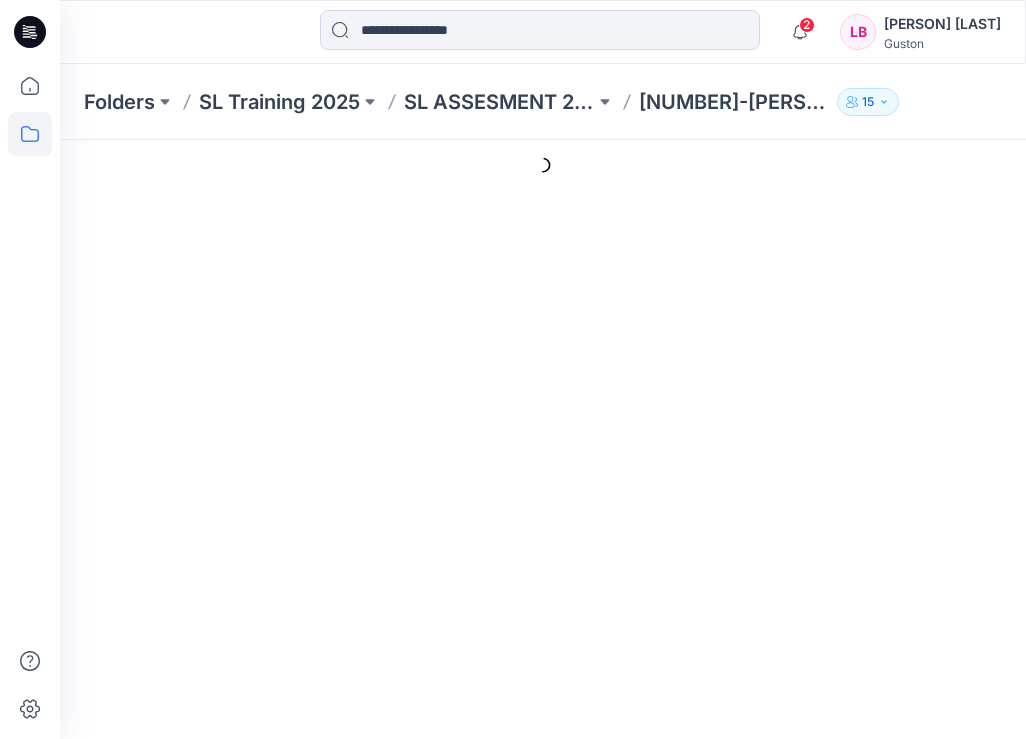 click 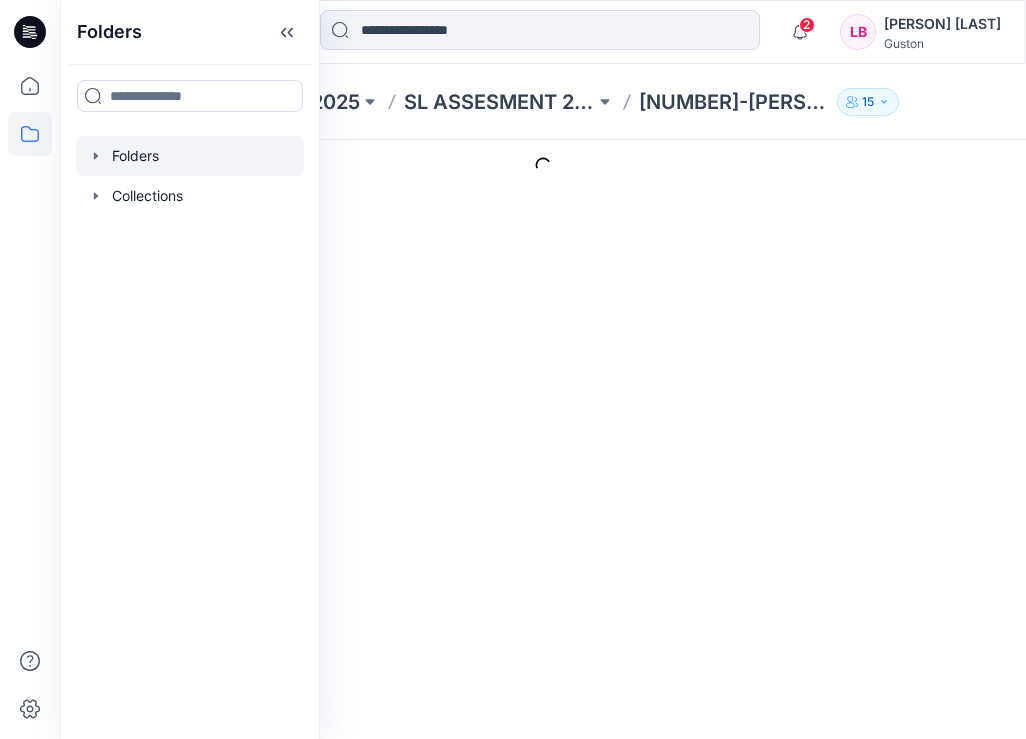 click 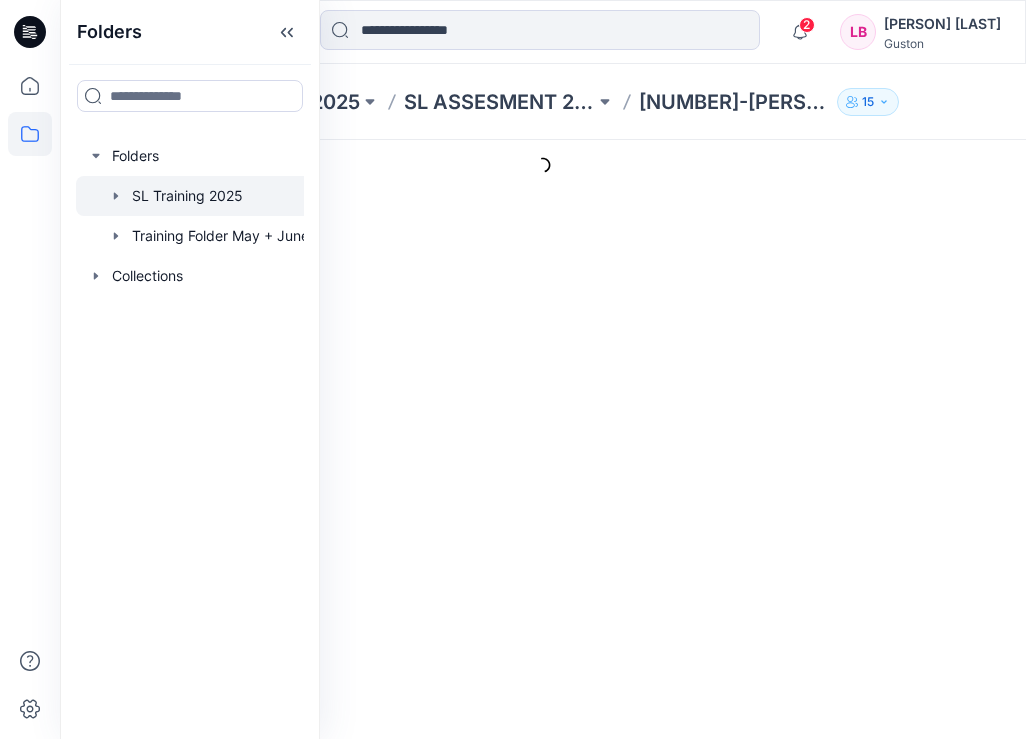 click 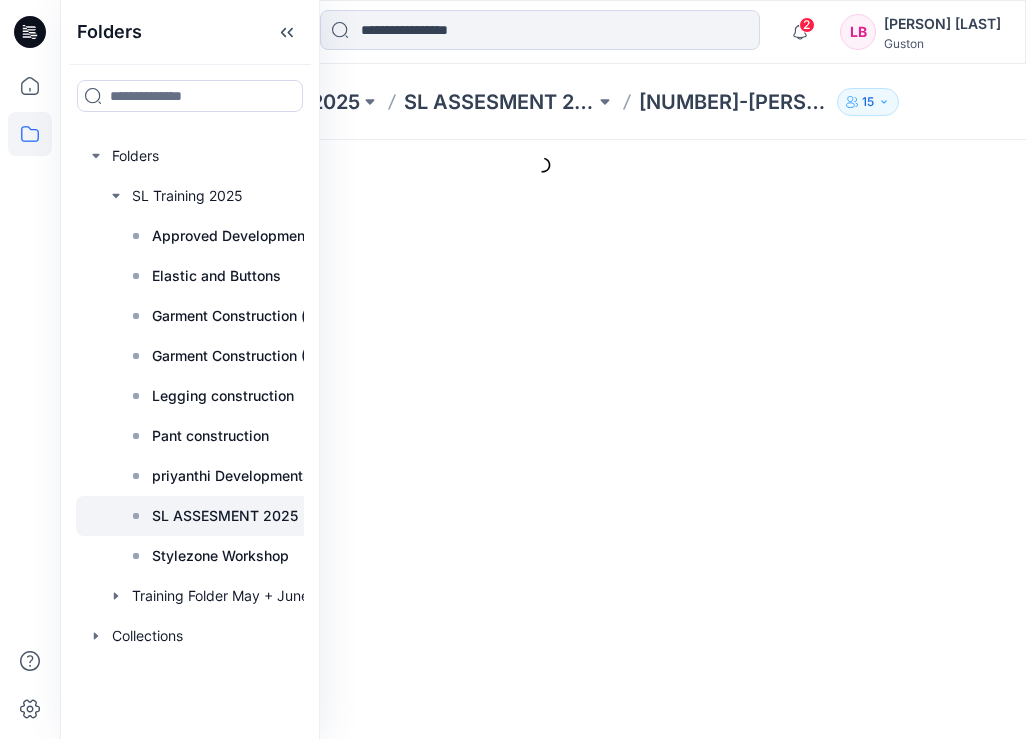 click on "SL ASSESMENT 2025" at bounding box center (225, 516) 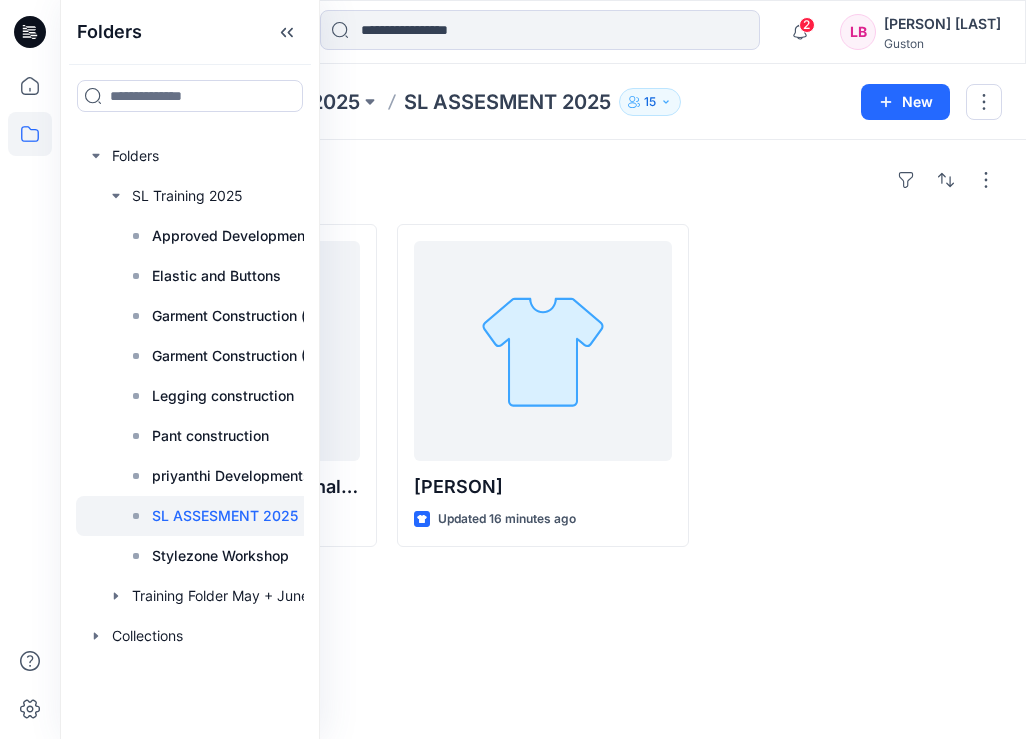 click at bounding box center [855, 385] 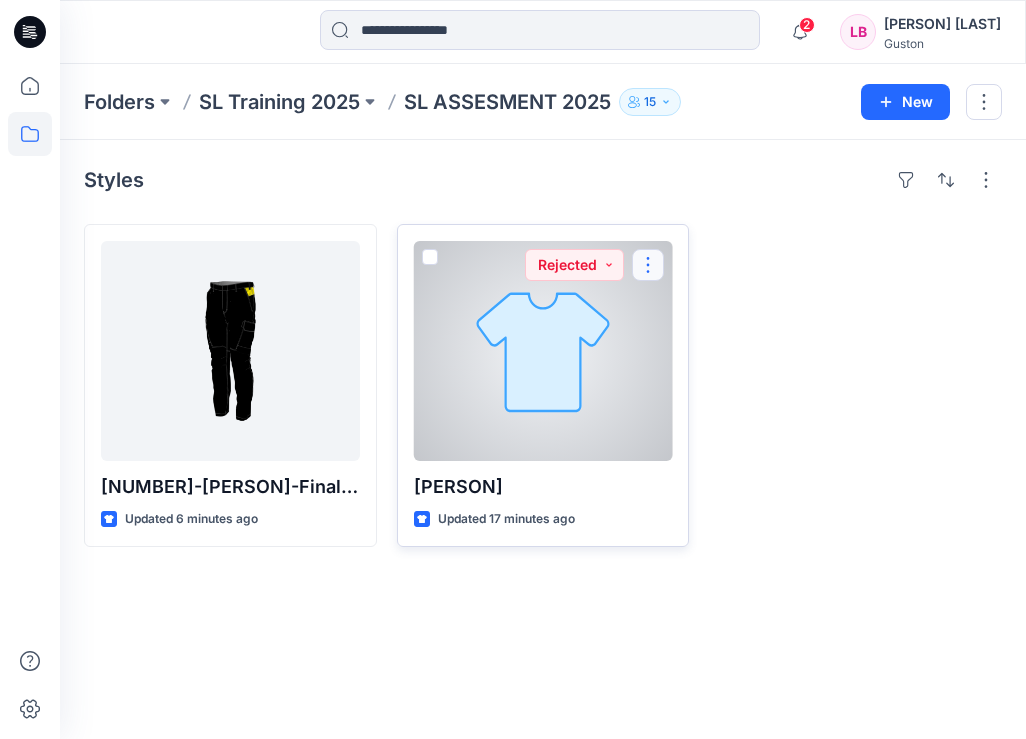 click at bounding box center (648, 265) 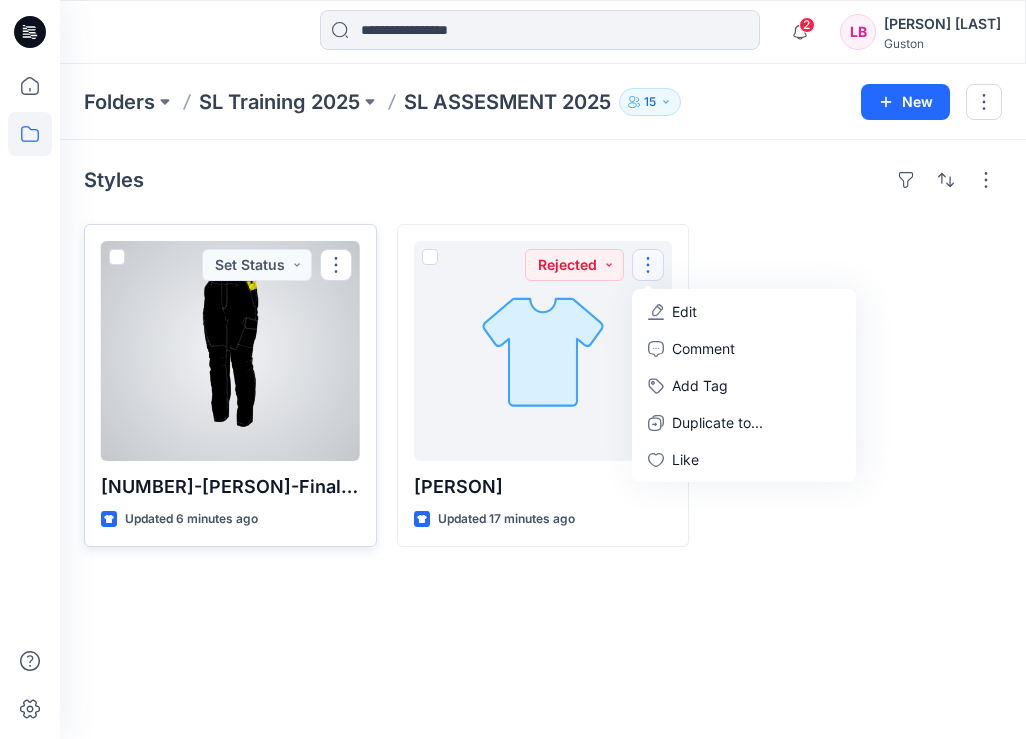 click at bounding box center (230, 351) 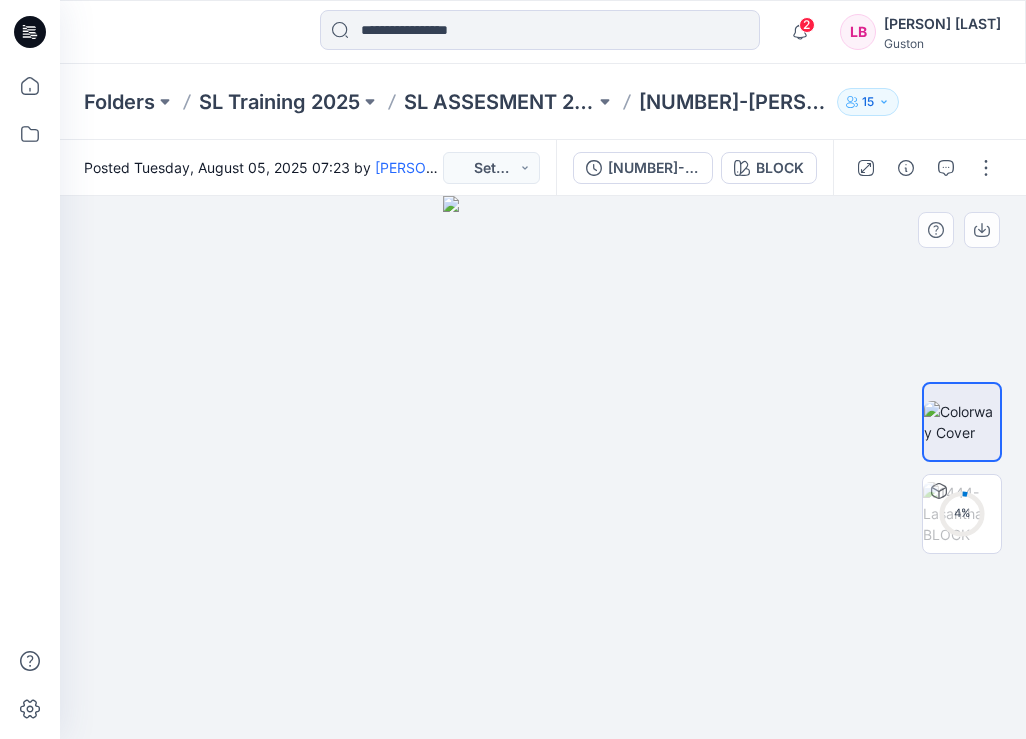 click at bounding box center (543, 467) 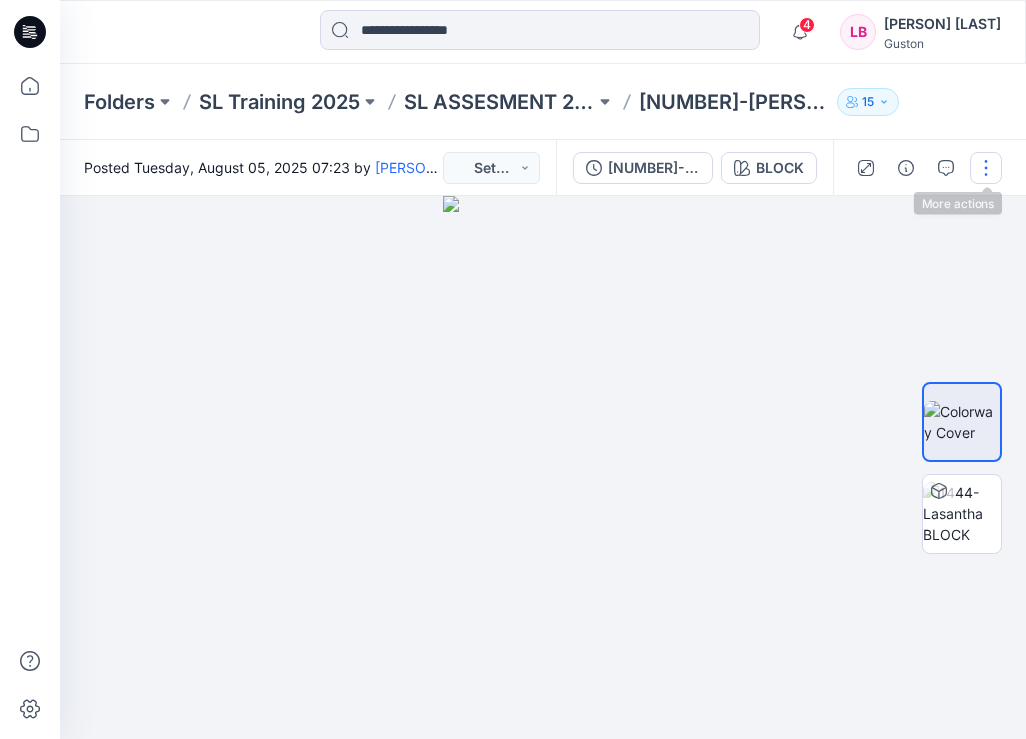 click at bounding box center (986, 168) 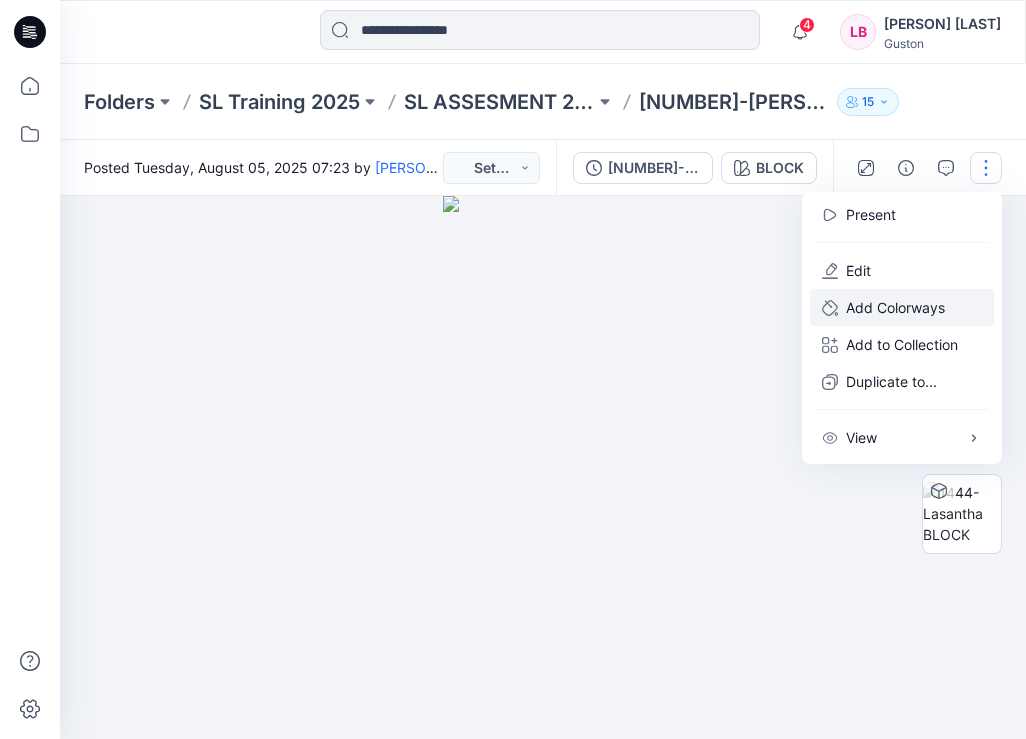 click on "Add Colorways" at bounding box center (895, 307) 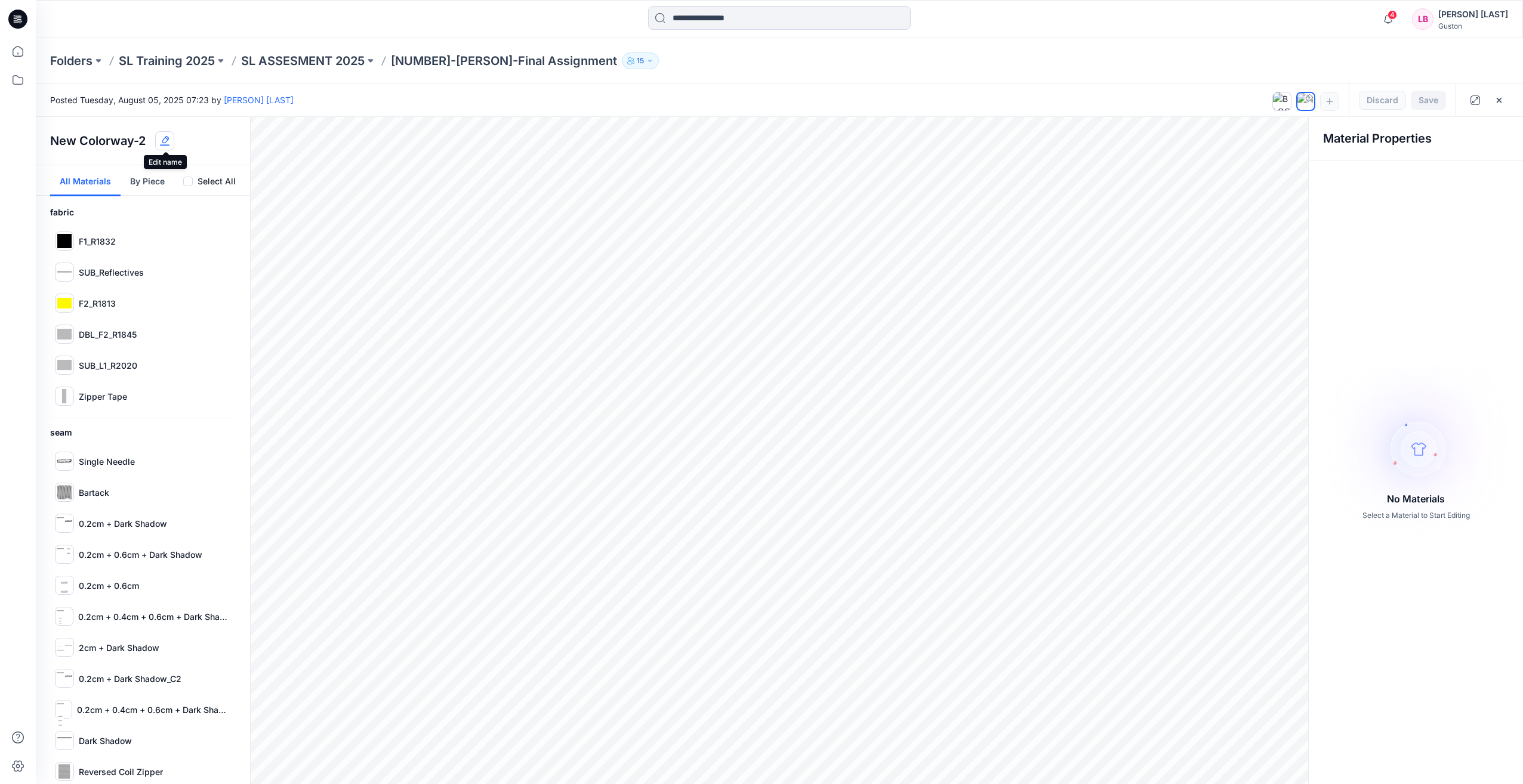 click 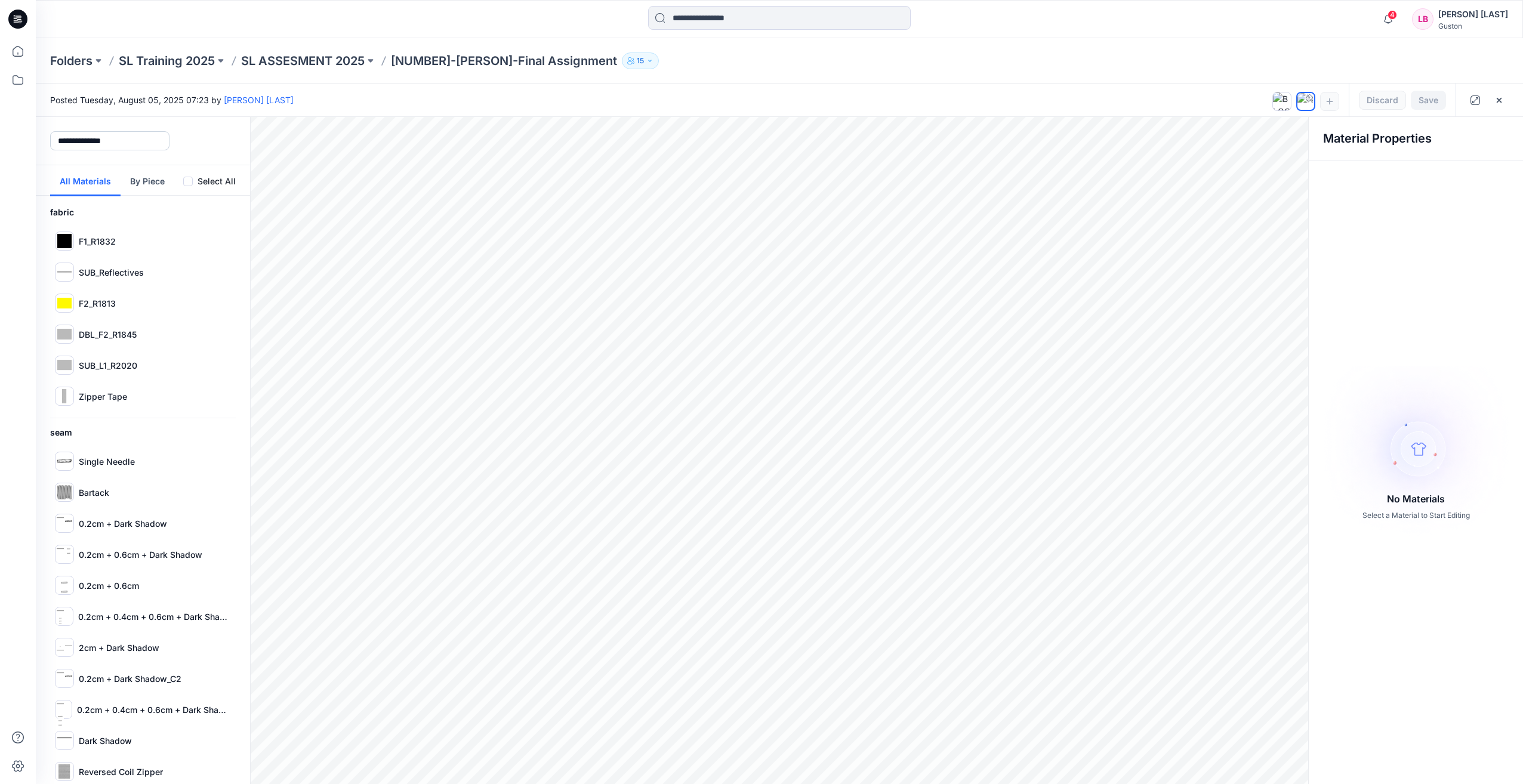 click on "**********" at bounding box center (110, 141) 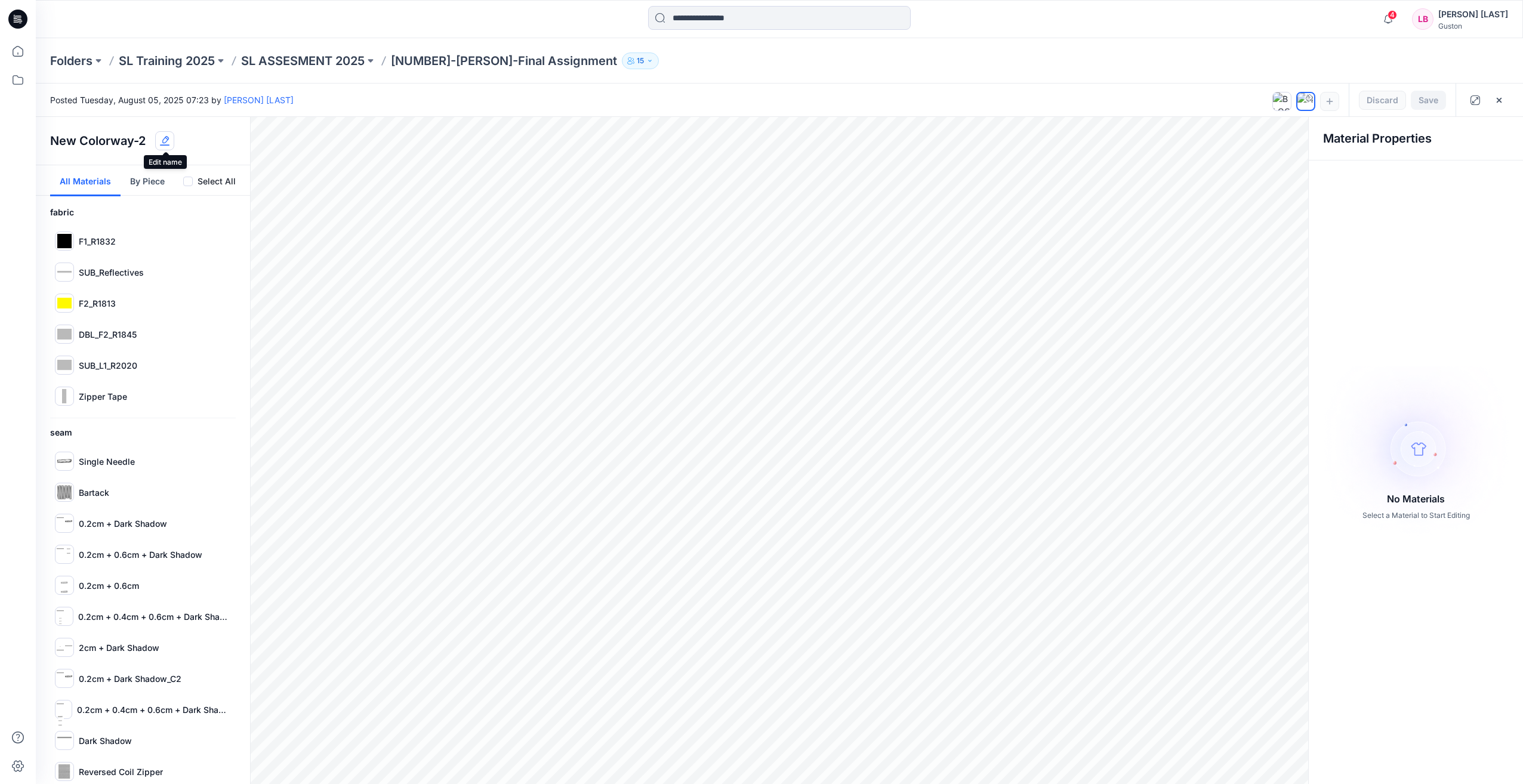 click 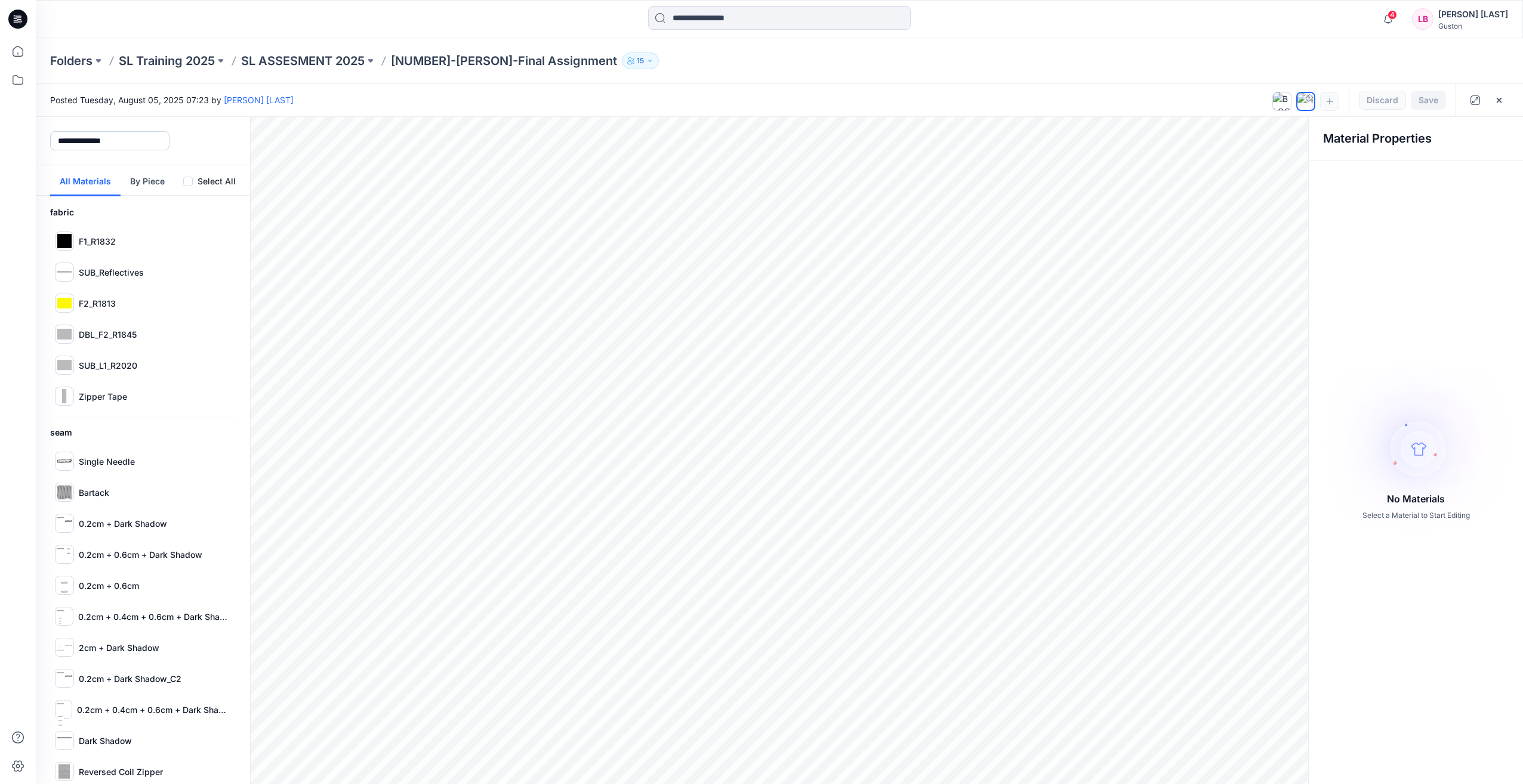 click on "**********" at bounding box center (110, 141) 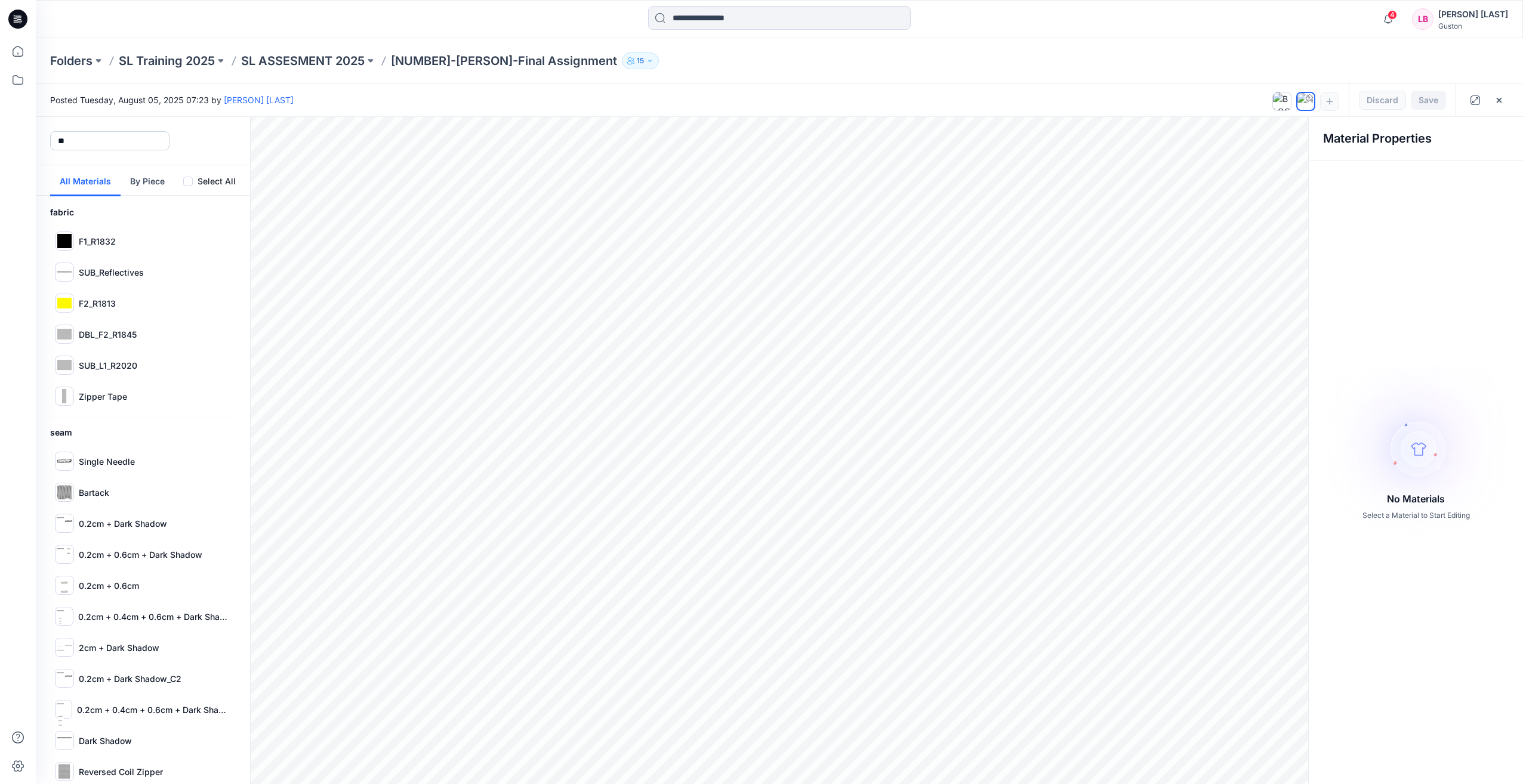 type on "*" 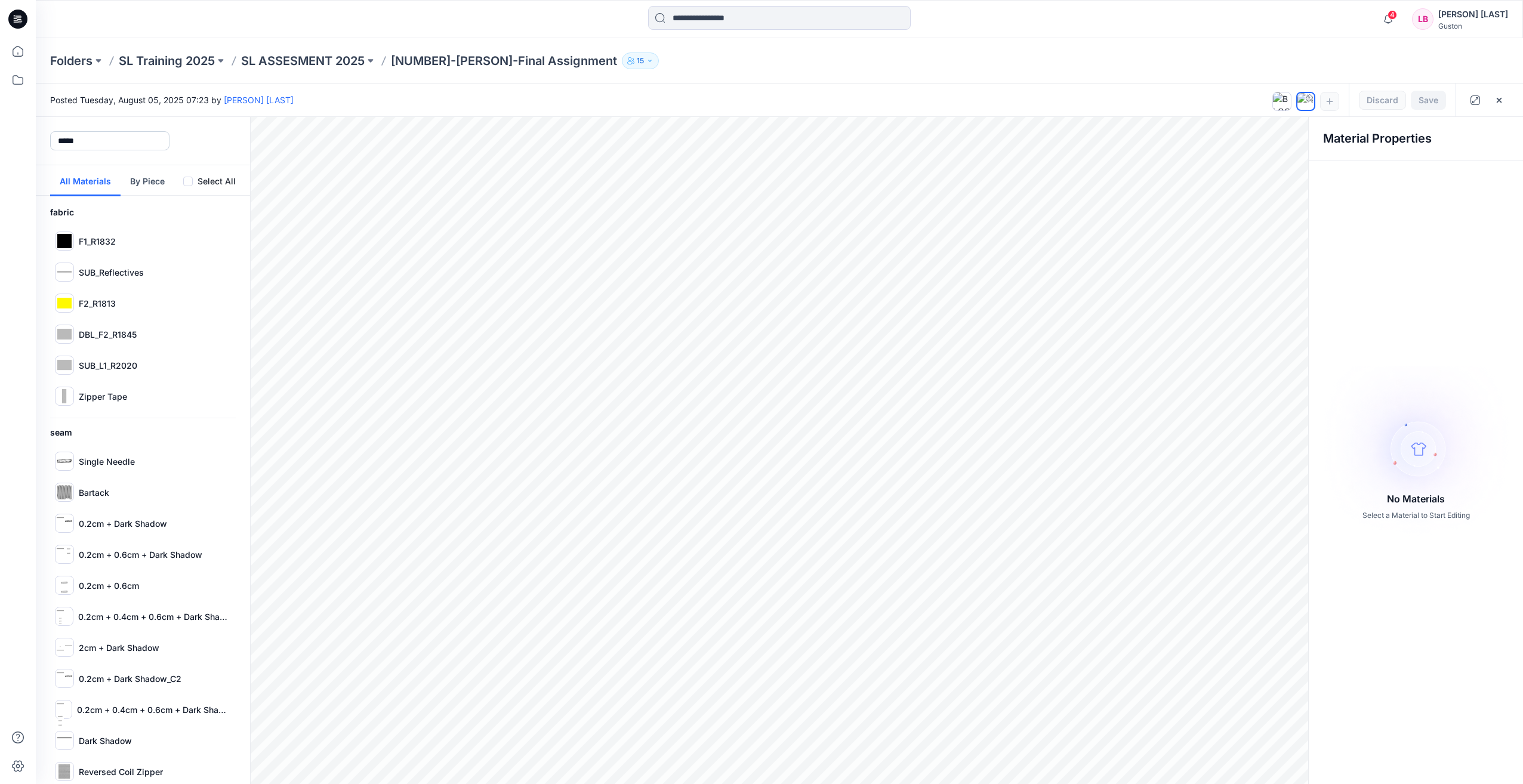 type on "*****" 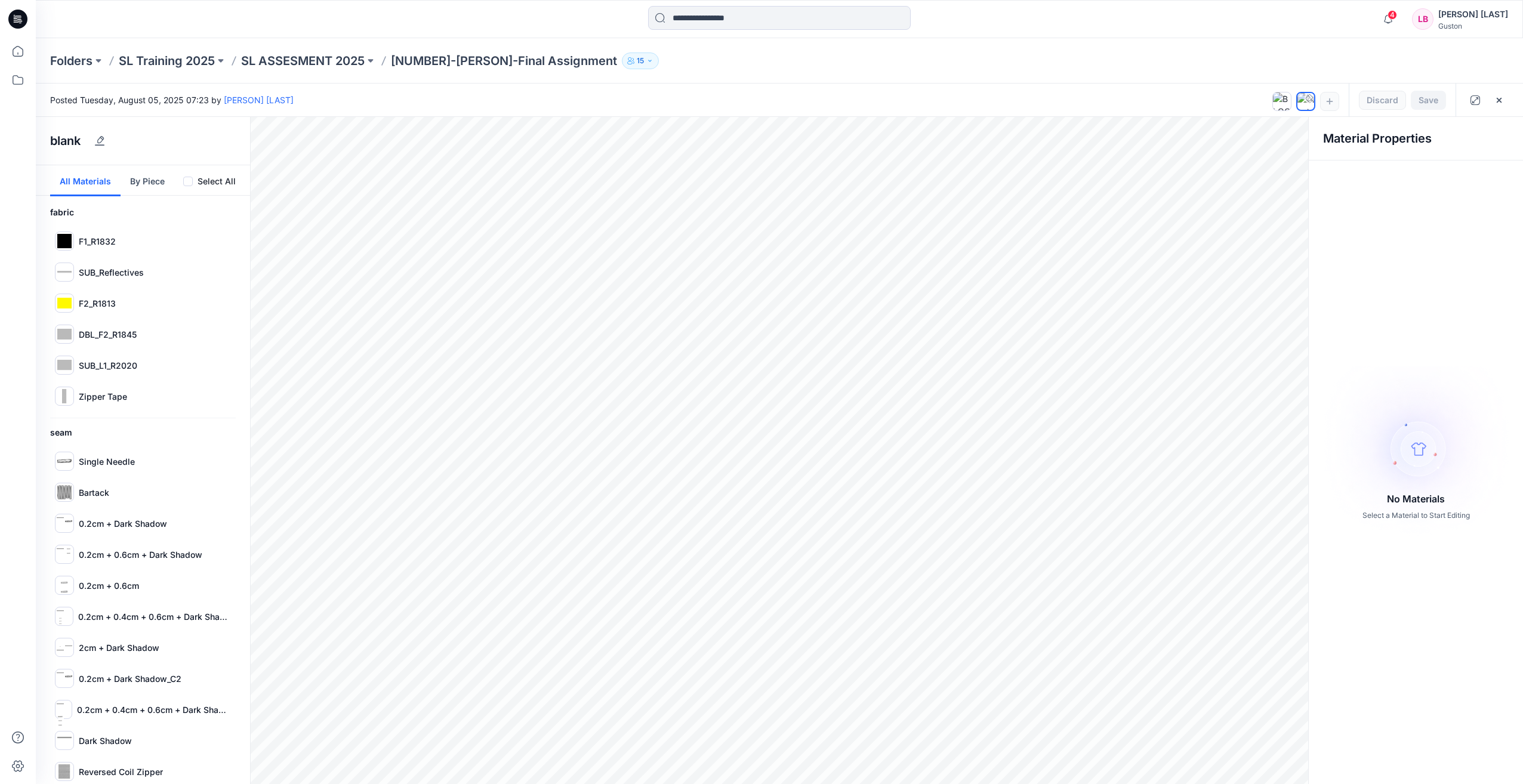 click on "blank" at bounding box center [143, 141] 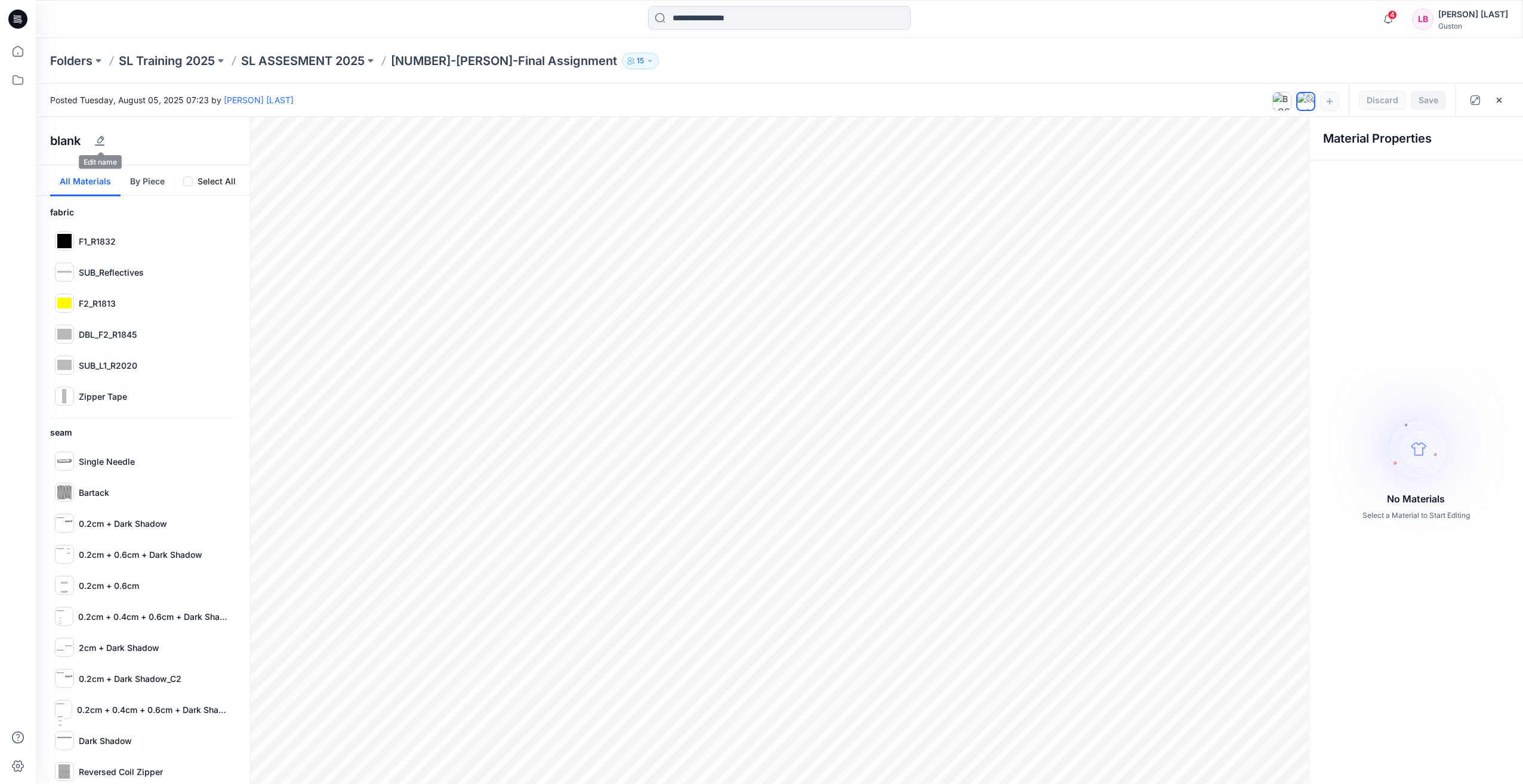 click on "blank" at bounding box center (143, 141) 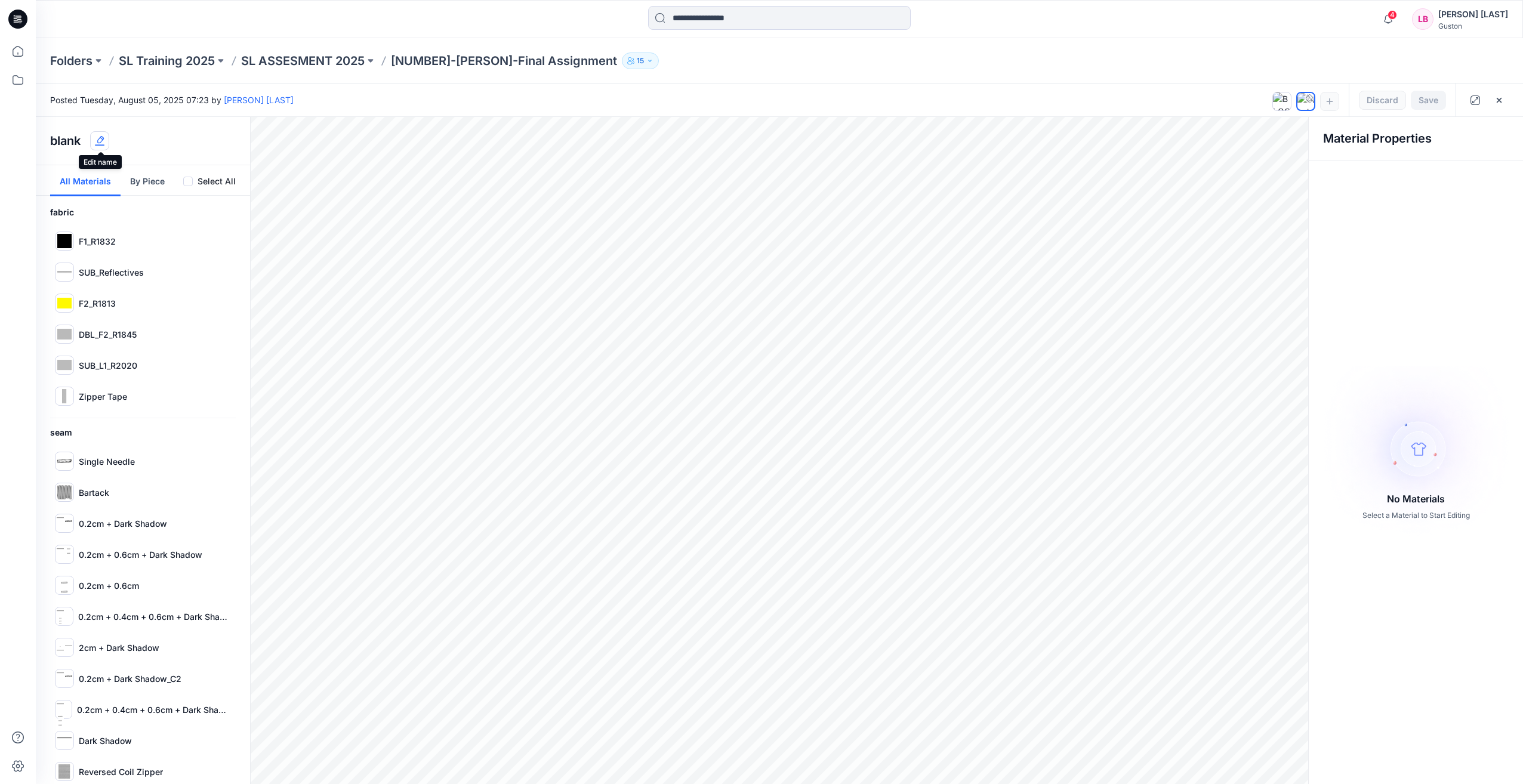 click 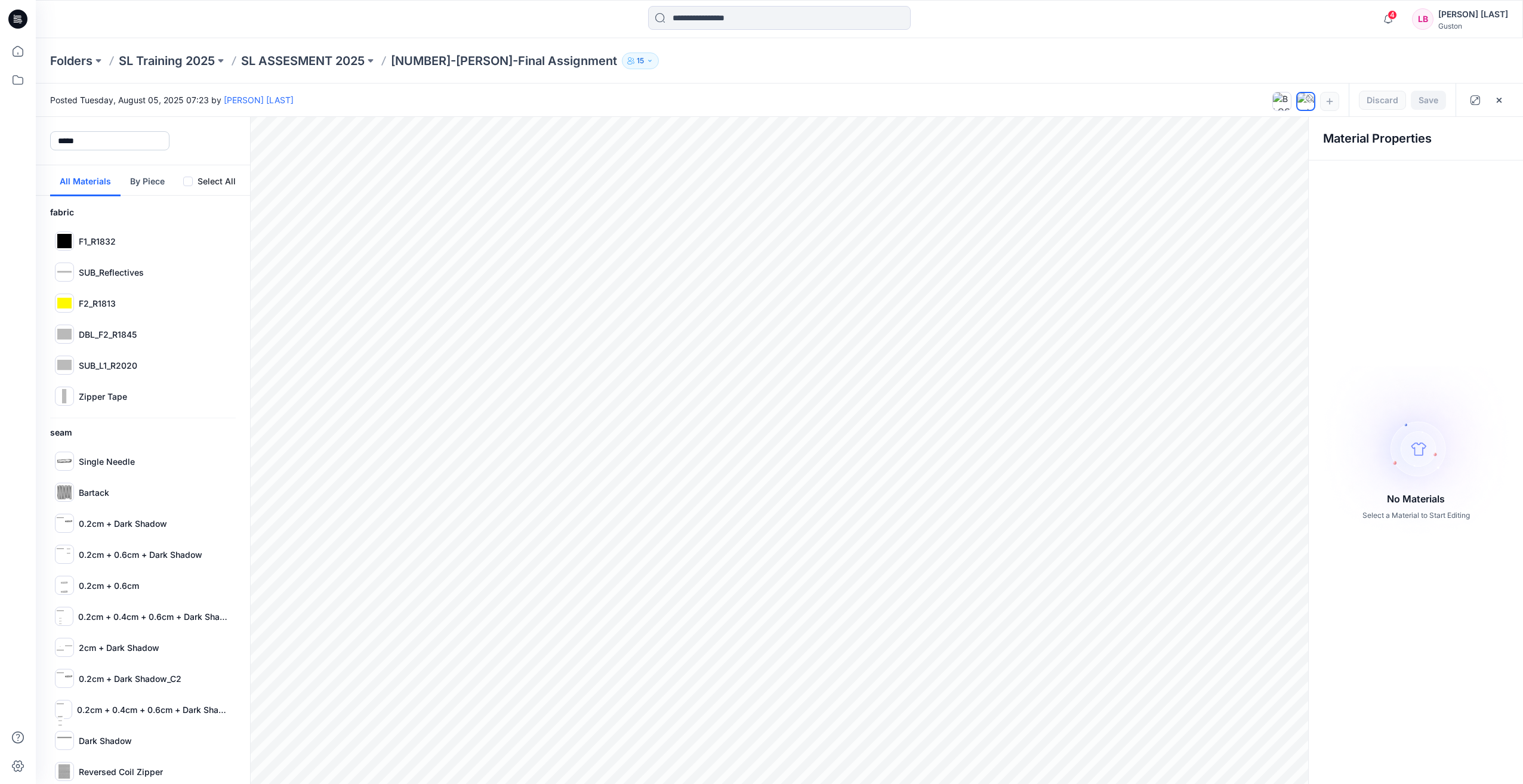 click on "*****" at bounding box center [110, 141] 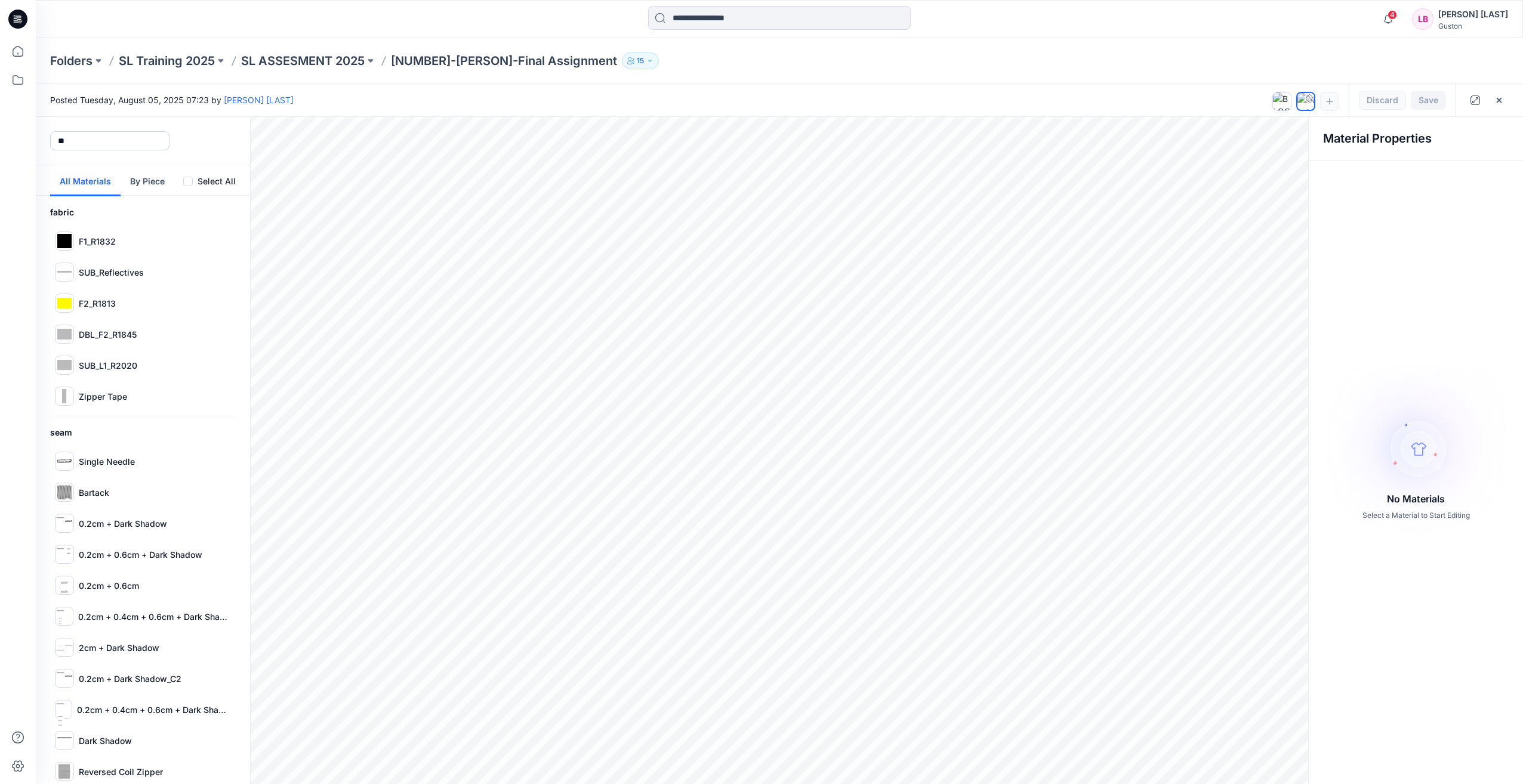 type on "*" 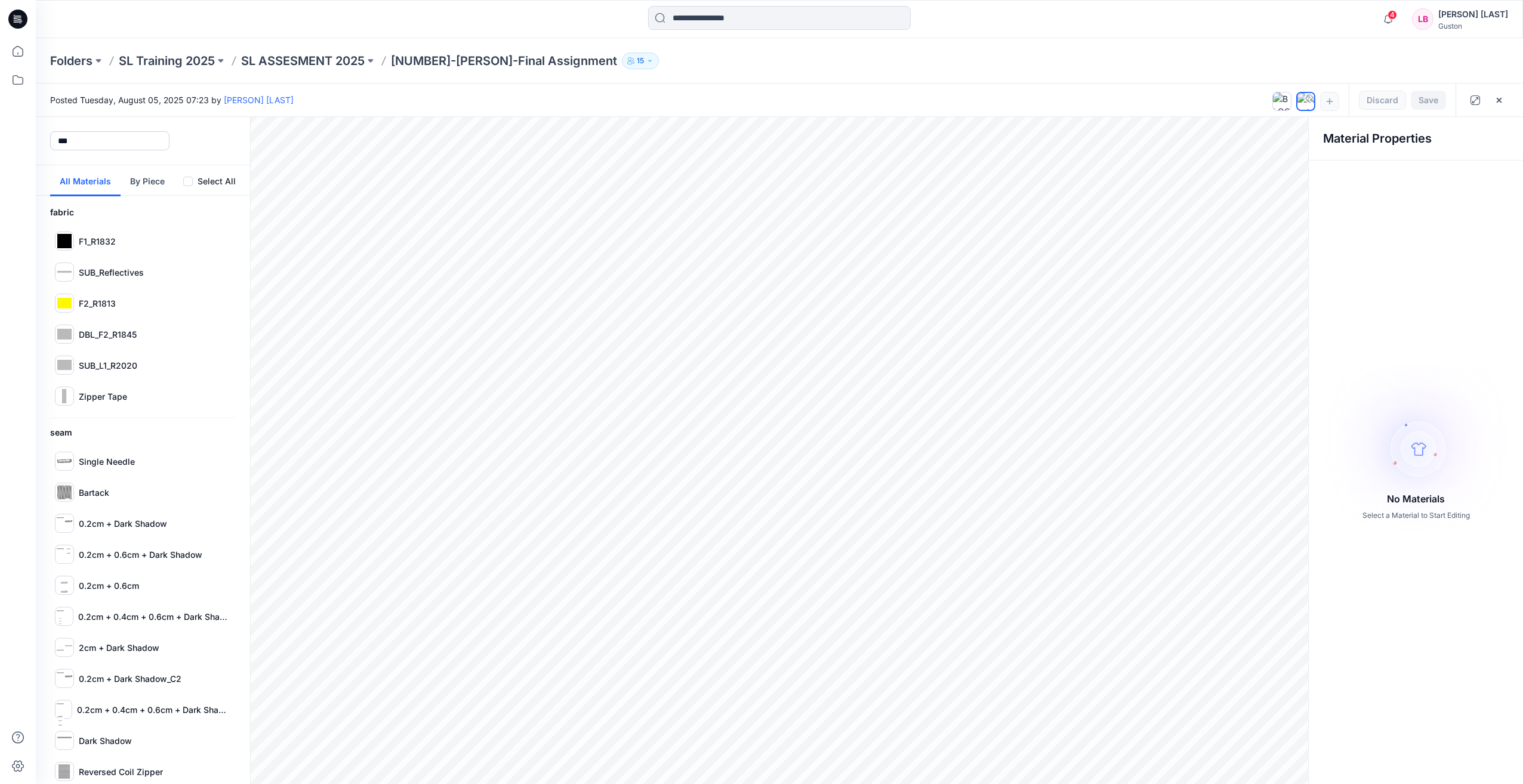 type on "****" 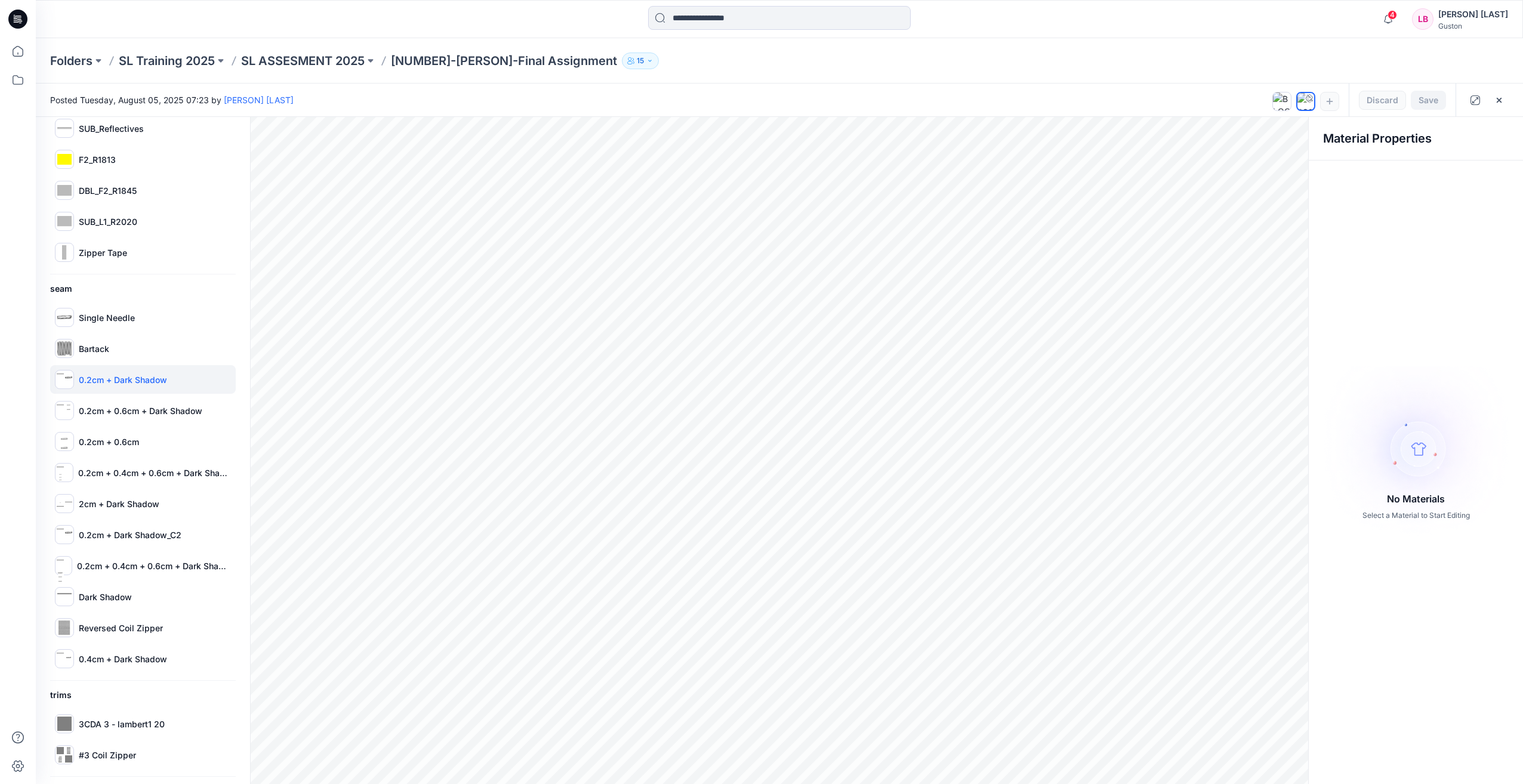 scroll, scrollTop: 0, scrollLeft: 0, axis: both 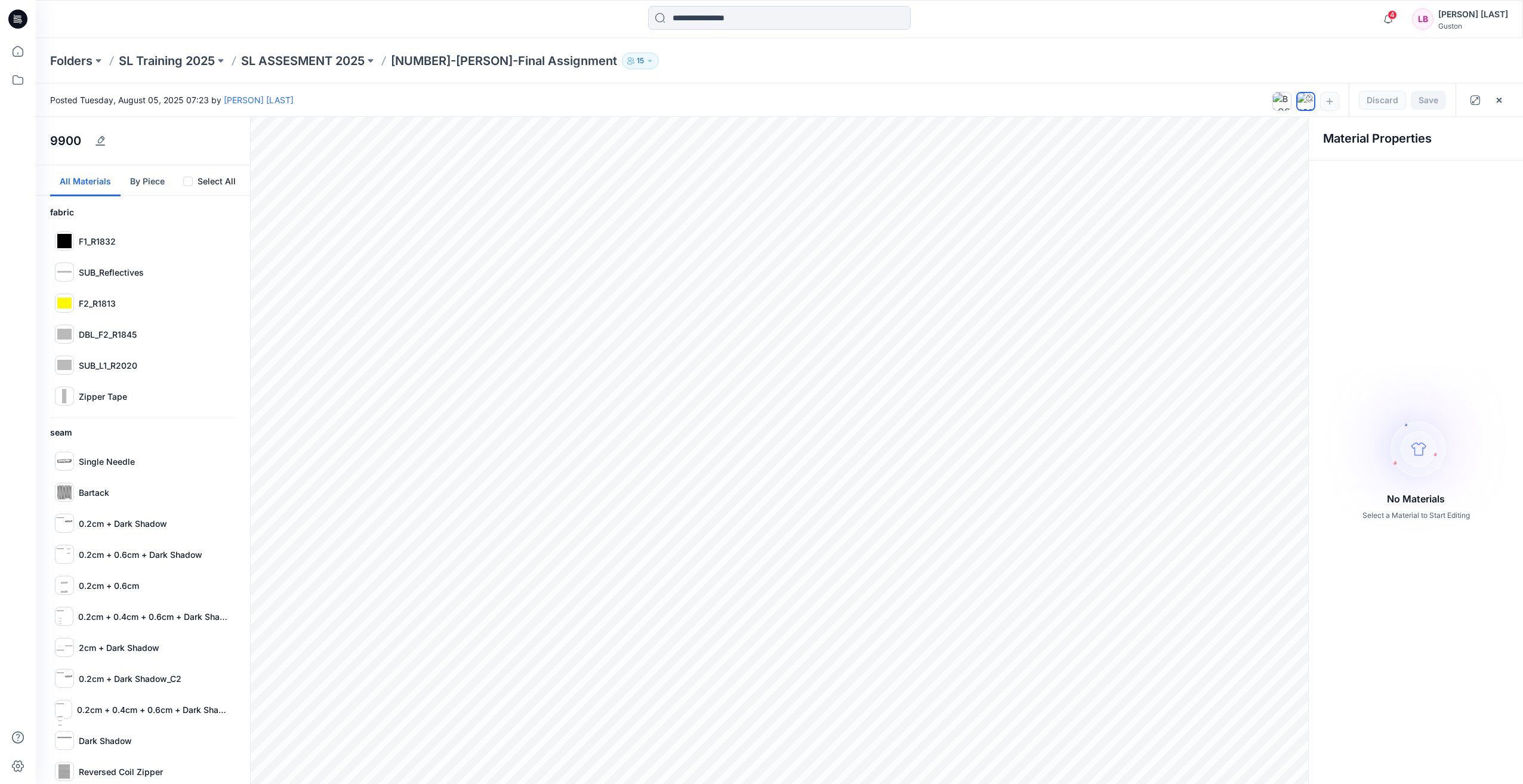 drag, startPoint x: 86, startPoint y: 129, endPoint x: 166, endPoint y: 121, distance: 80.399 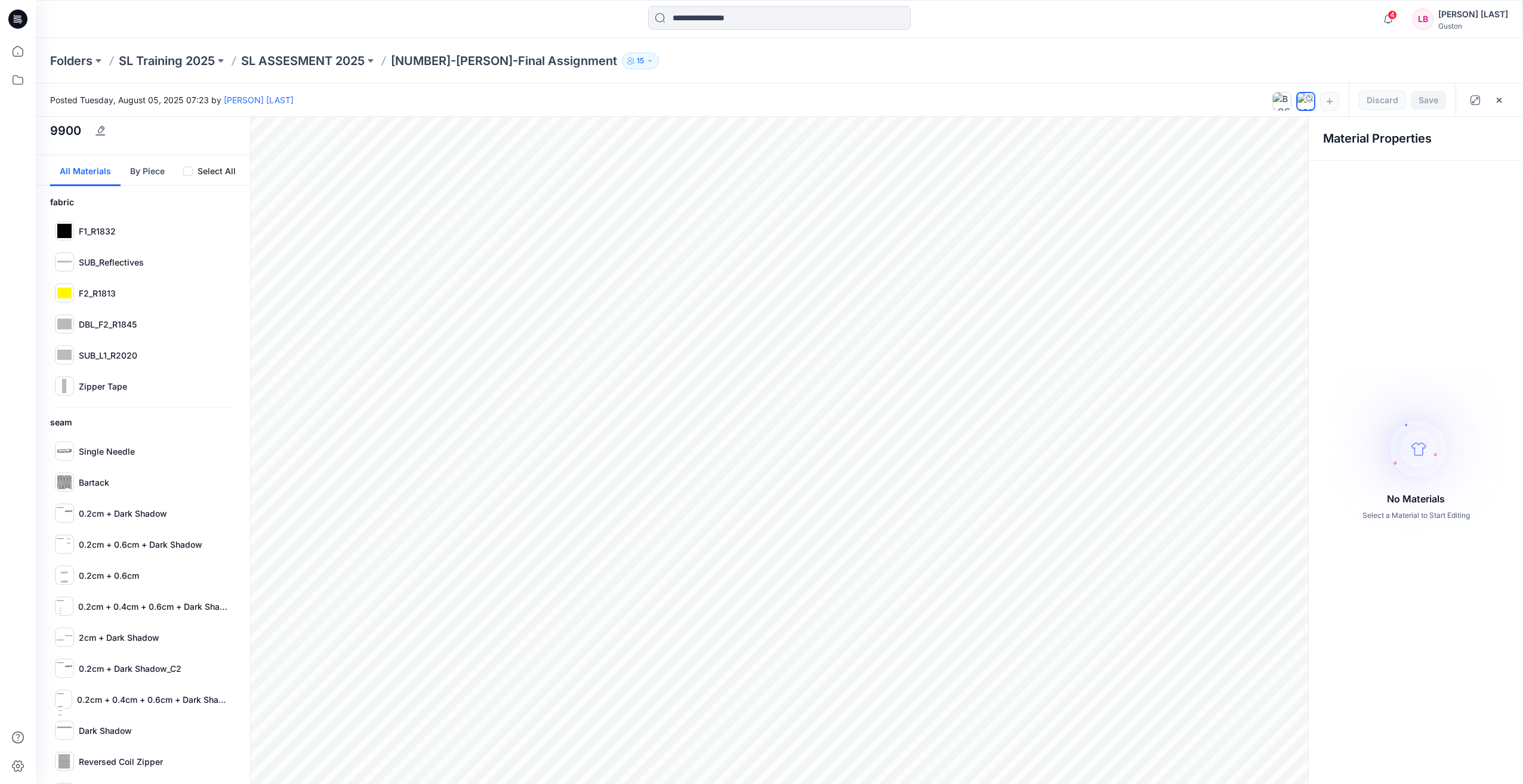 scroll, scrollTop: 0, scrollLeft: 0, axis: both 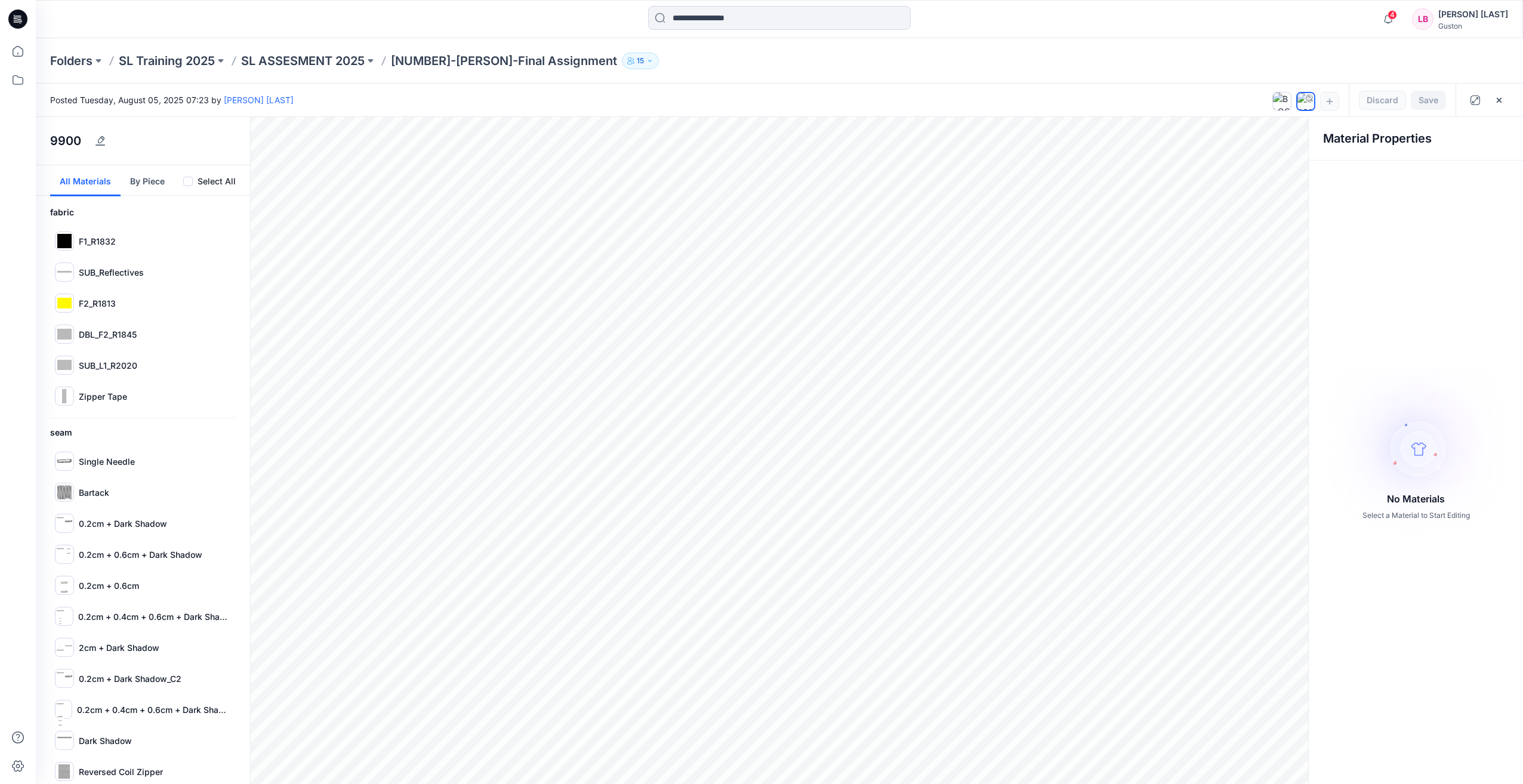 click on "9900" at bounding box center [143, 141] 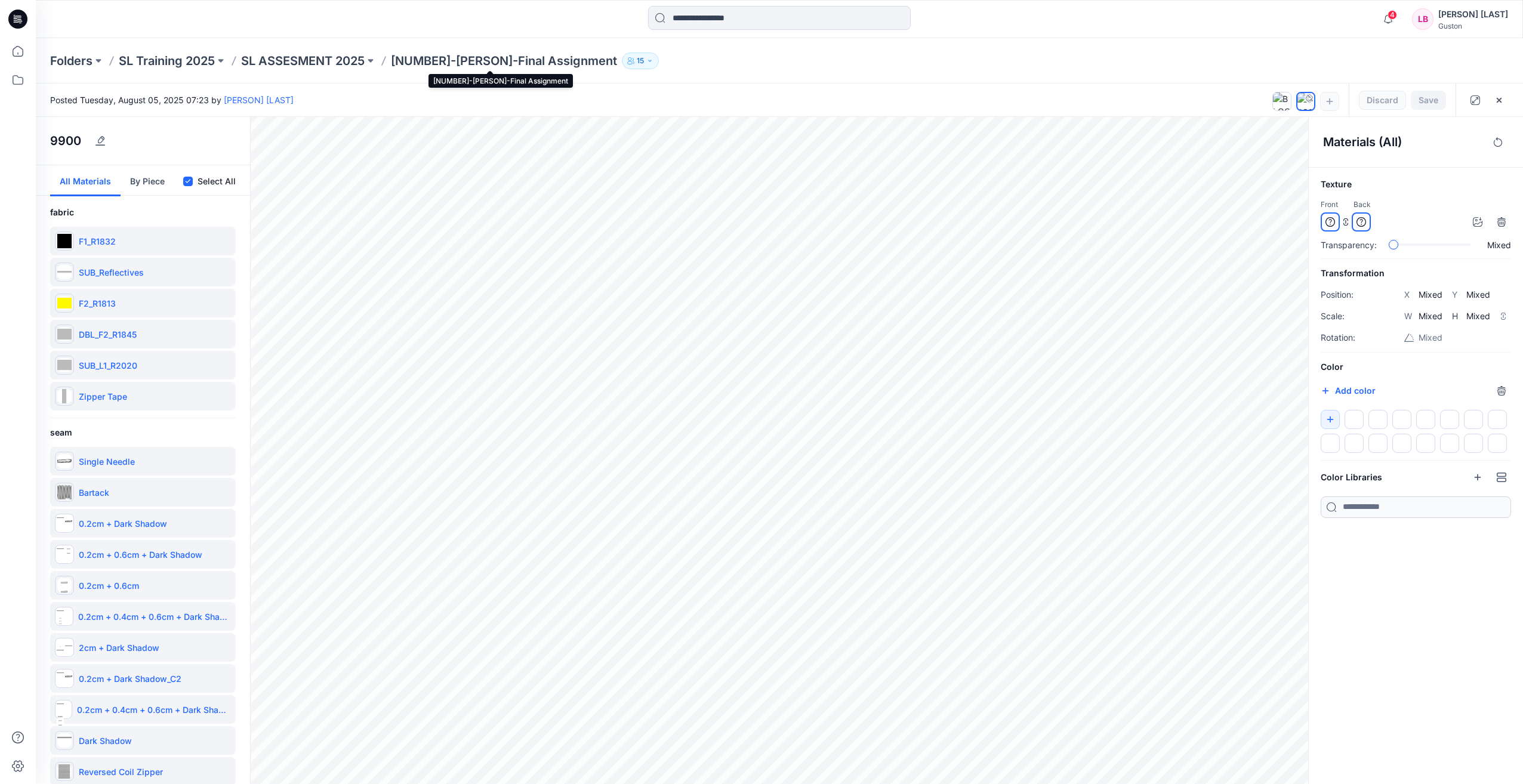 click on "1444-Lasantha-Final Assignment" at bounding box center (504, 61) 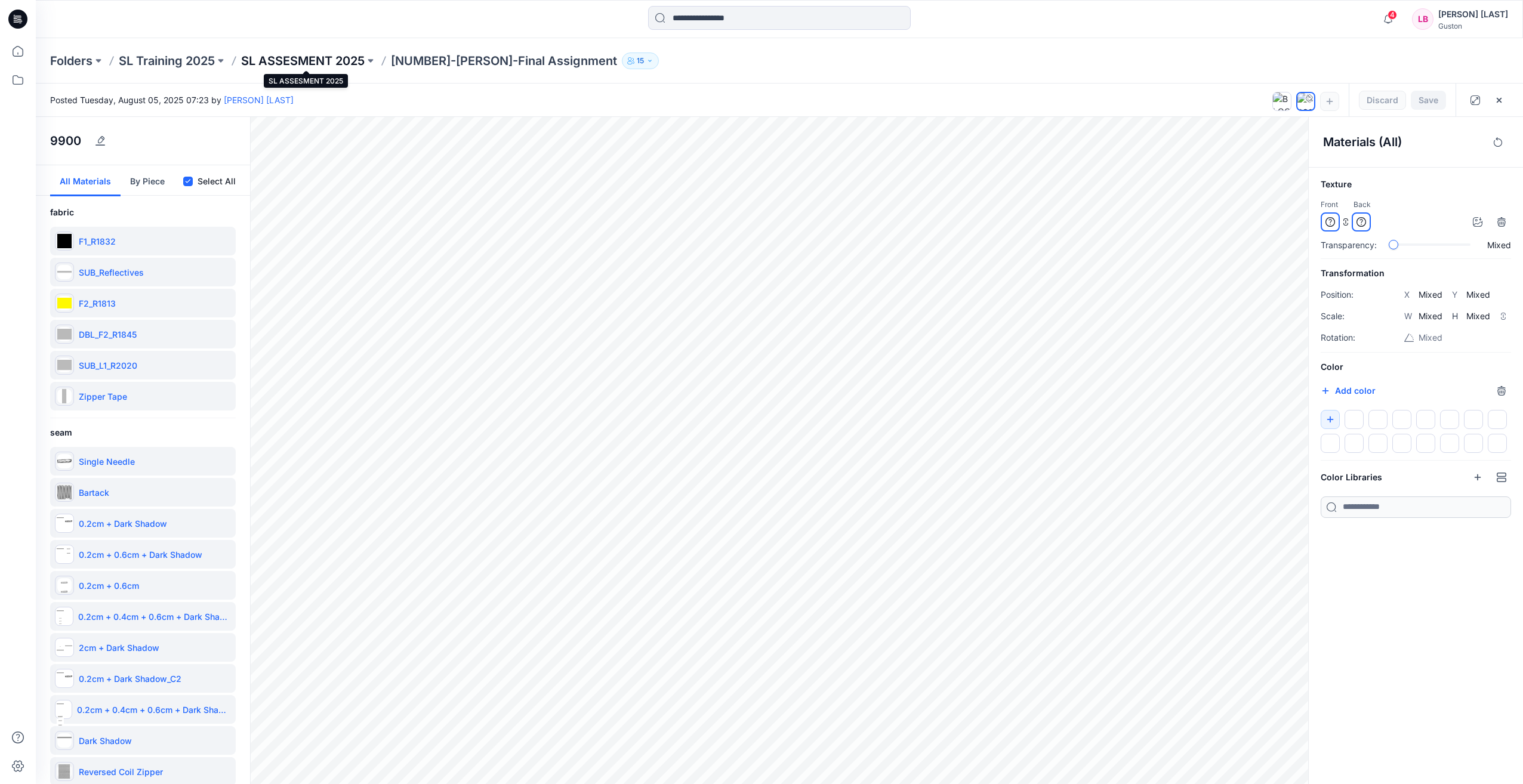 click on "SL ASSESMENT 2025" at bounding box center (303, 61) 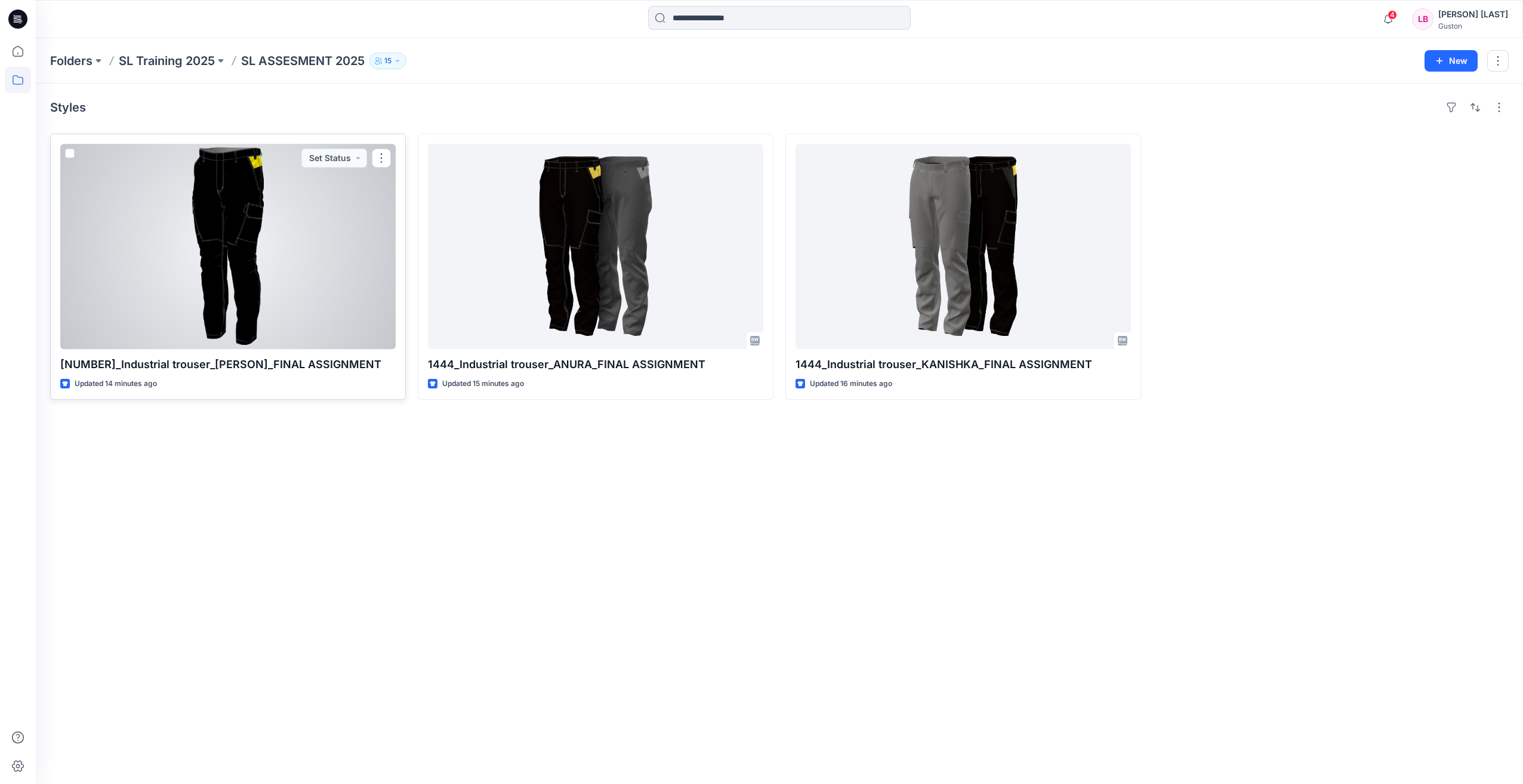 click at bounding box center [228, 246] 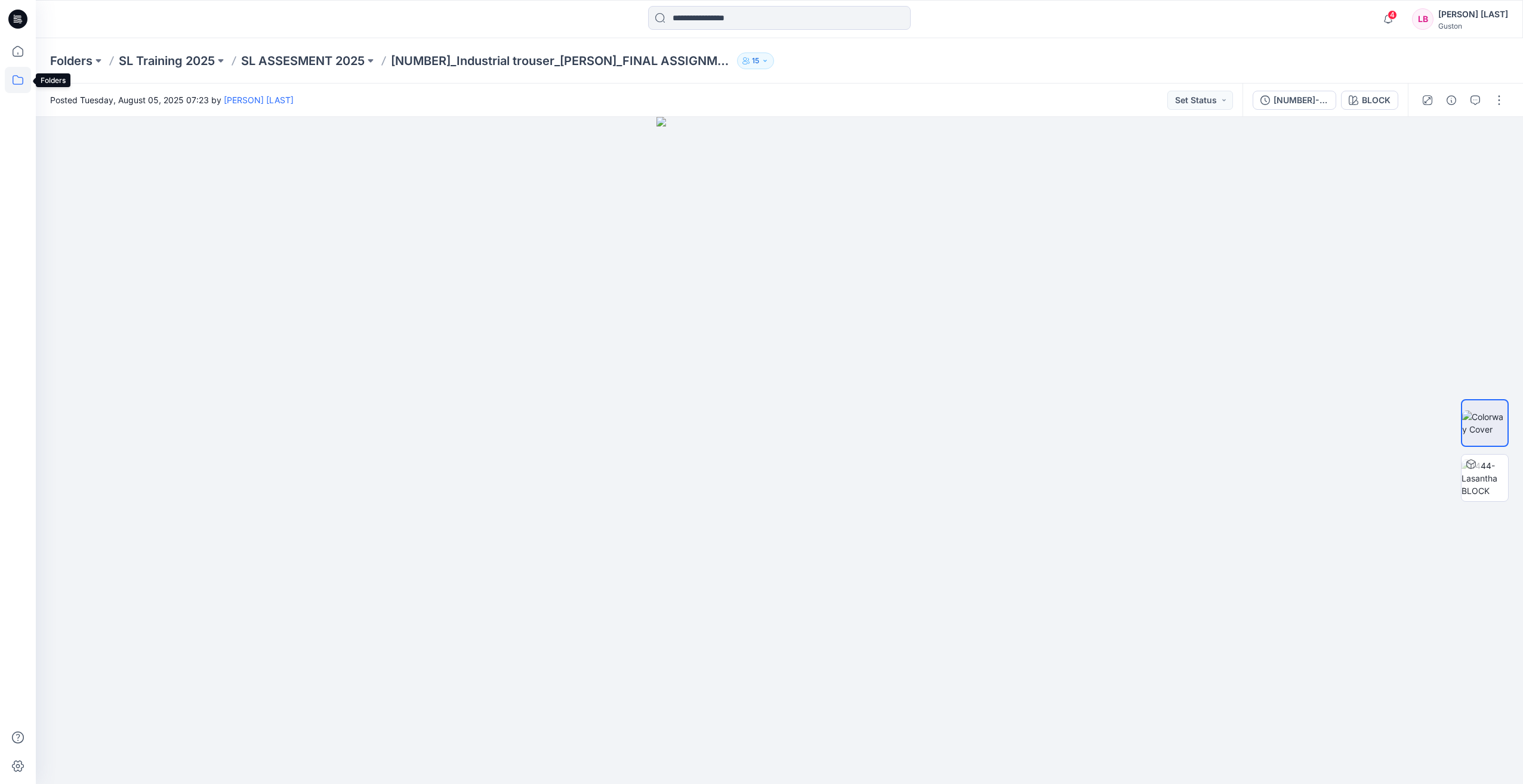 click 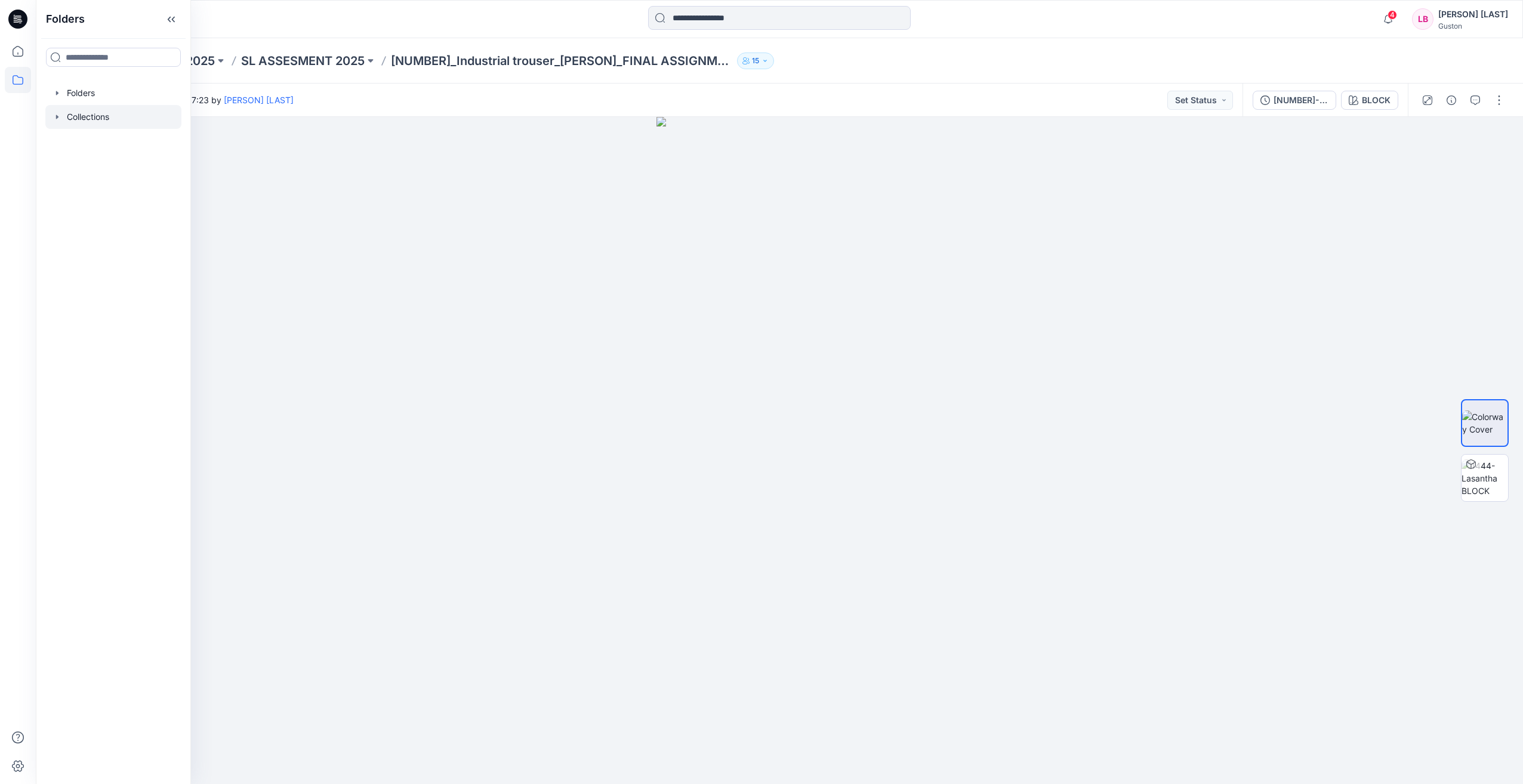 click 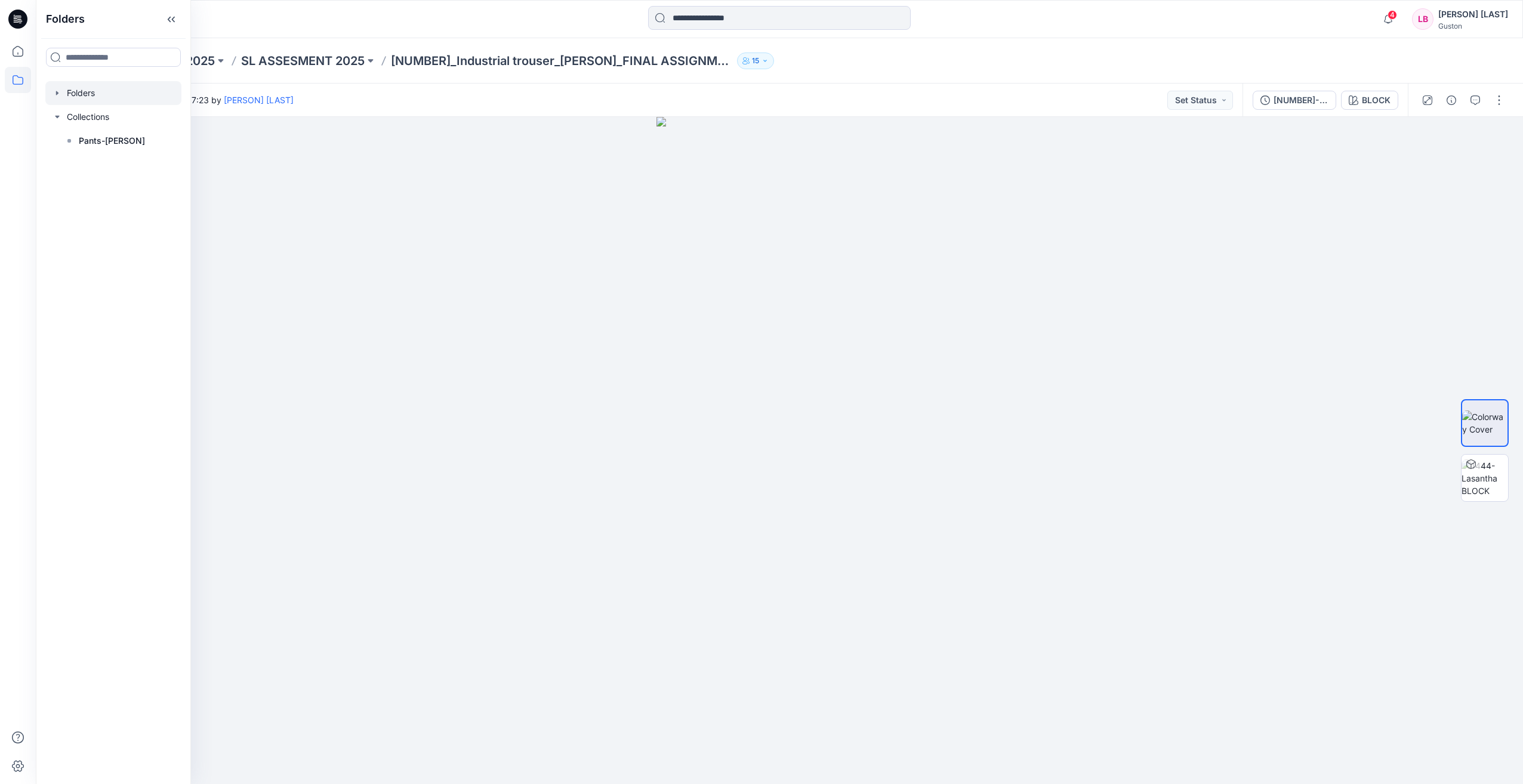 click 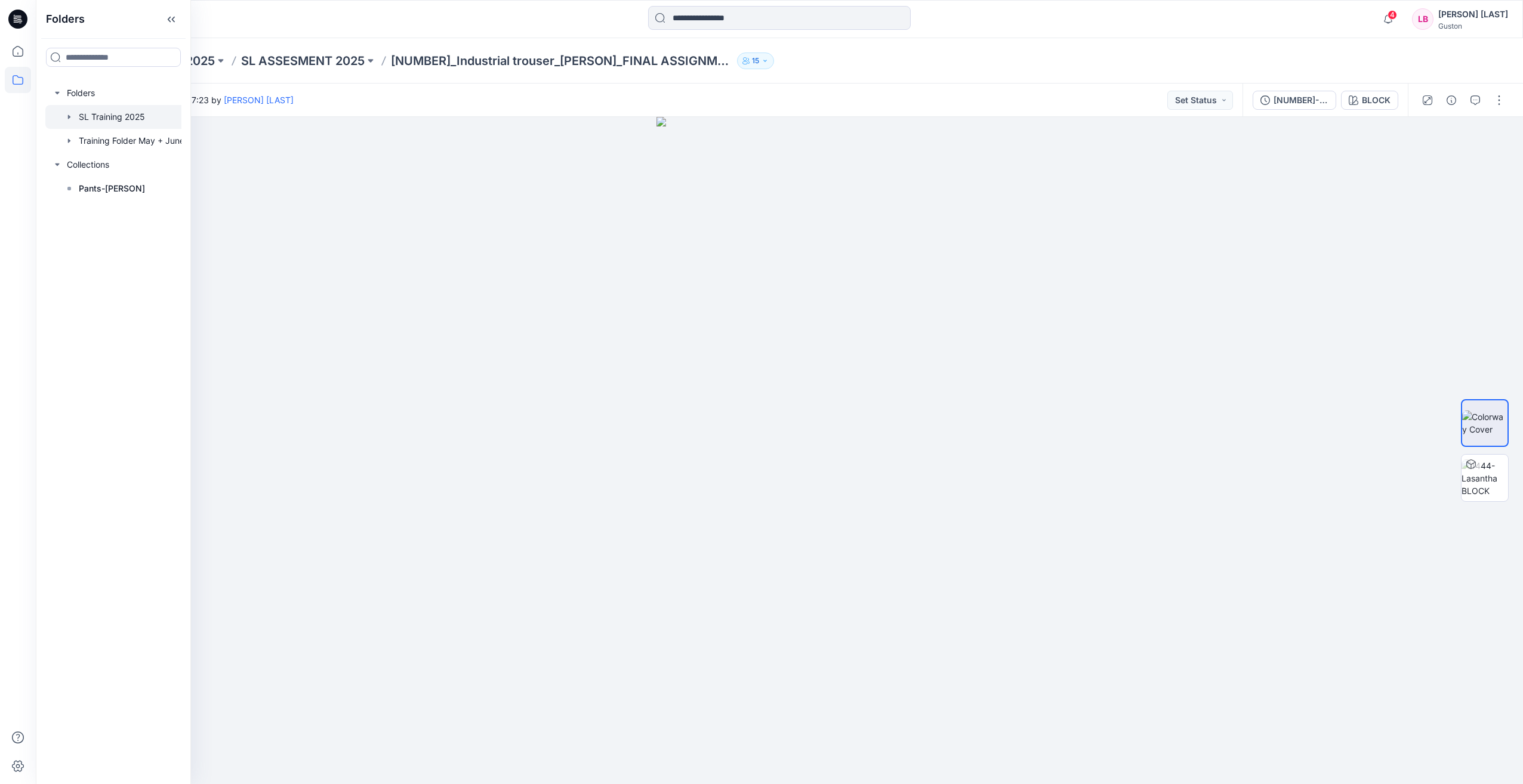 click 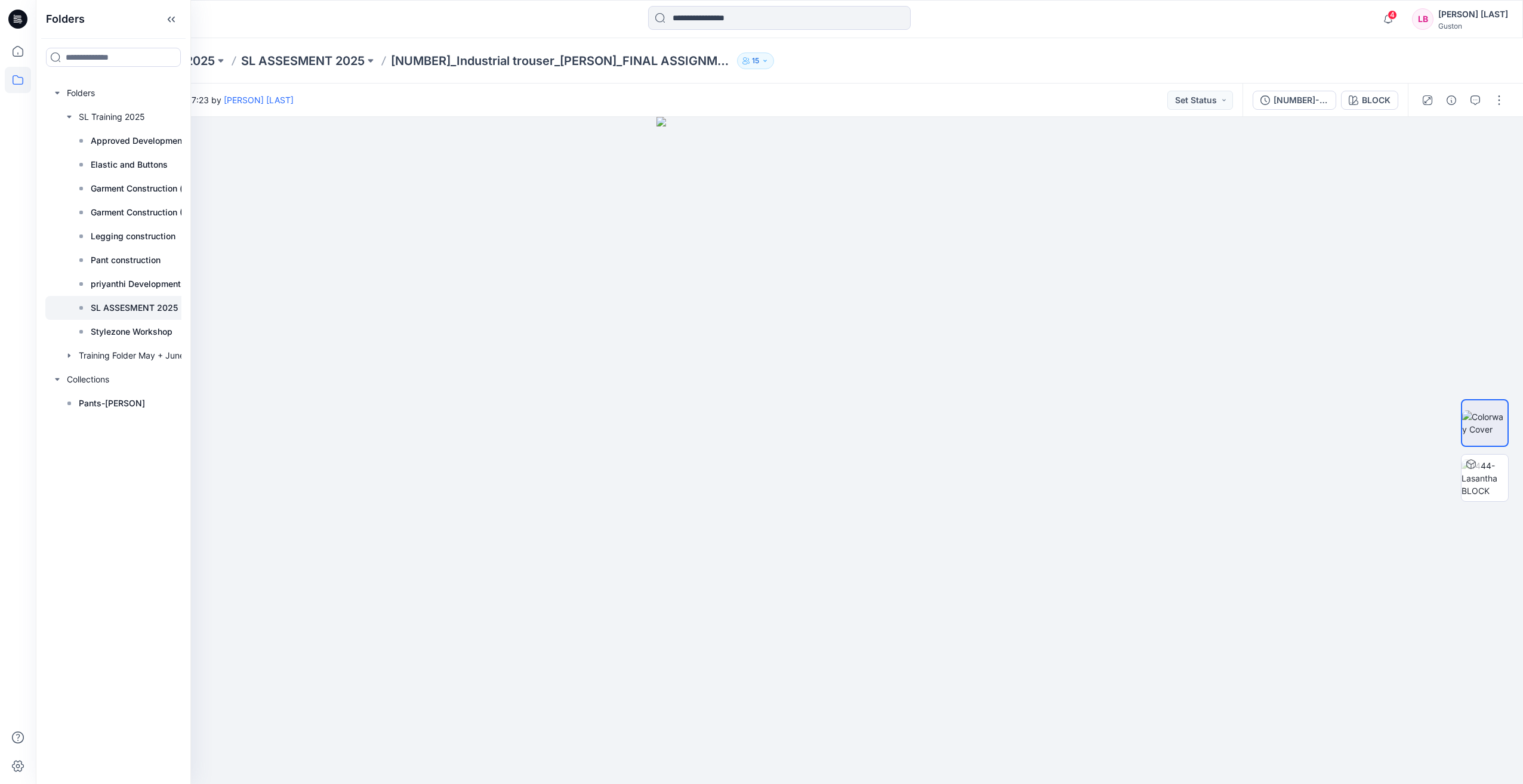 click on "SL ASSESMENT 2025" at bounding box center (134, 308) 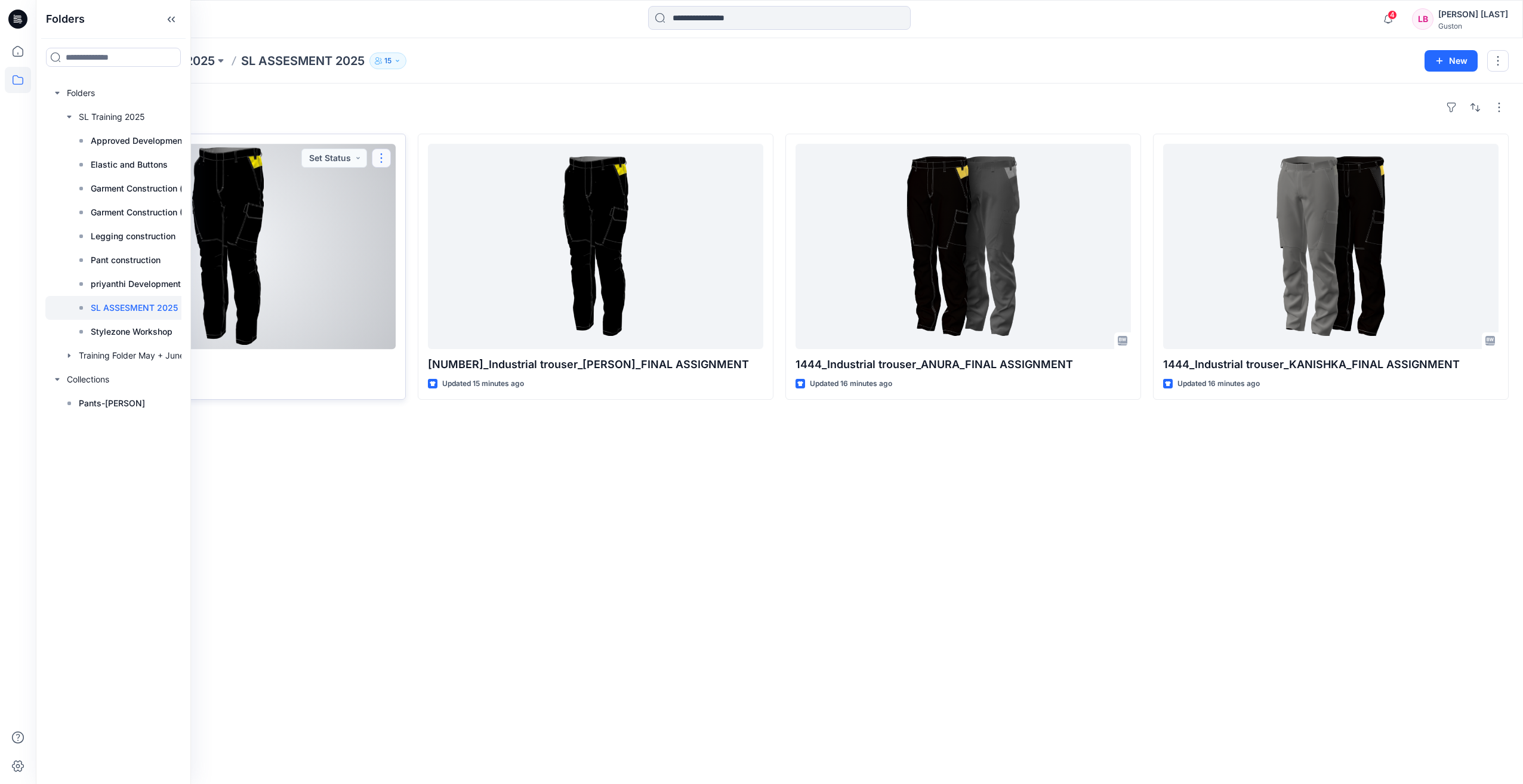 click at bounding box center (381, 158) 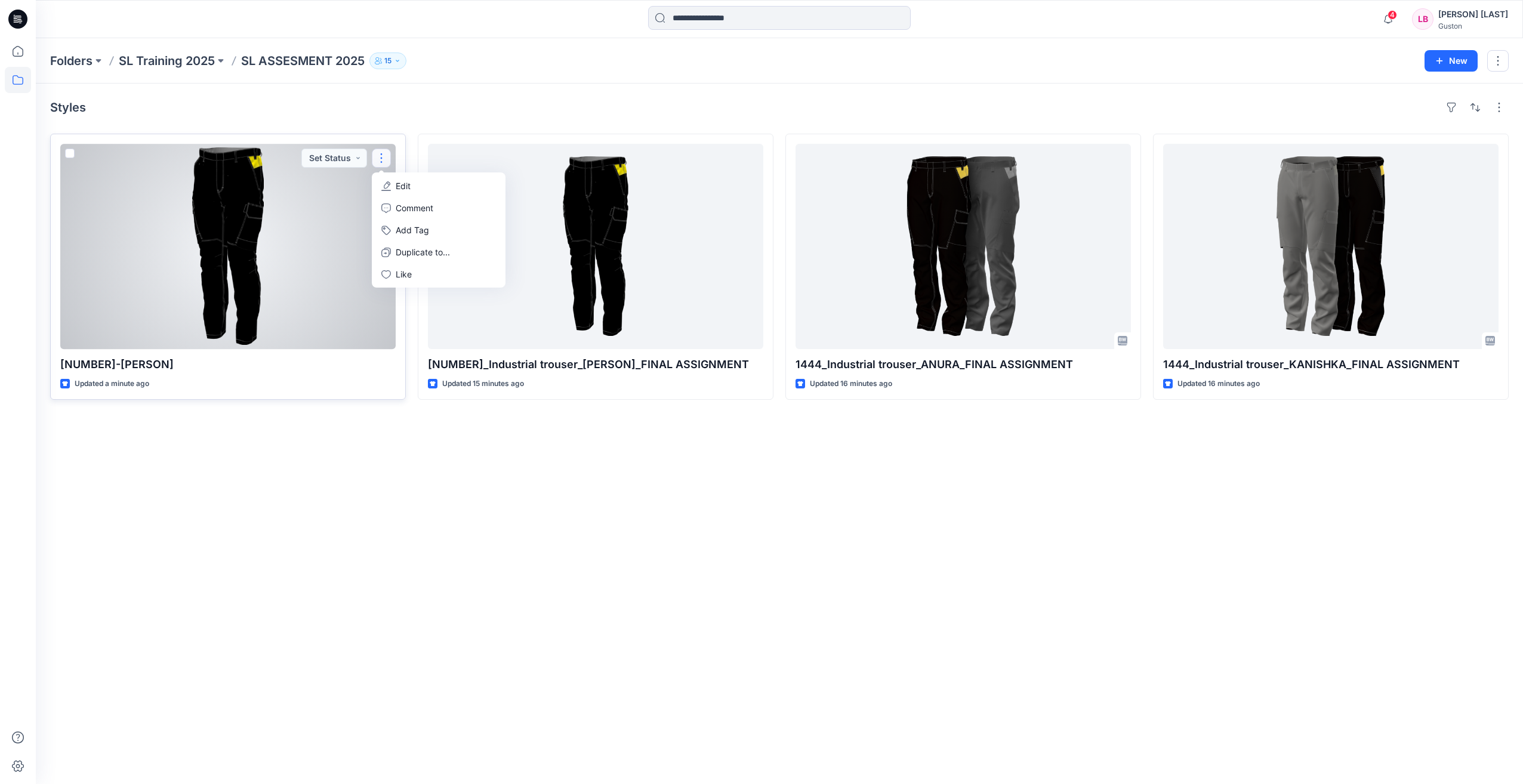 click at bounding box center [228, 246] 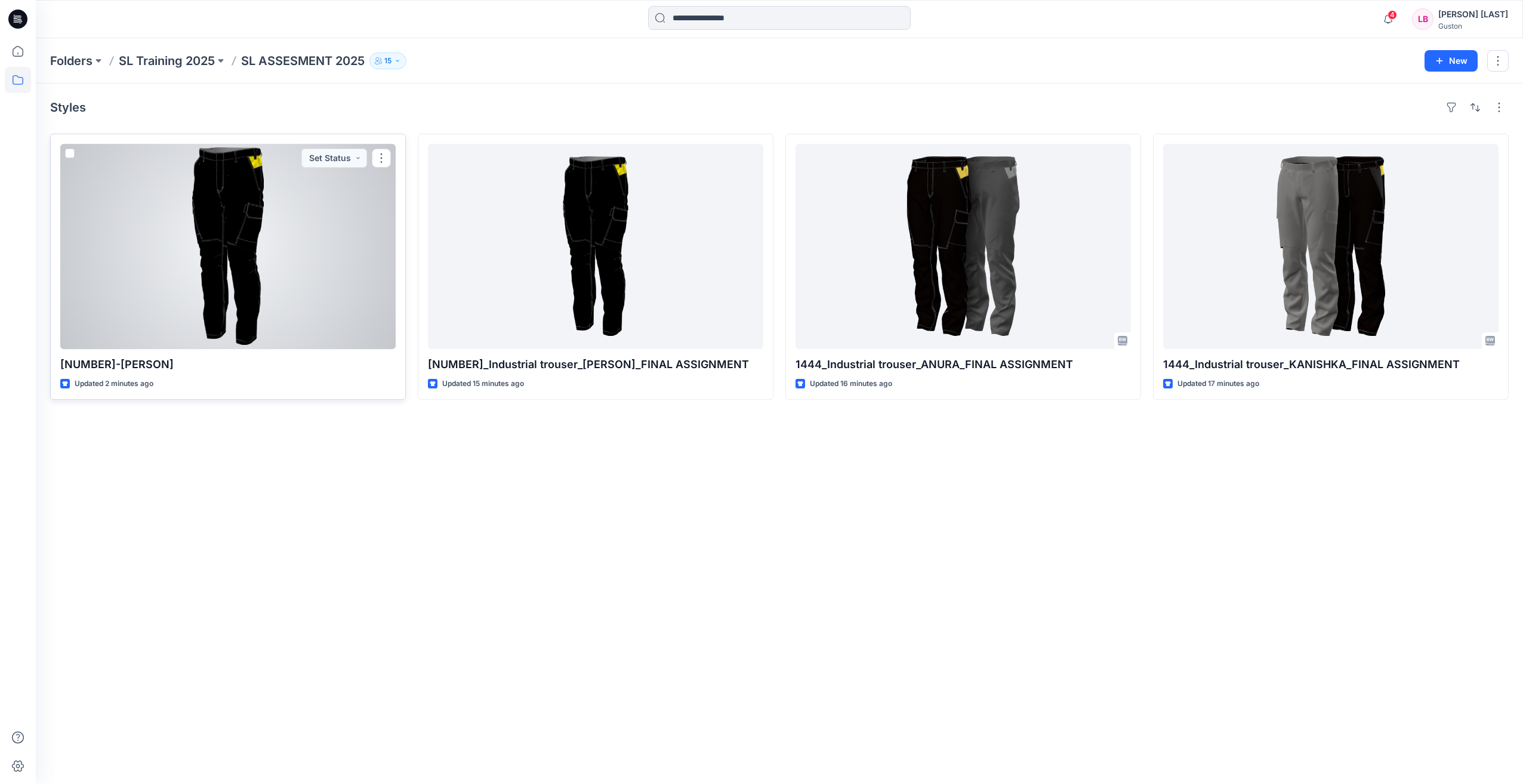click at bounding box center (228, 246) 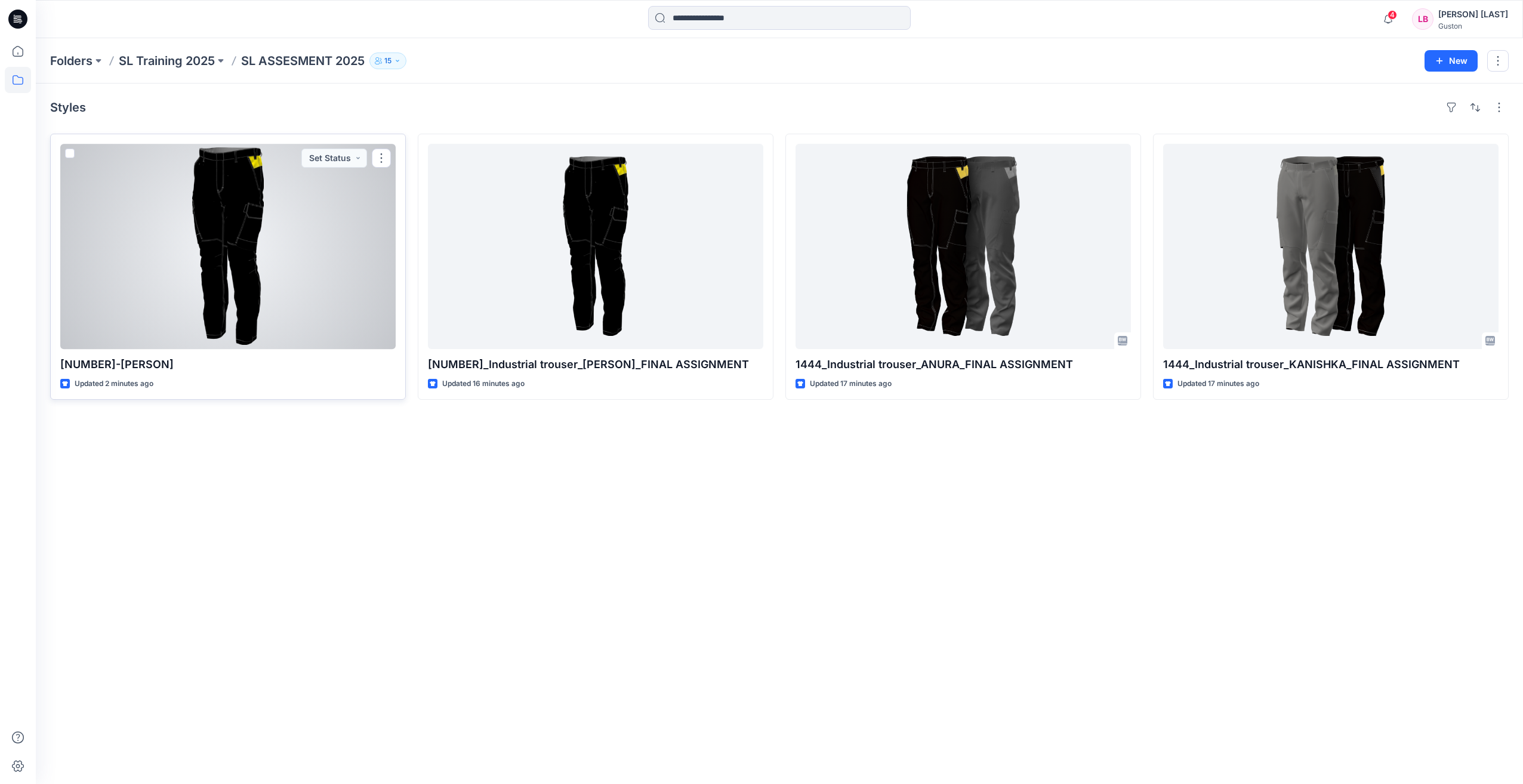 click at bounding box center [228, 246] 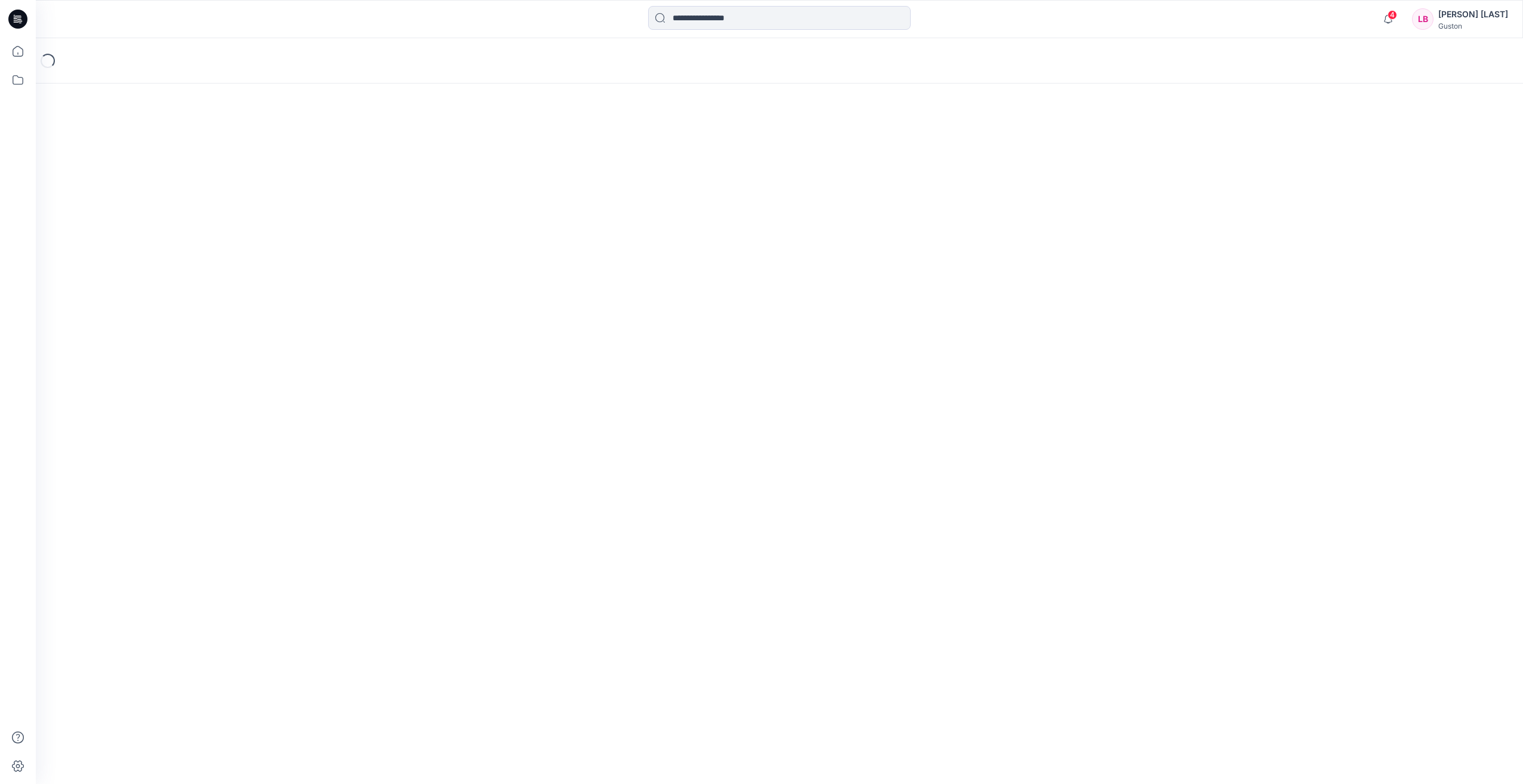 click on "Loading..." at bounding box center (779, 411) 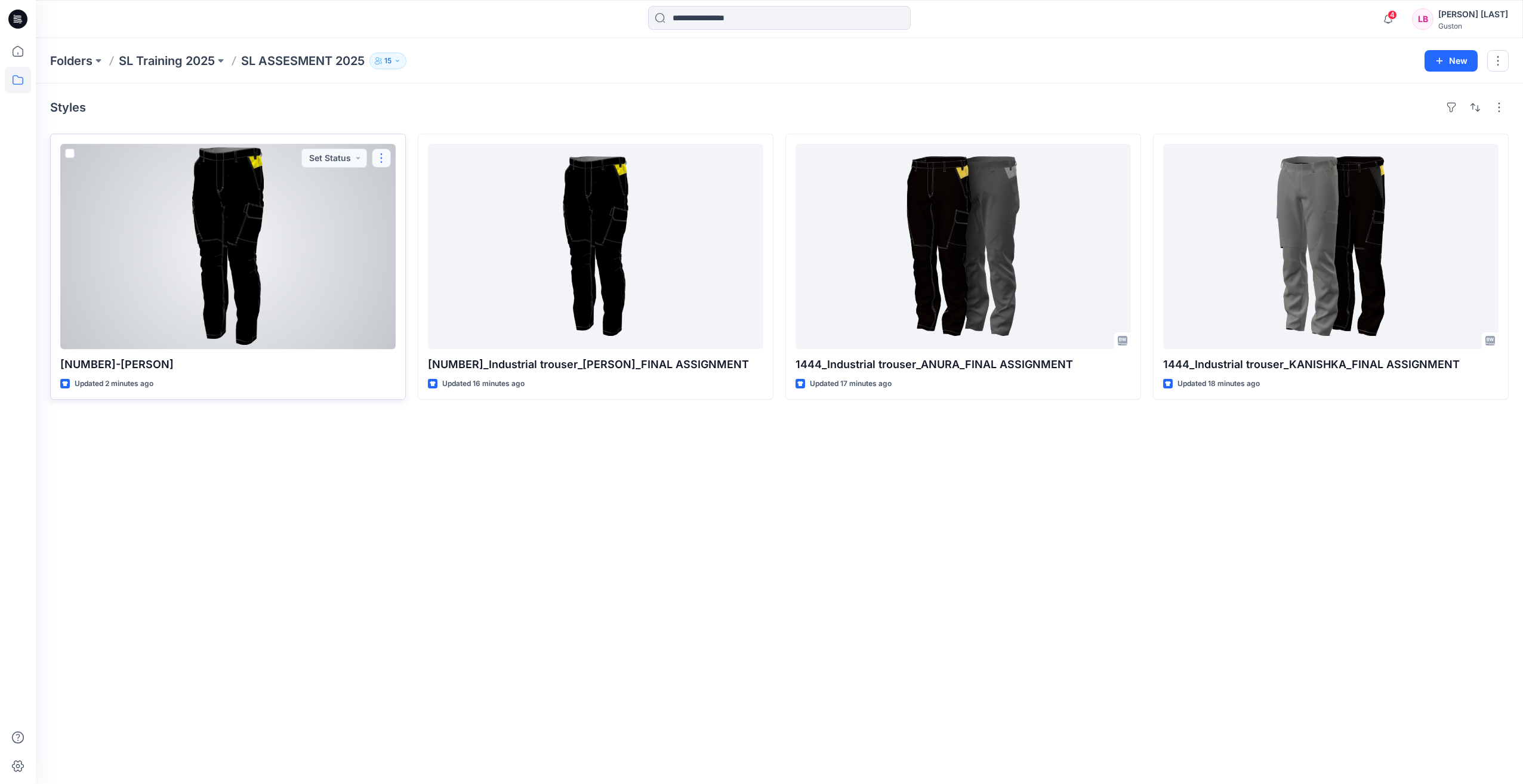 click at bounding box center (381, 158) 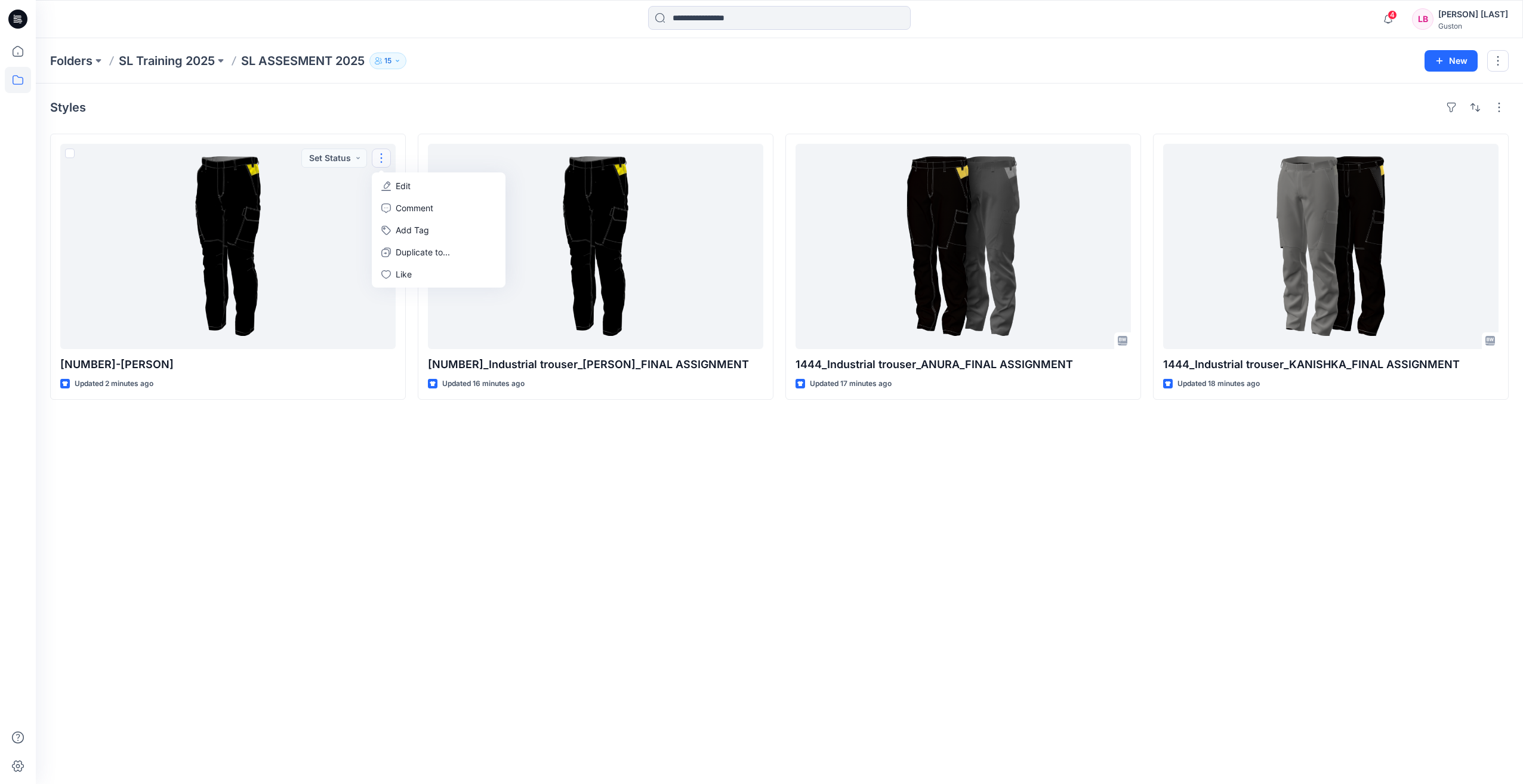 click on "Styles 1444-Lasantha Updated 2 minutes ago Set Status Edit Comment Add Tag Duplicate to...     Like 1444_Industrial trouser_LASANTHA_FINAL ASSIGNMENT Updated 16 minutes ago 1444_Industrial trouser_ANURA_FINAL ASSIGNMENT Updated 17 minutes ago 1444_Industrial trouser_KANISHKA_FINAL ASSIGNMENT Updated 18 minutes ago" at bounding box center (779, 434) 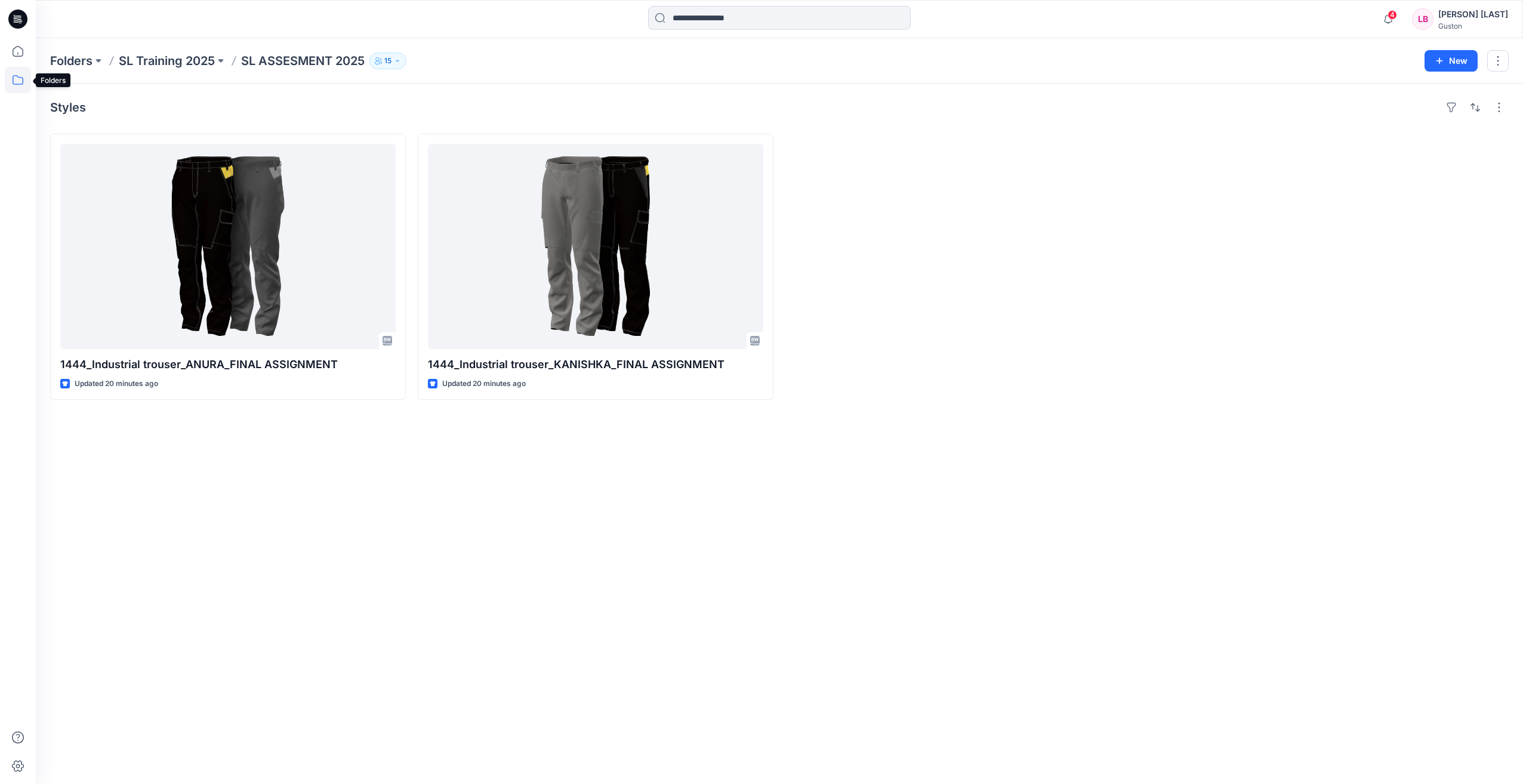 click 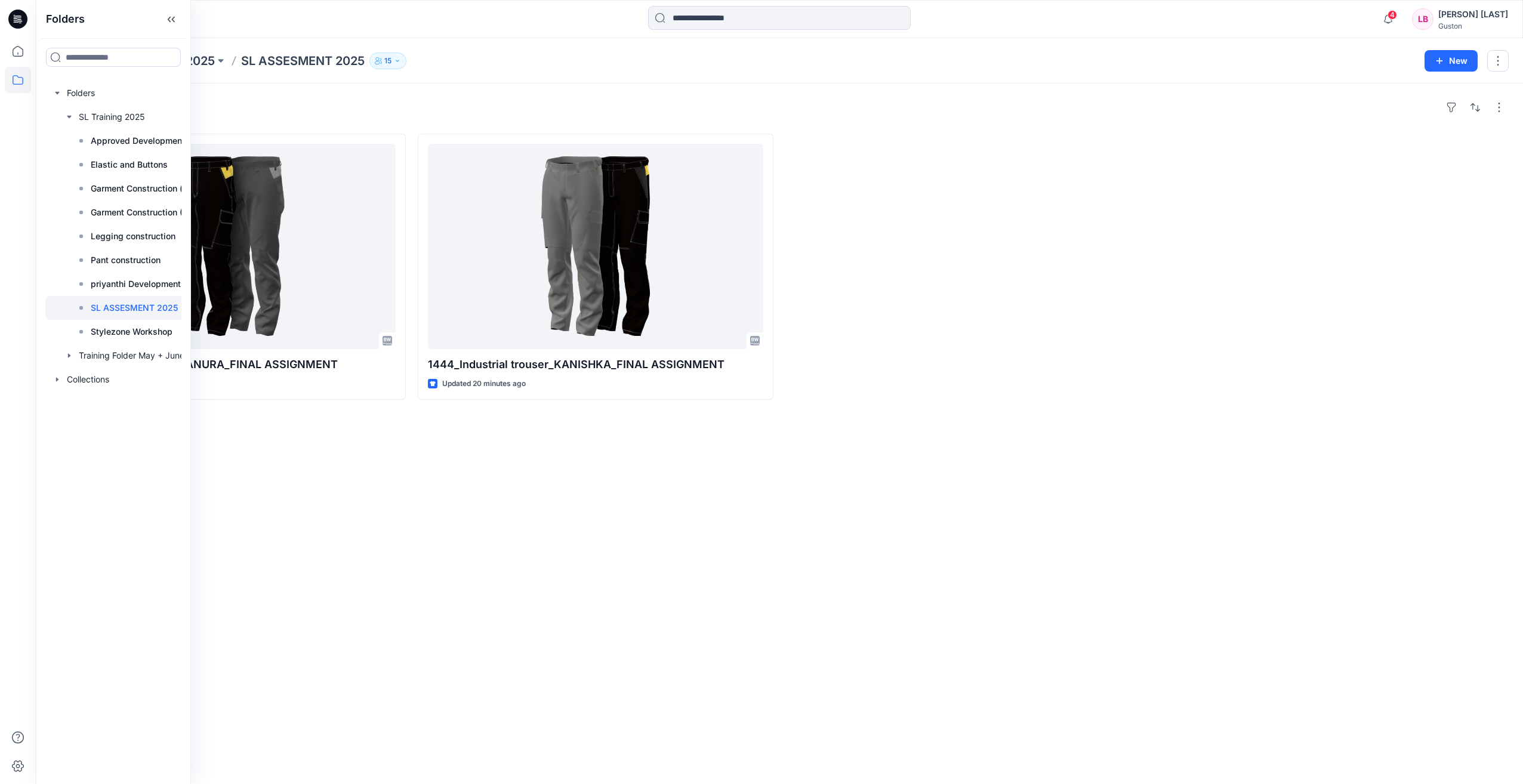 click on "SL ASSESMENT 2025" at bounding box center [134, 308] 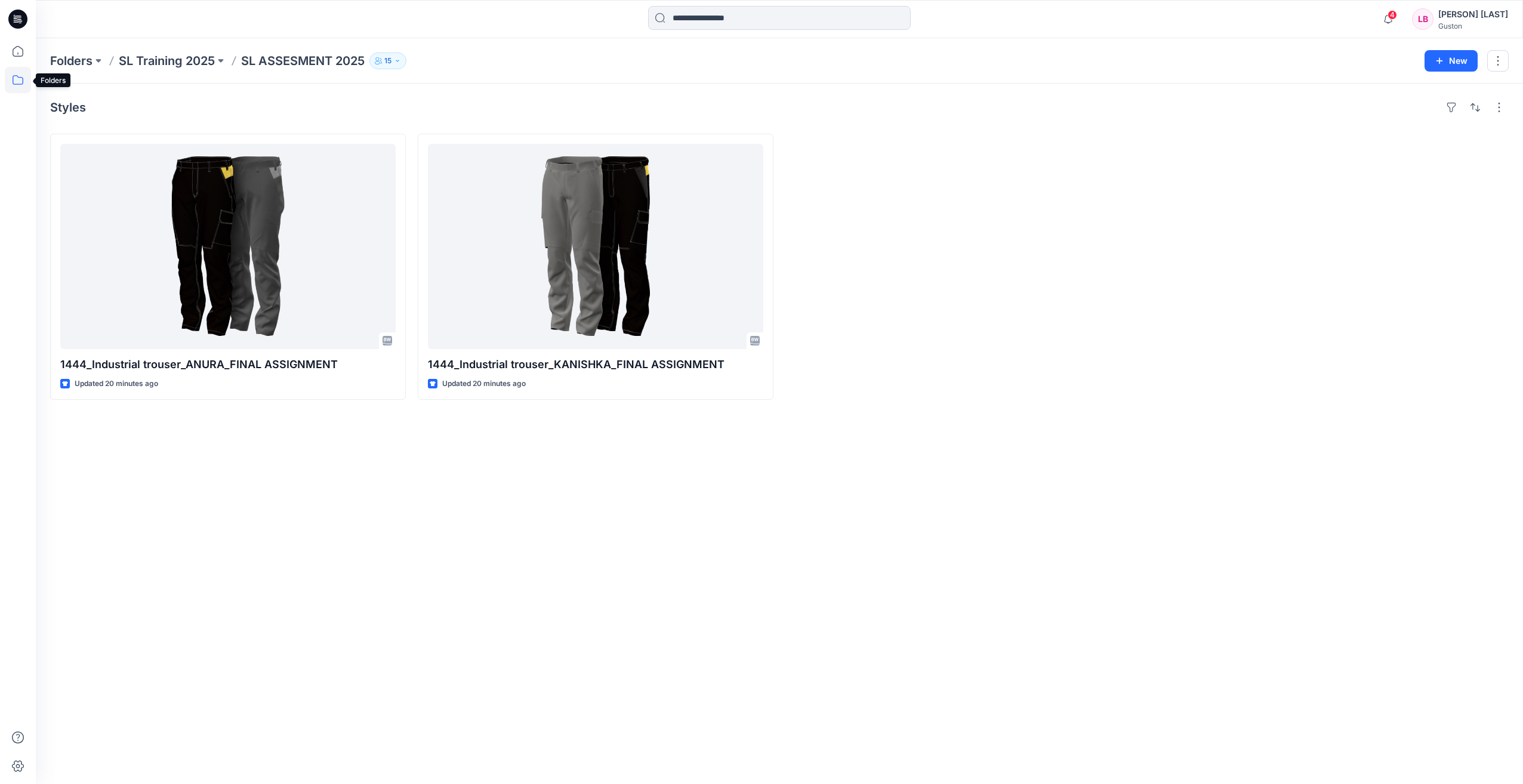 click 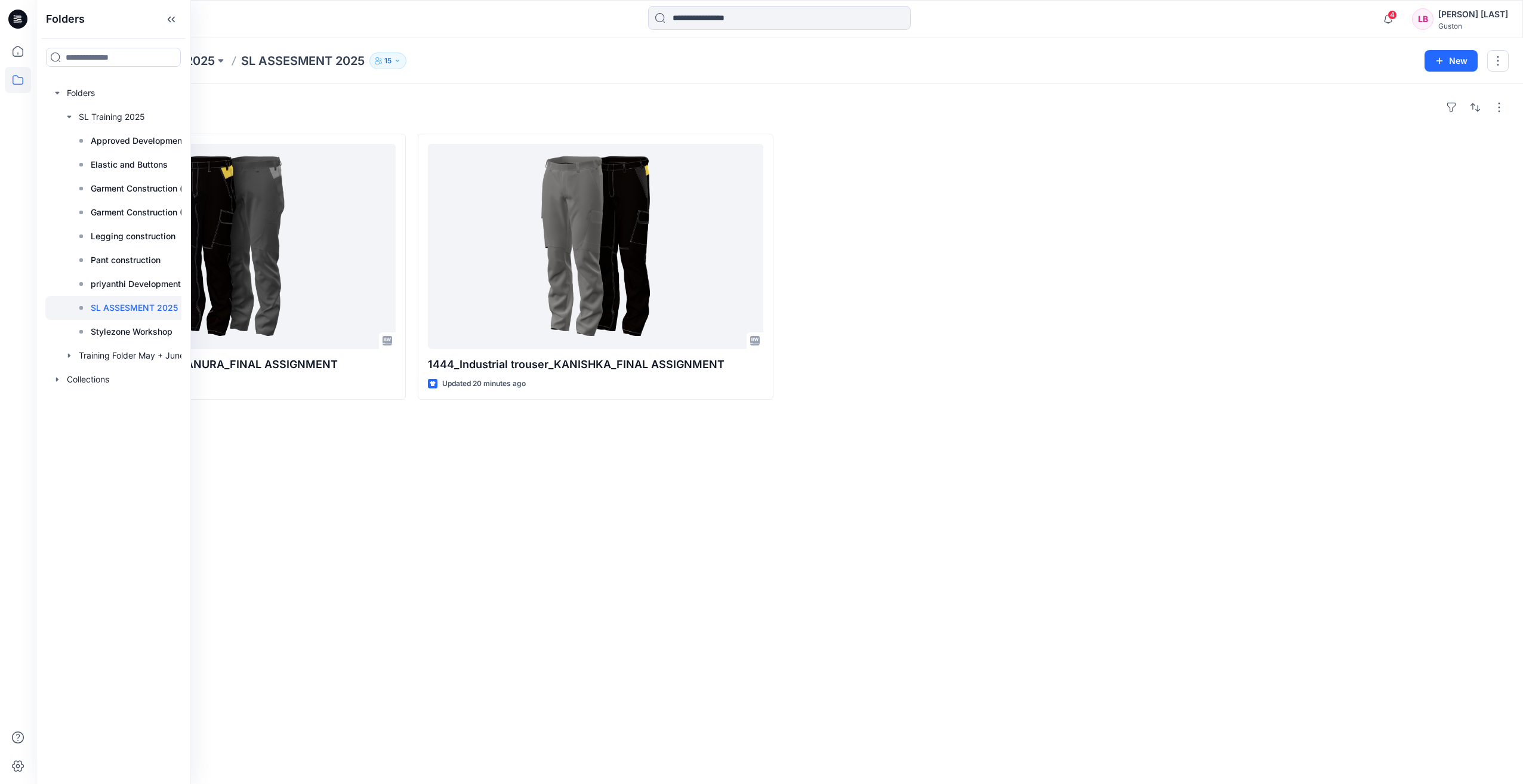 click on "SL ASSESMENT 2025" at bounding box center [134, 308] 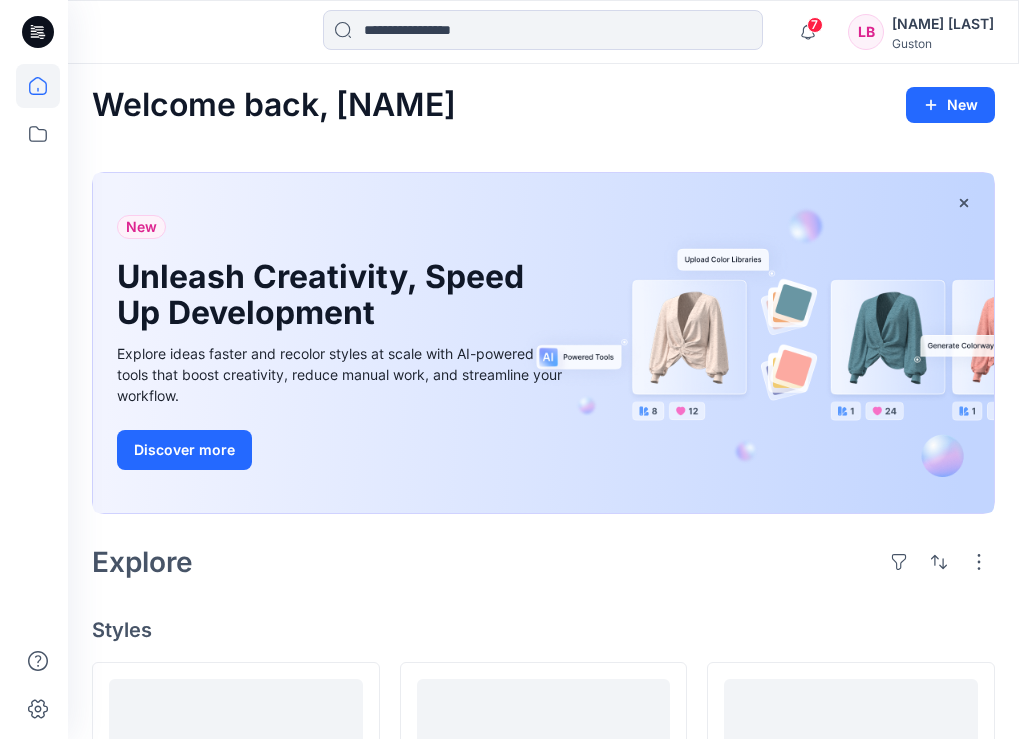 scroll, scrollTop: 0, scrollLeft: 0, axis: both 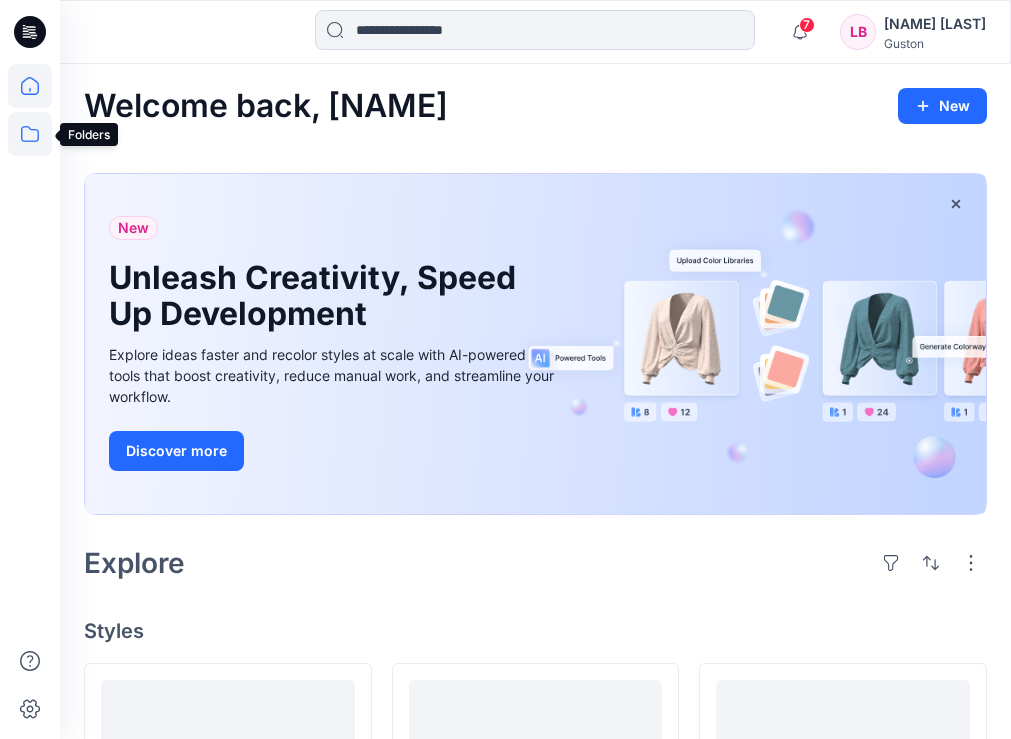 click 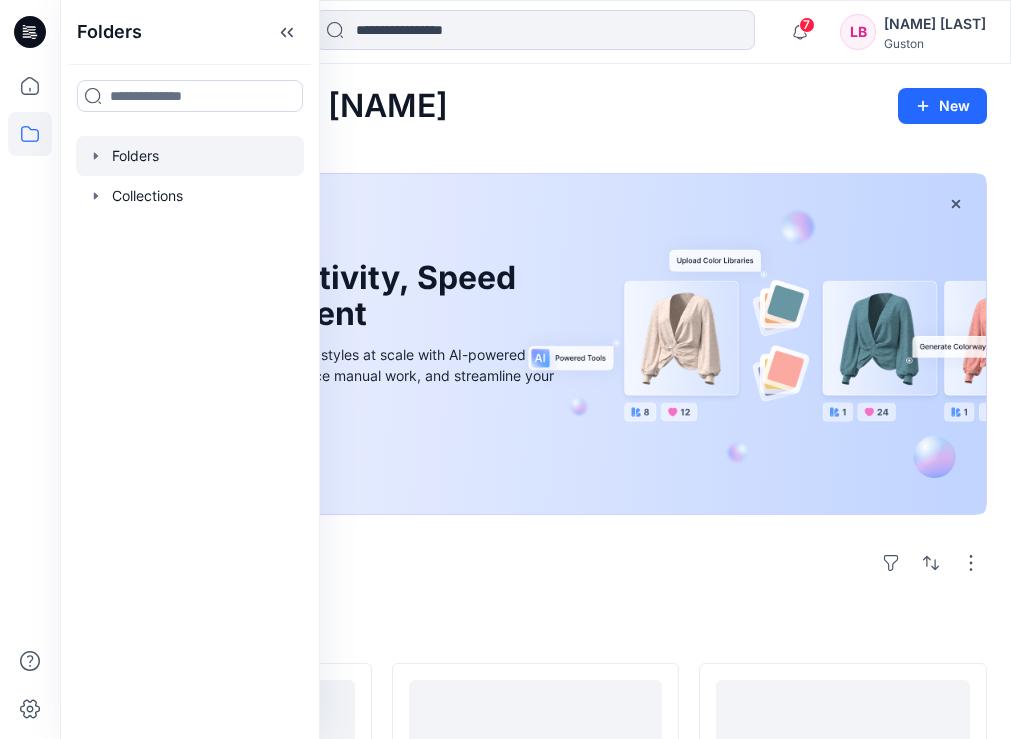 click 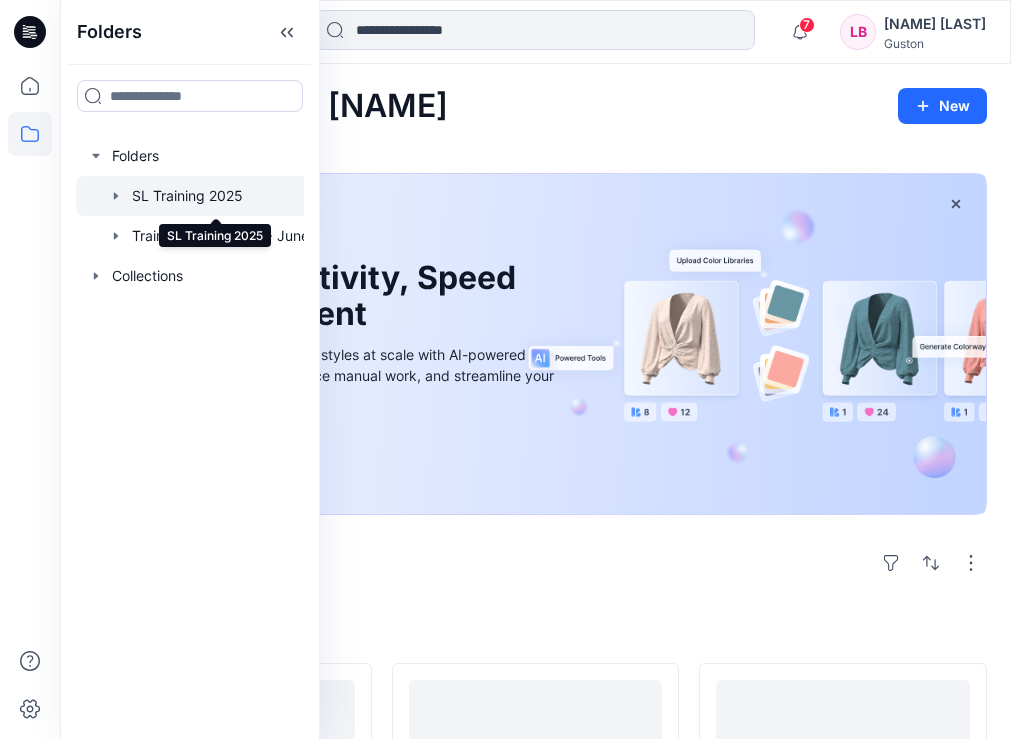click at bounding box center (216, 196) 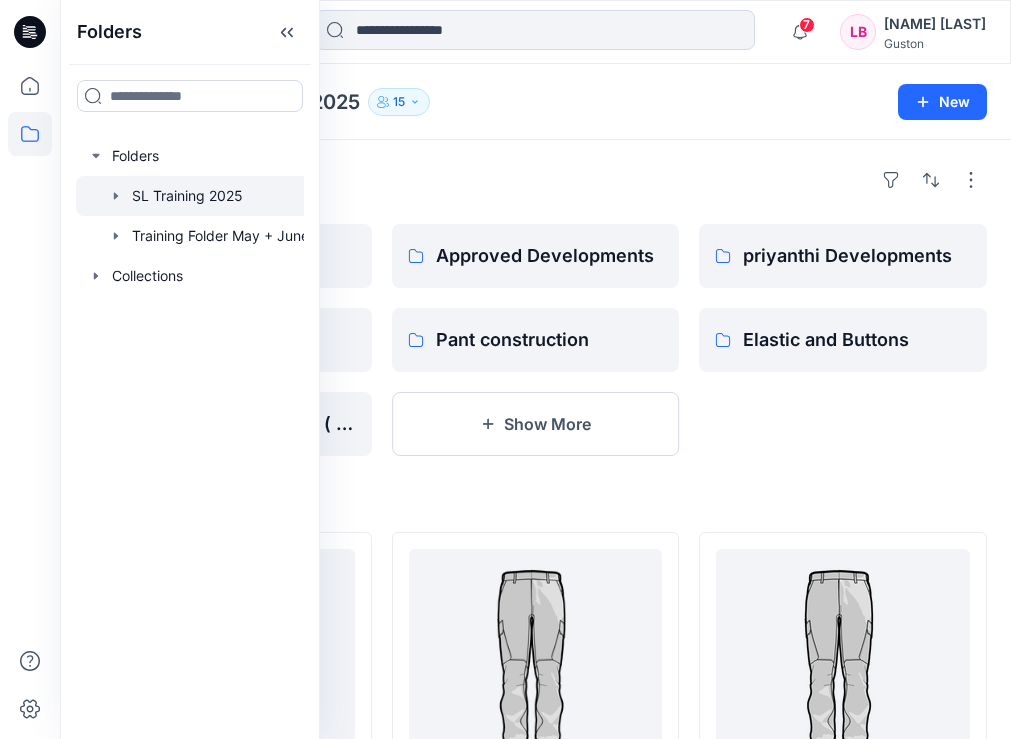 click on "[NAME] Developments Elastic and Buttons" at bounding box center (843, 340) 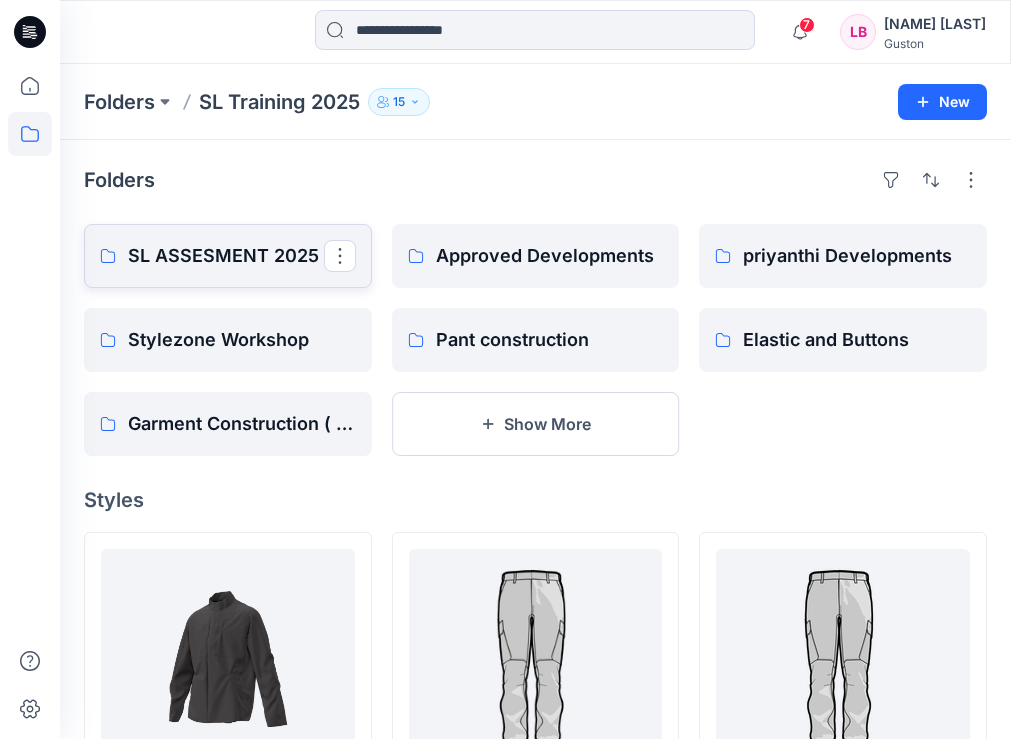 click on "SL ASSESMENT 2025" at bounding box center (226, 256) 